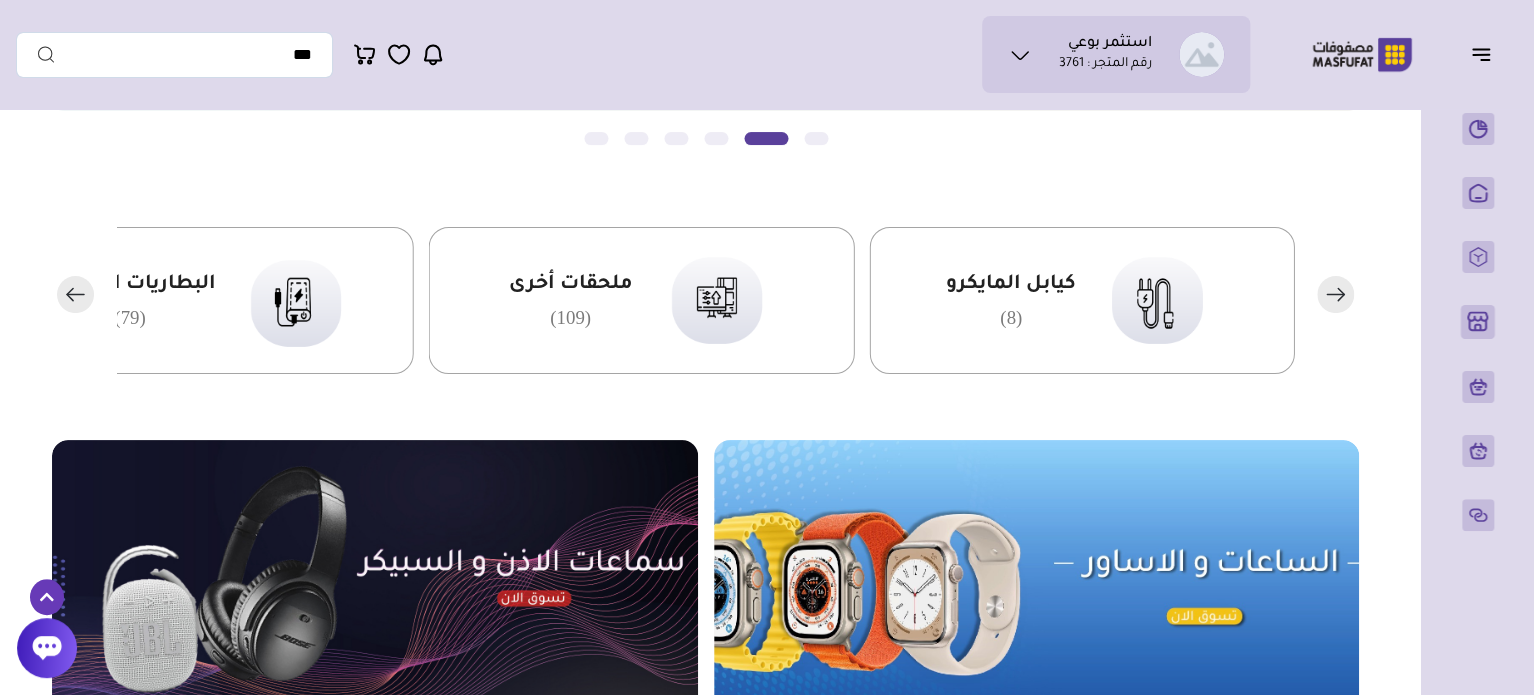 scroll, scrollTop: 440, scrollLeft: 0, axis: vertical 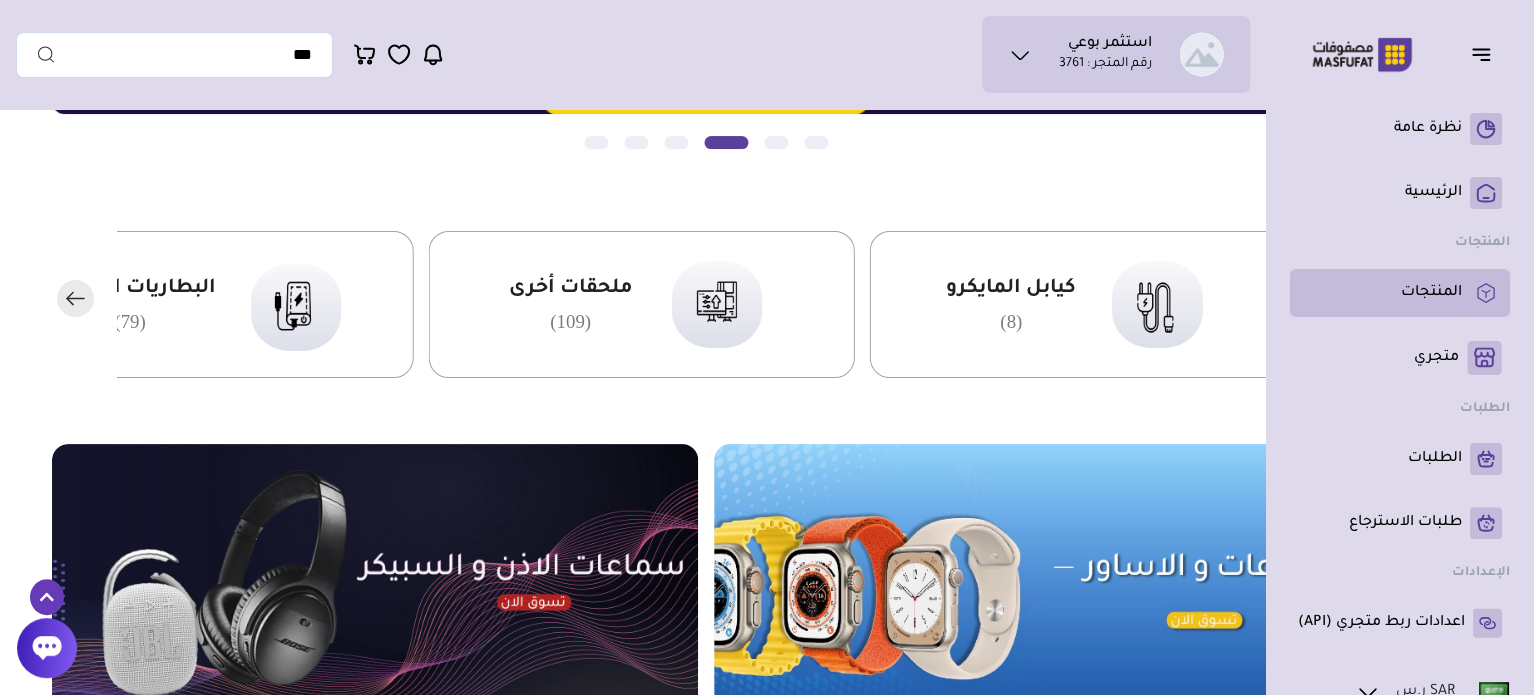 click on "المنتجات" at bounding box center (1431, 293) 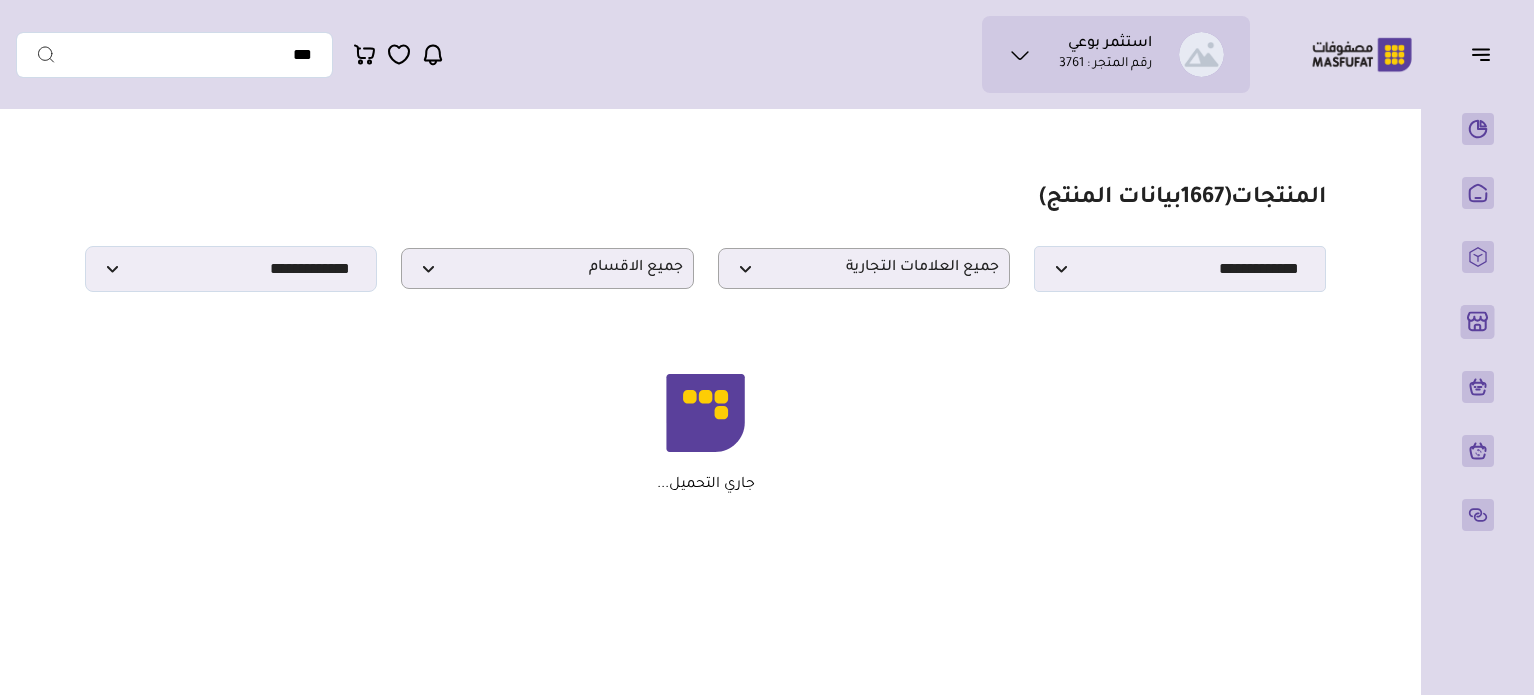 scroll, scrollTop: 0, scrollLeft: 0, axis: both 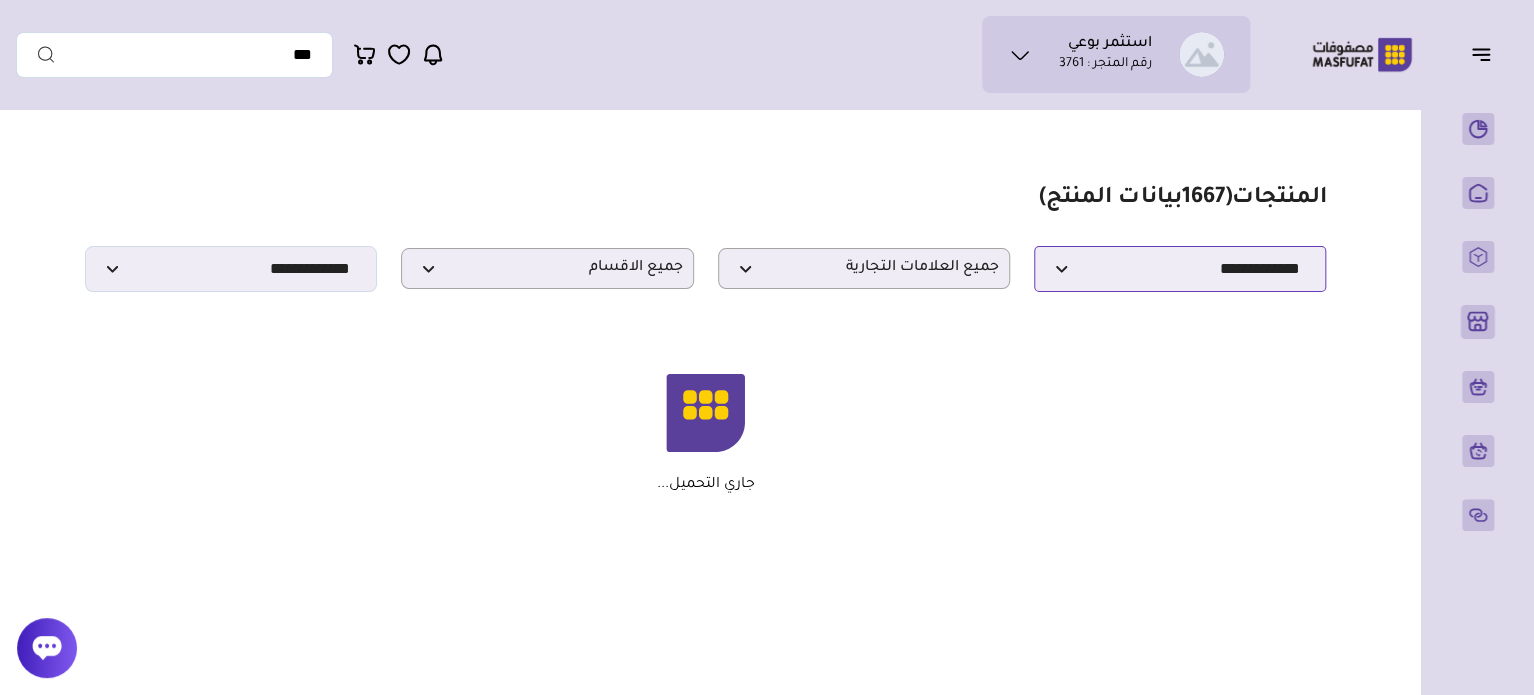 click on "**********" at bounding box center [1180, 269] 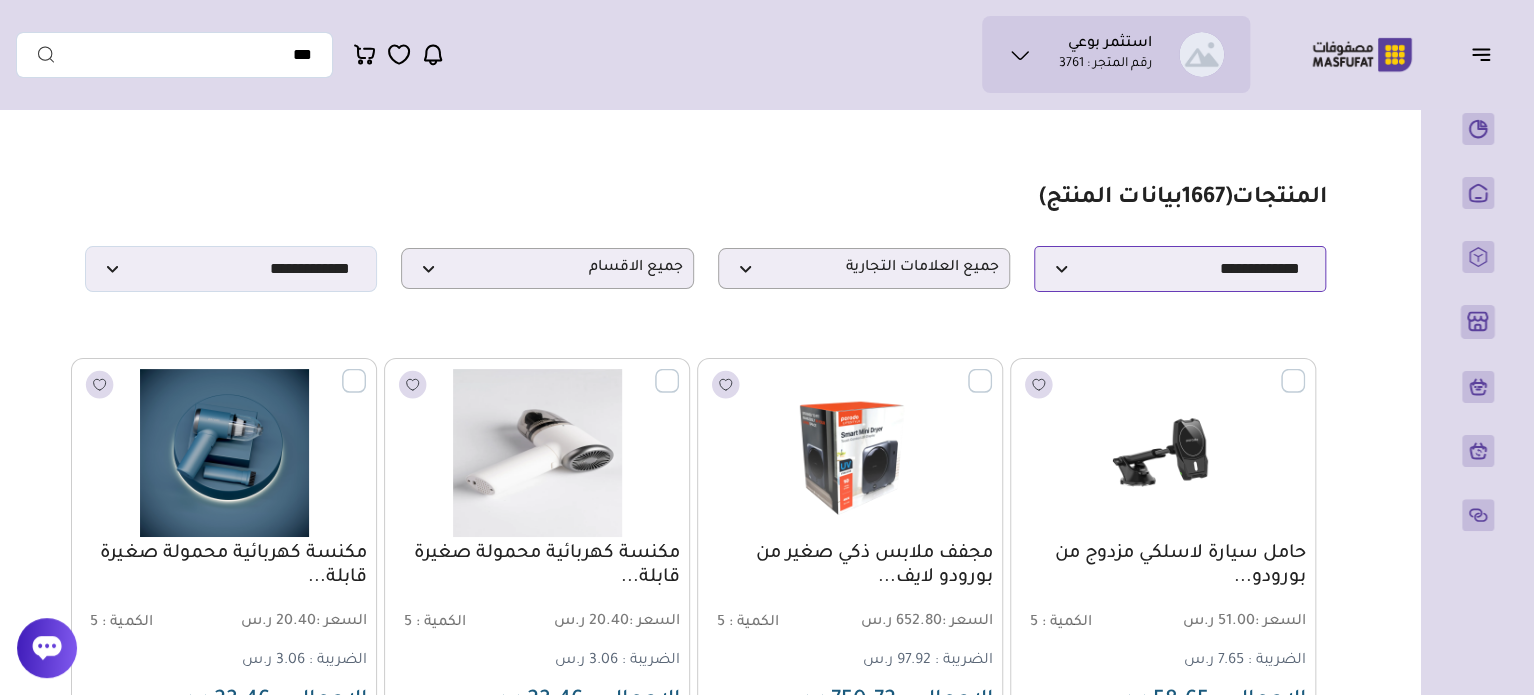 select on "********" 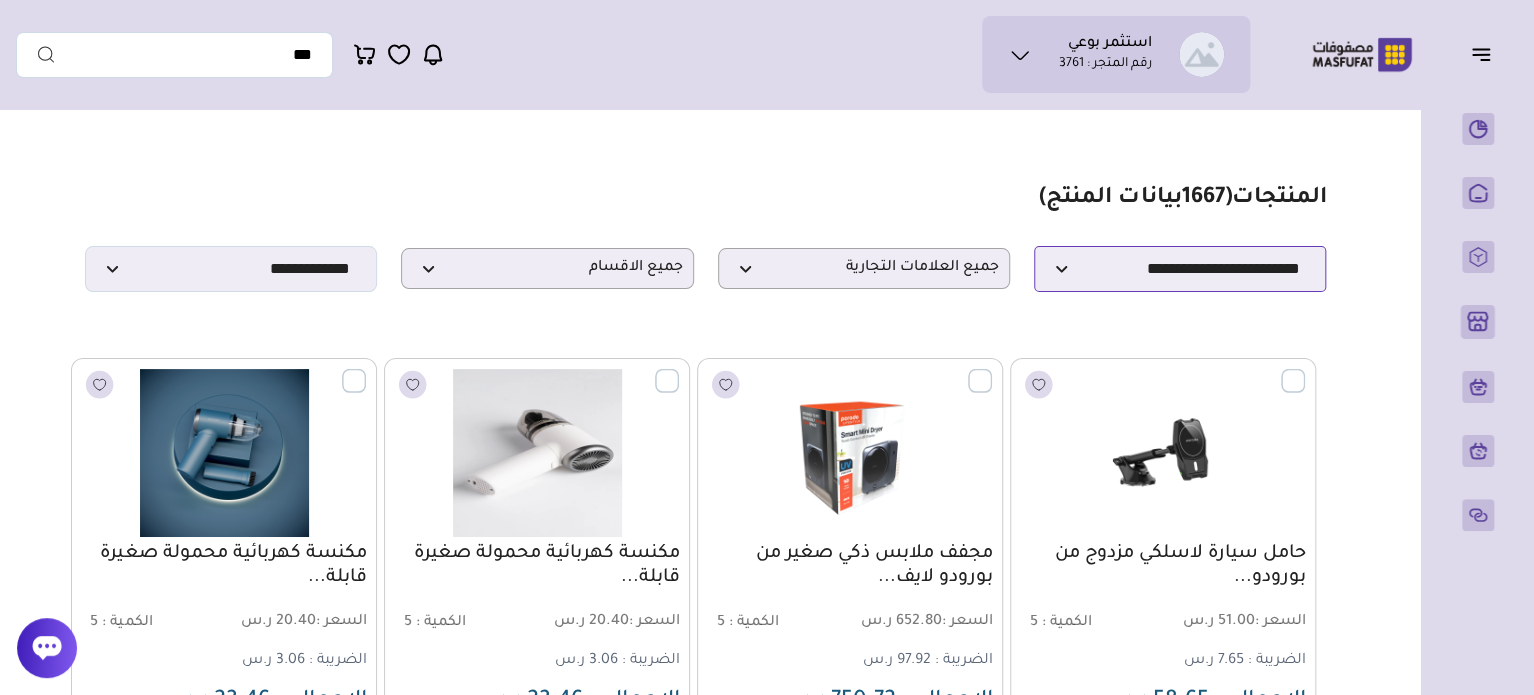 click on "**********" at bounding box center [1180, 269] 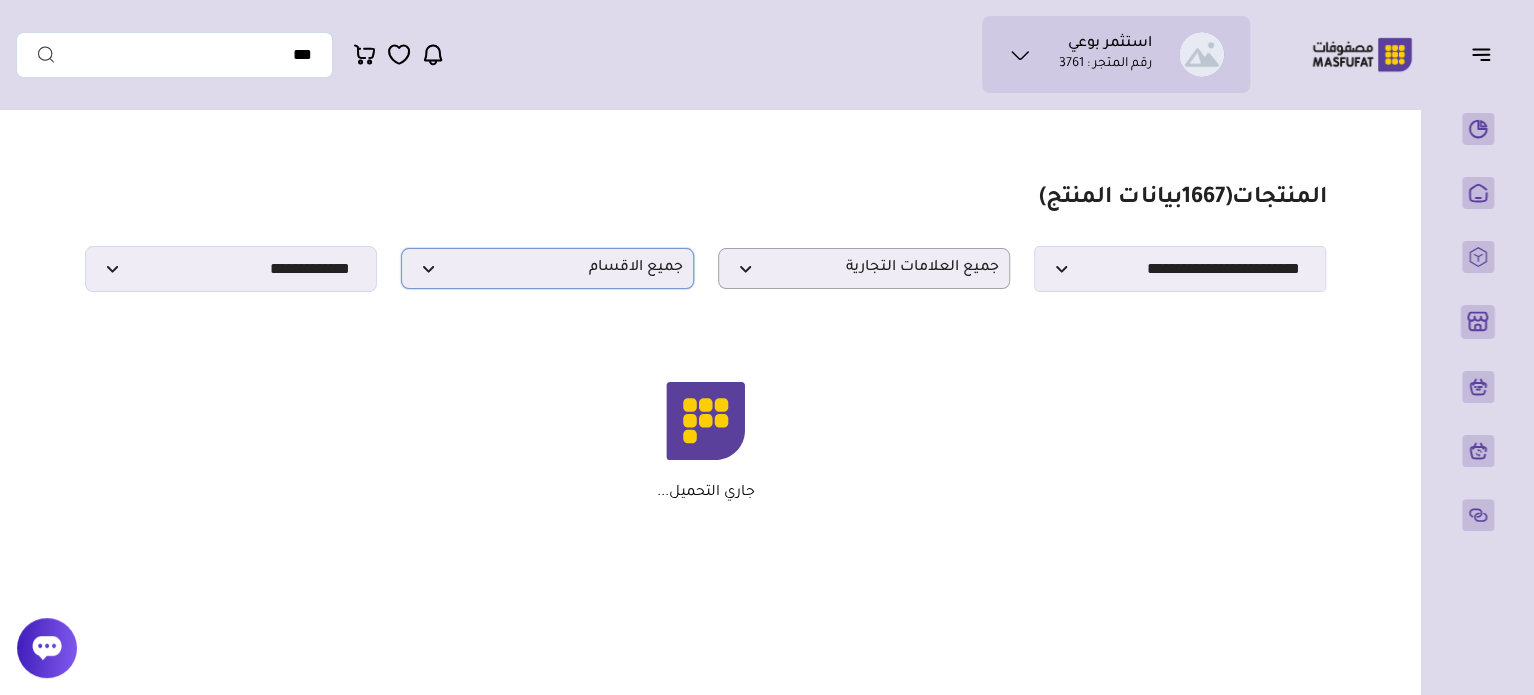 click on "جميع الاقسام" at bounding box center (547, 268) 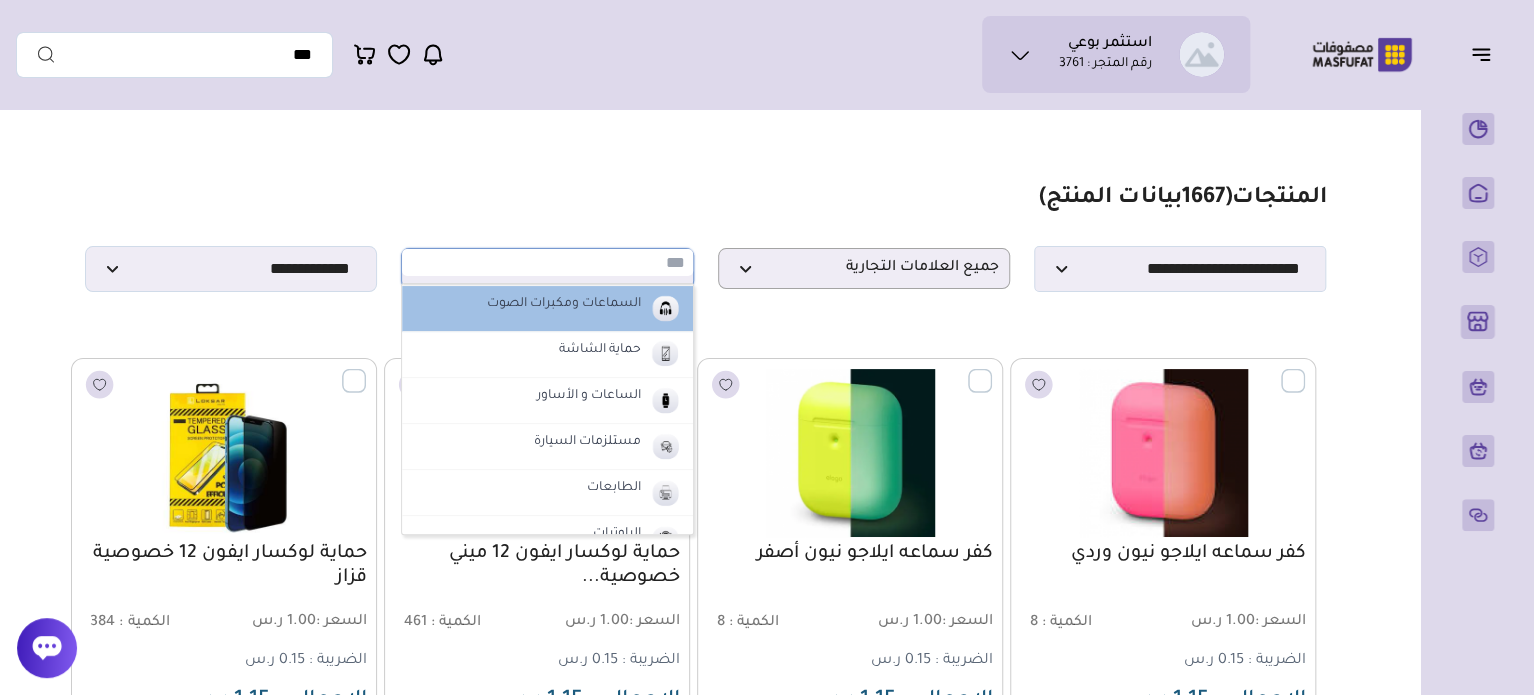 scroll, scrollTop: 177, scrollLeft: 0, axis: vertical 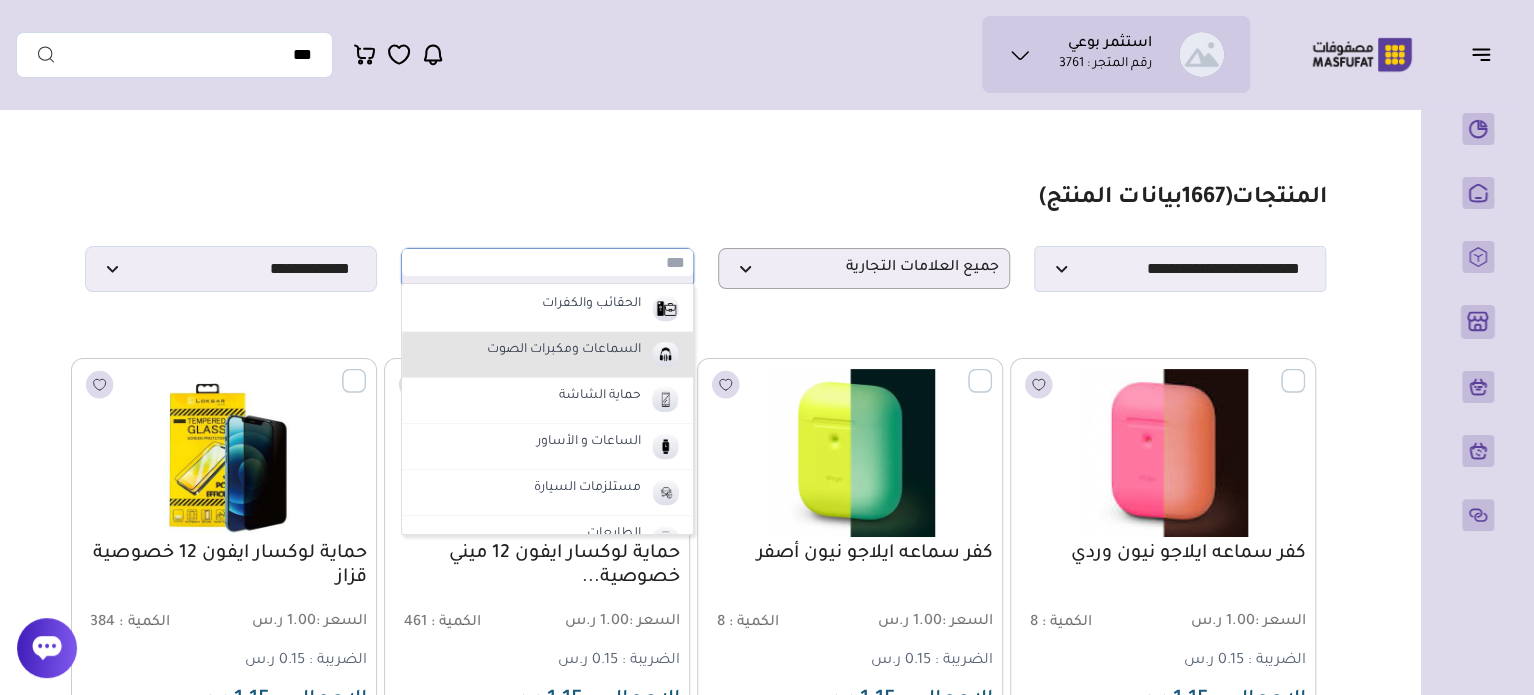 click on "السماعات ومكبرات الصوت" at bounding box center [564, 351] 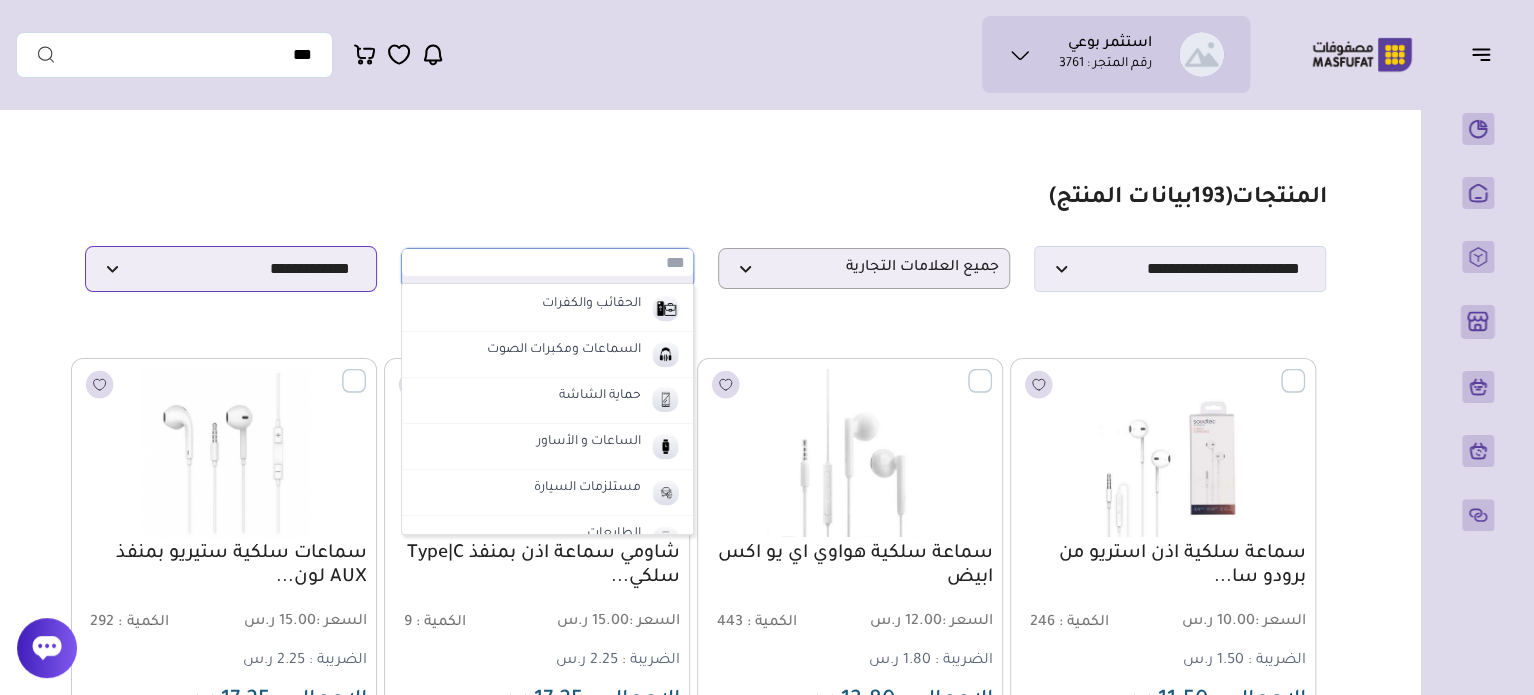 click on "**********" at bounding box center [231, 269] 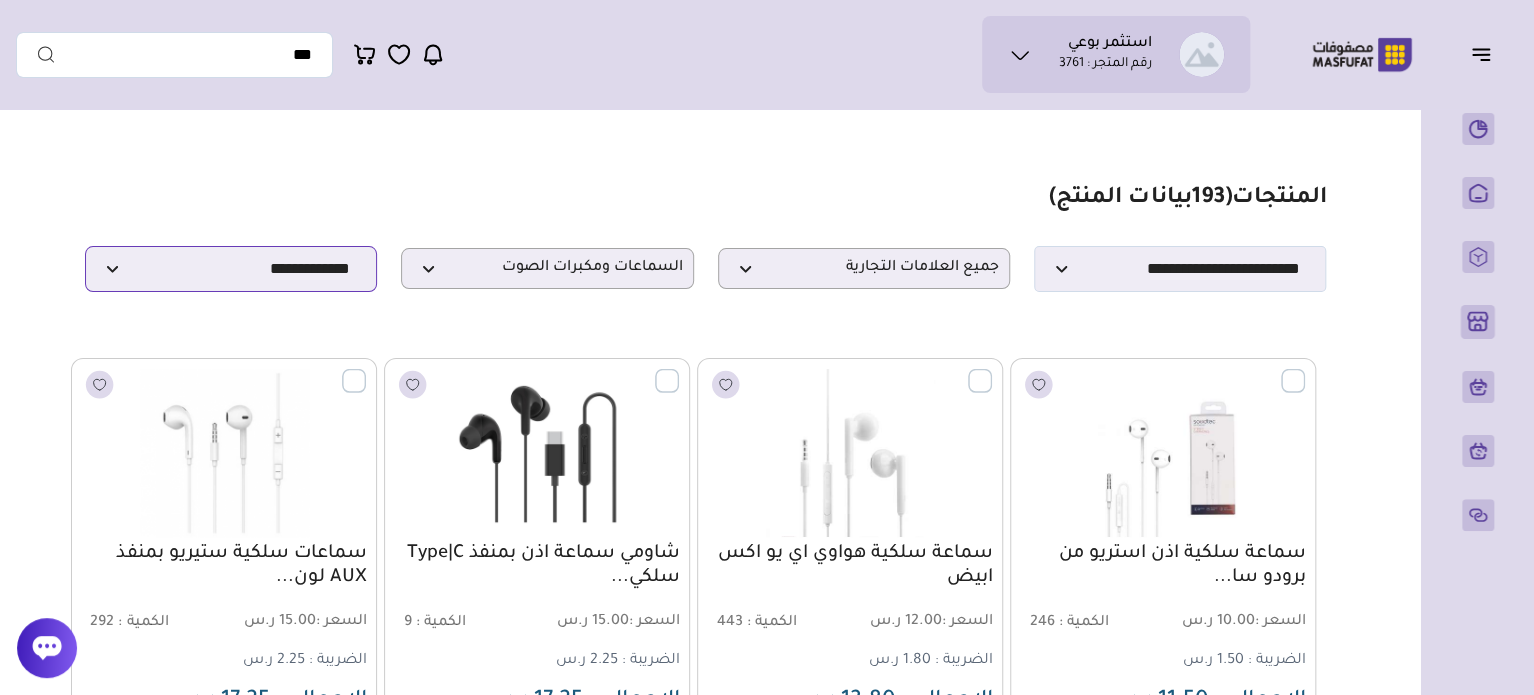 select on "**********" 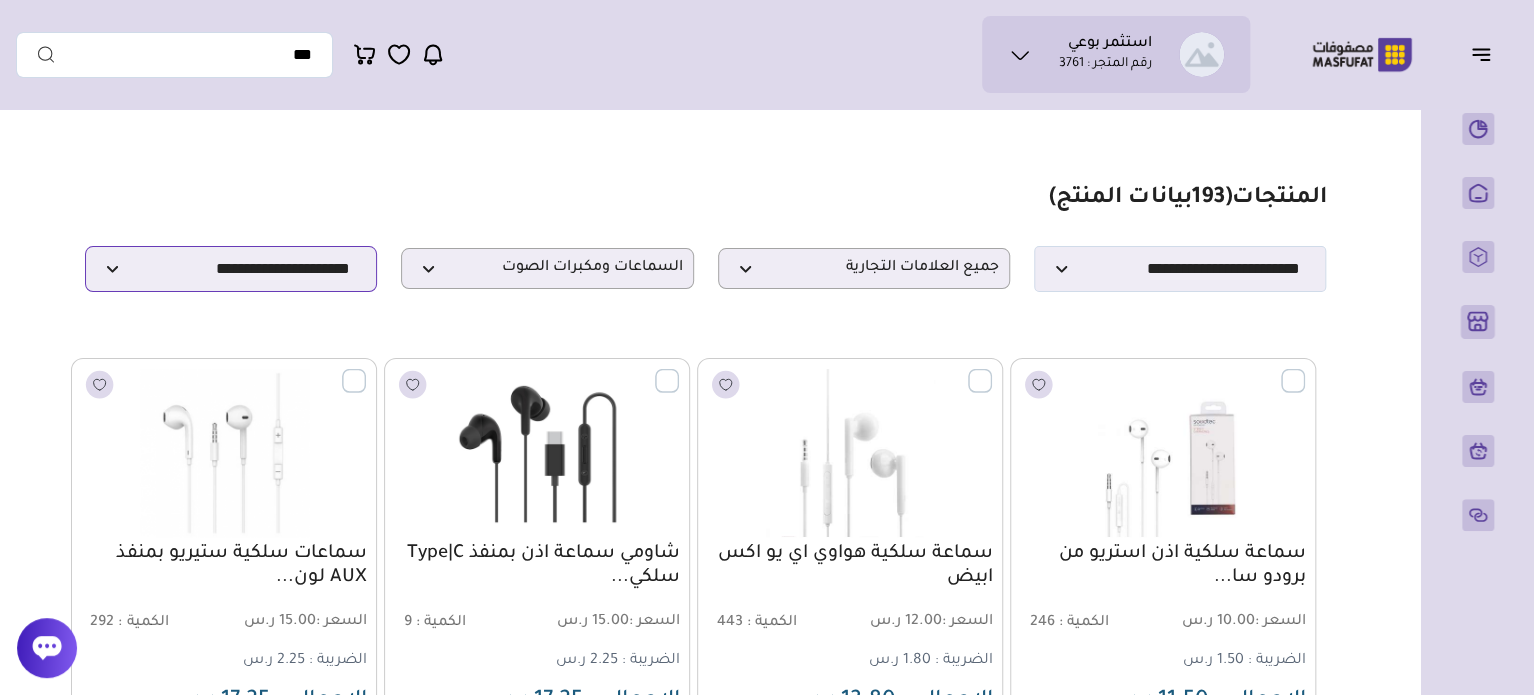 click on "**********" at bounding box center [231, 269] 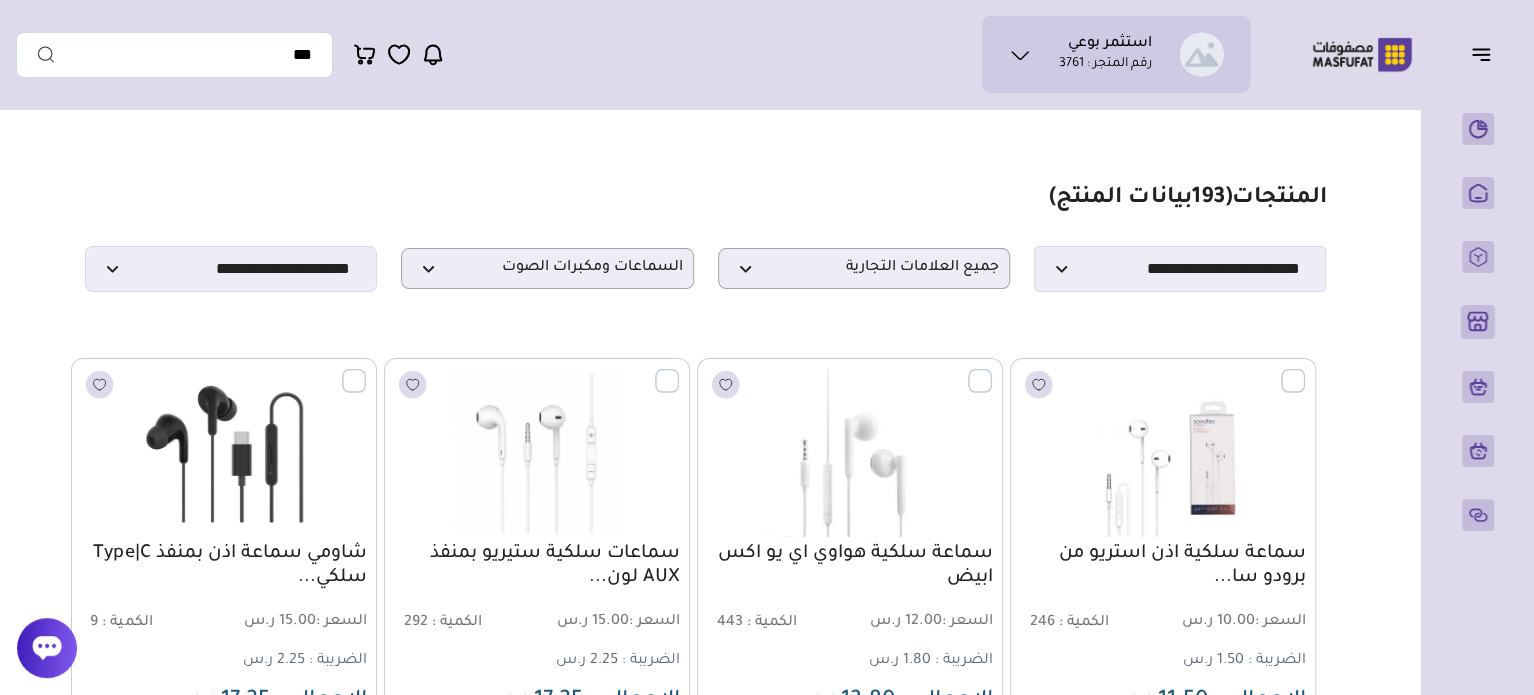 click on "مزامنة
( 0 )
تحديد الكل
إلغاء التحديد
المنتجات
(" at bounding box center (705, 1416) 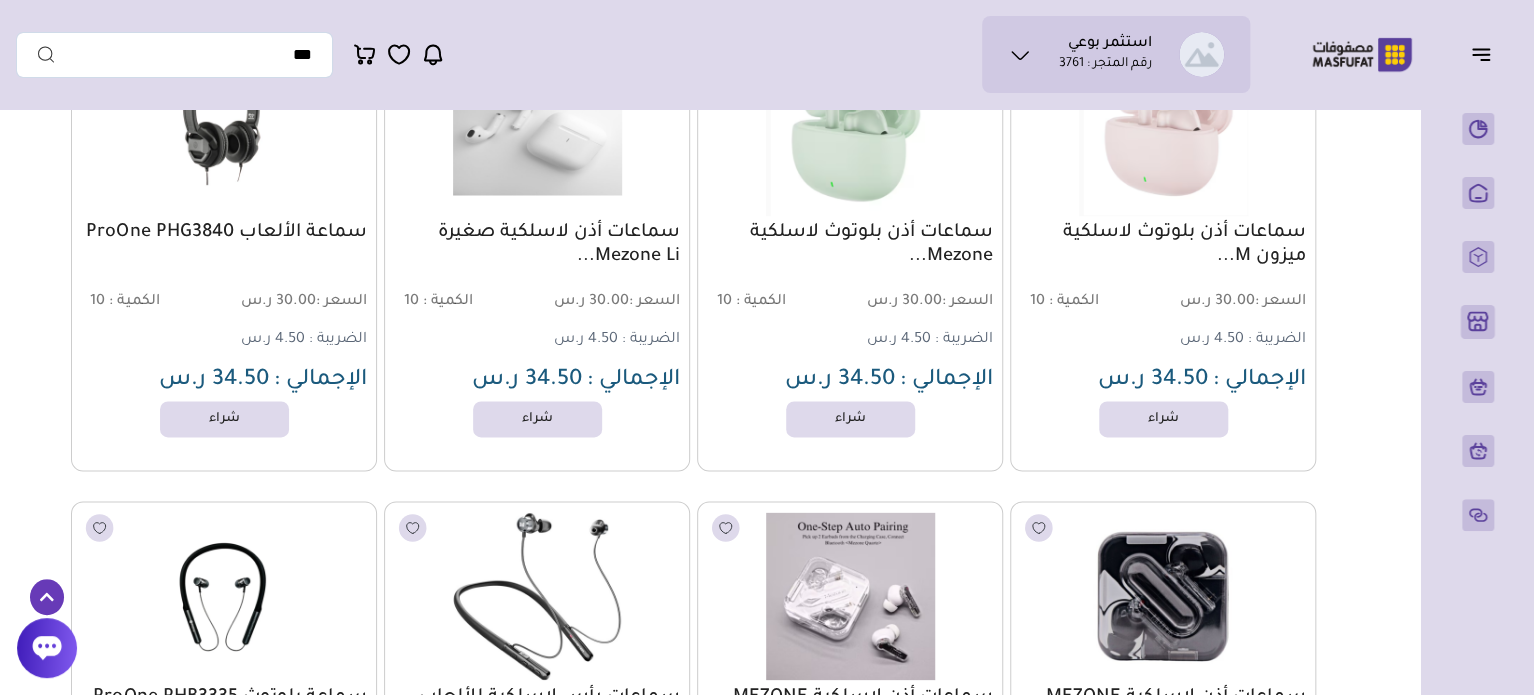 scroll, scrollTop: 1320, scrollLeft: 0, axis: vertical 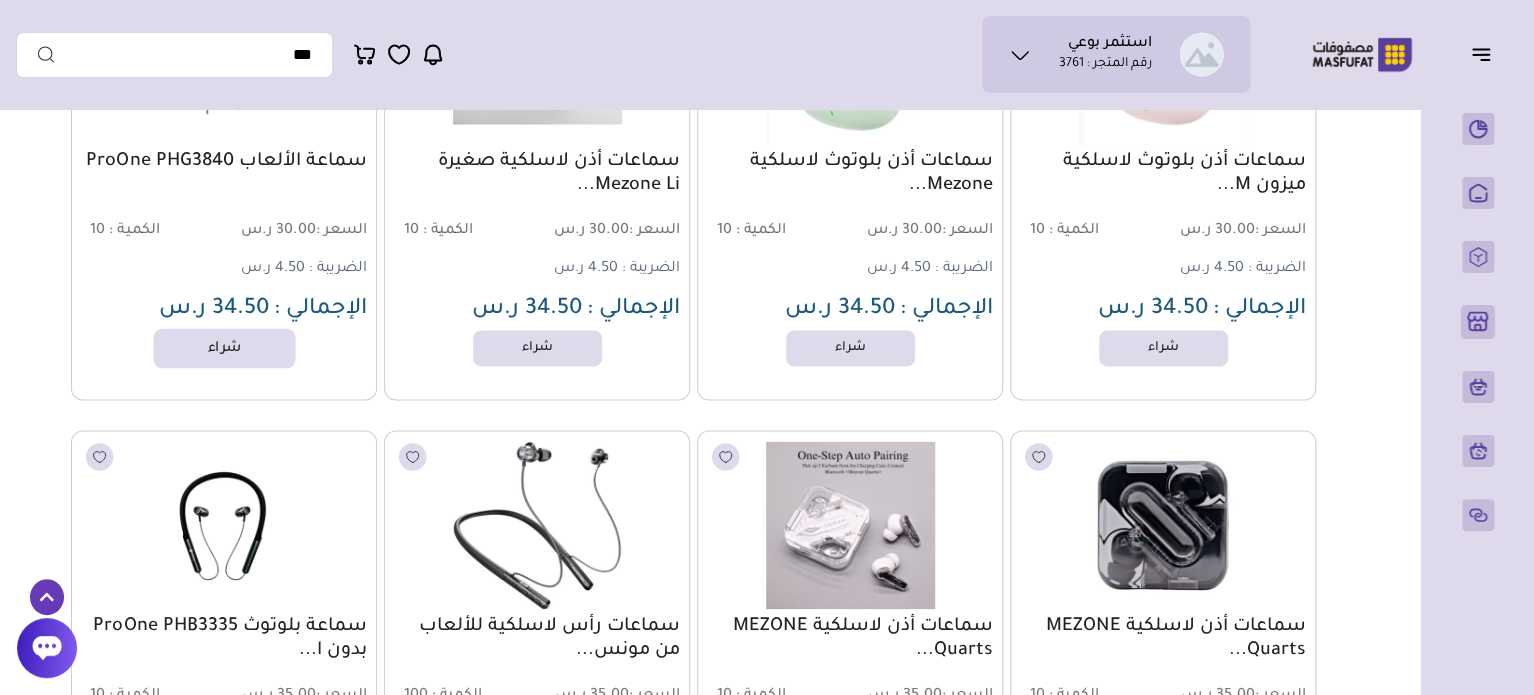 click on "شراء" at bounding box center (225, 348) 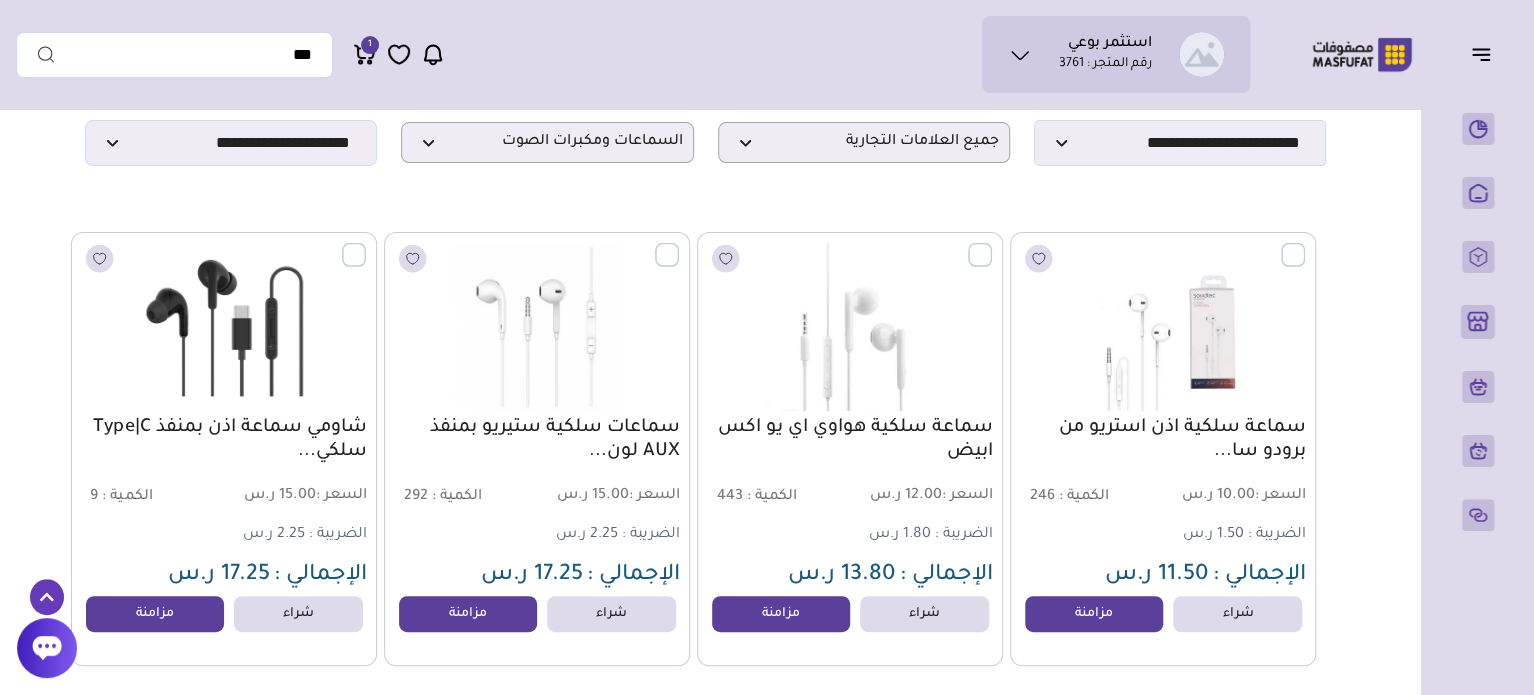 scroll, scrollTop: 200, scrollLeft: 0, axis: vertical 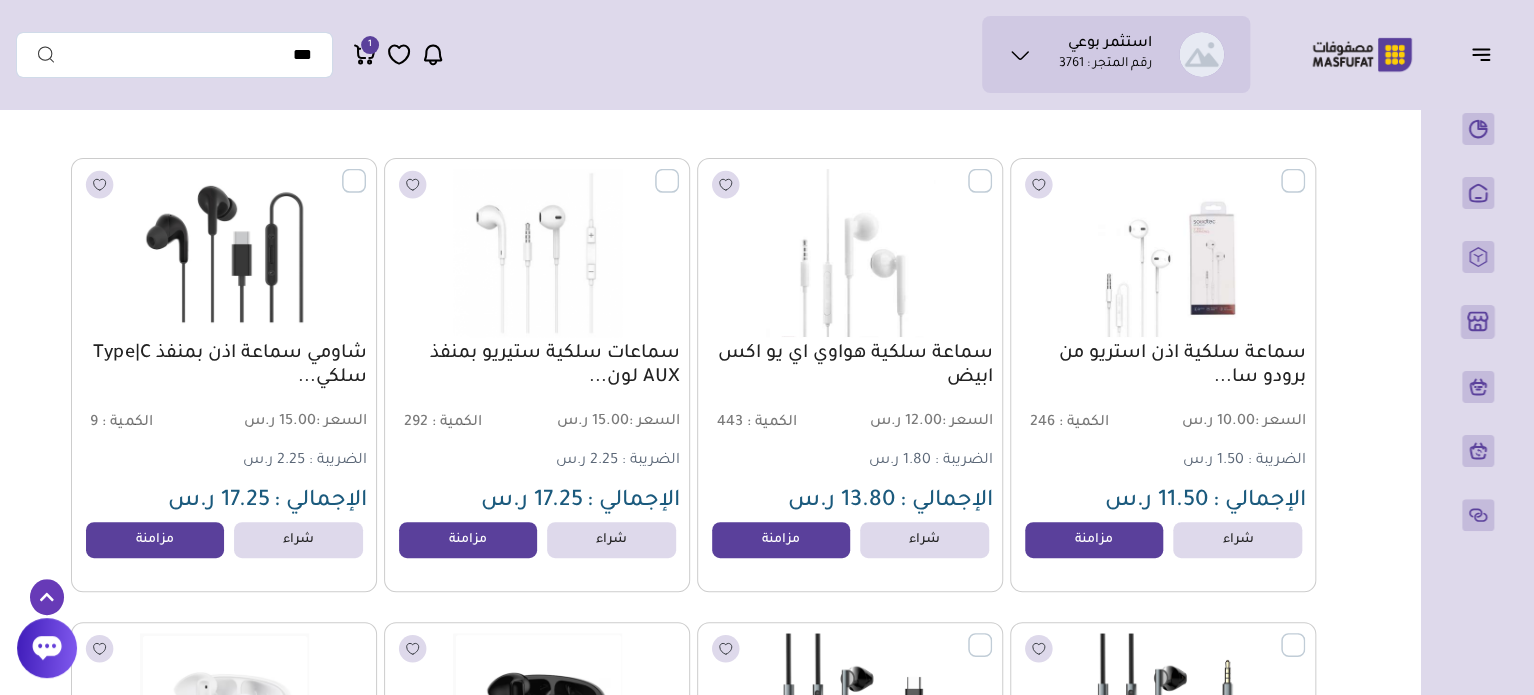 click 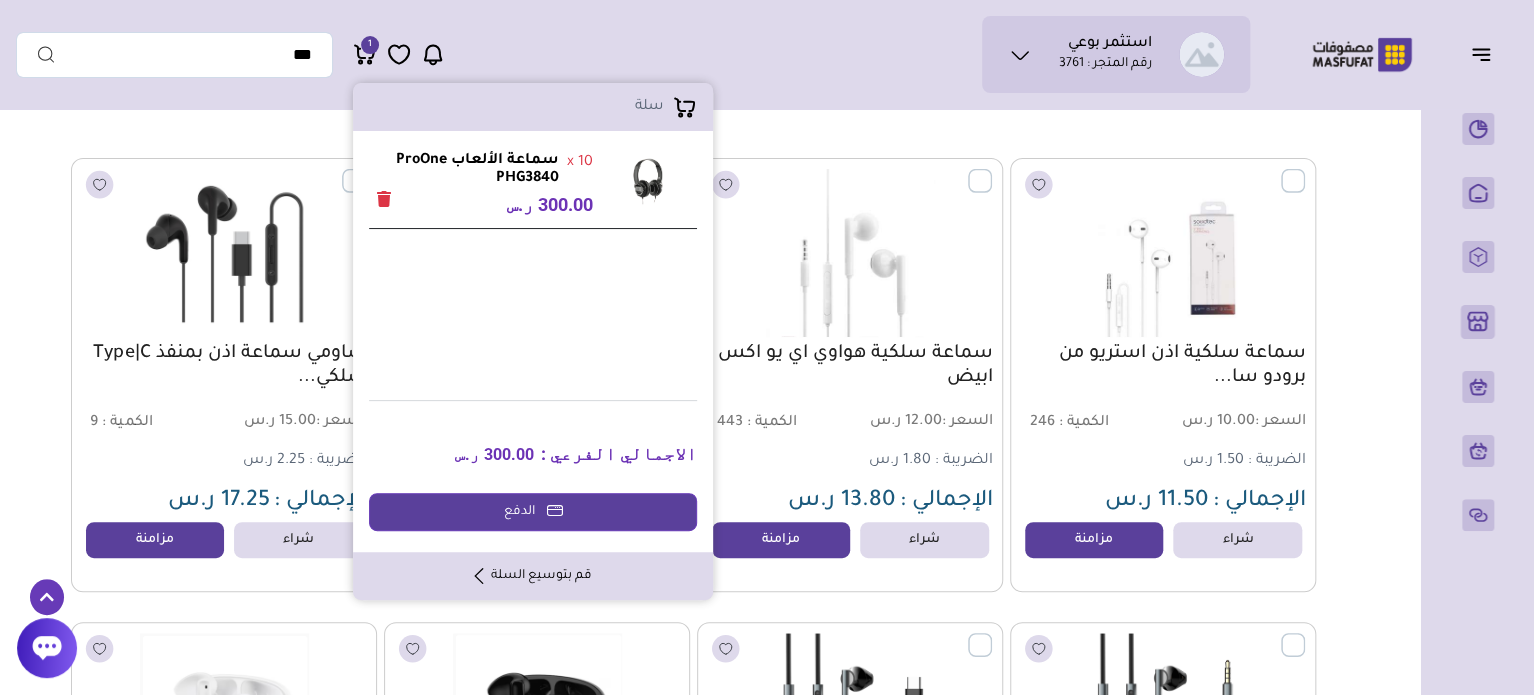 click at bounding box center (384, 199) 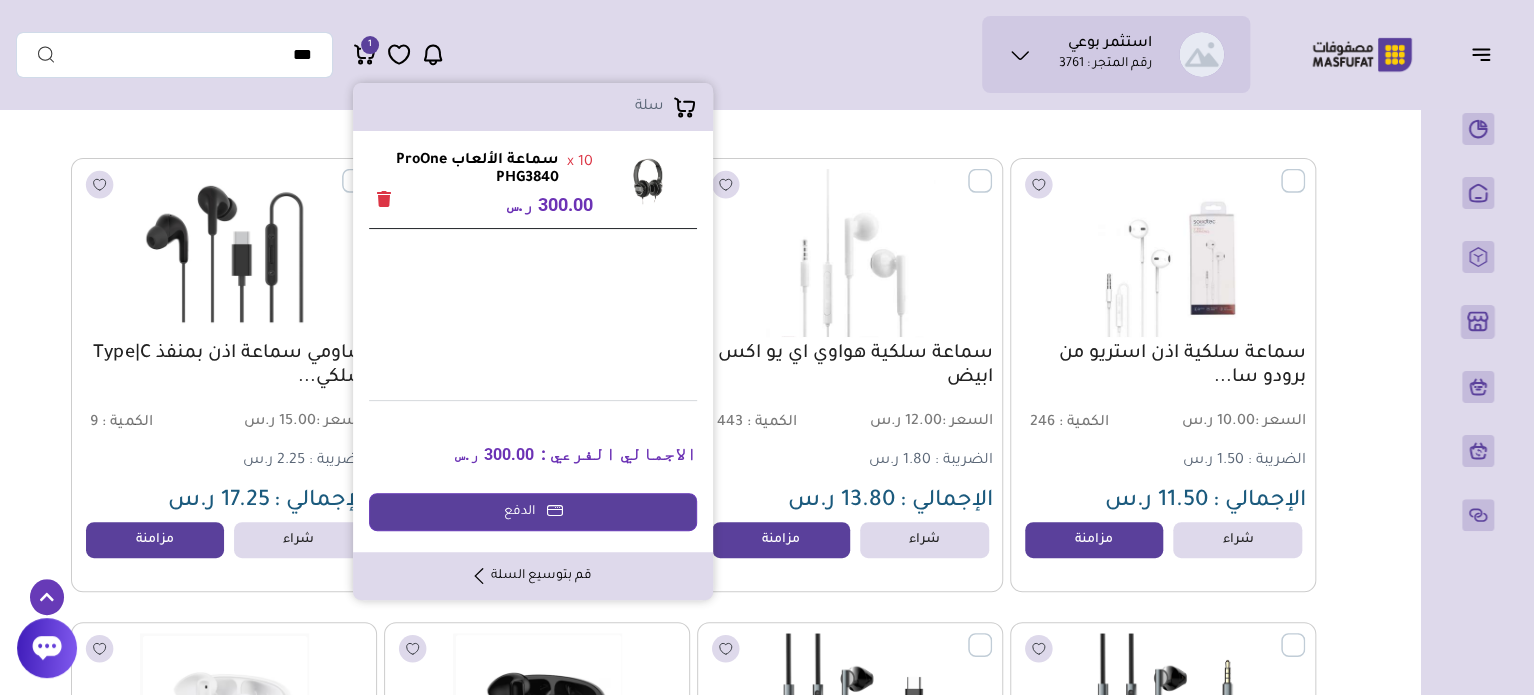 click at bounding box center (384, 199) 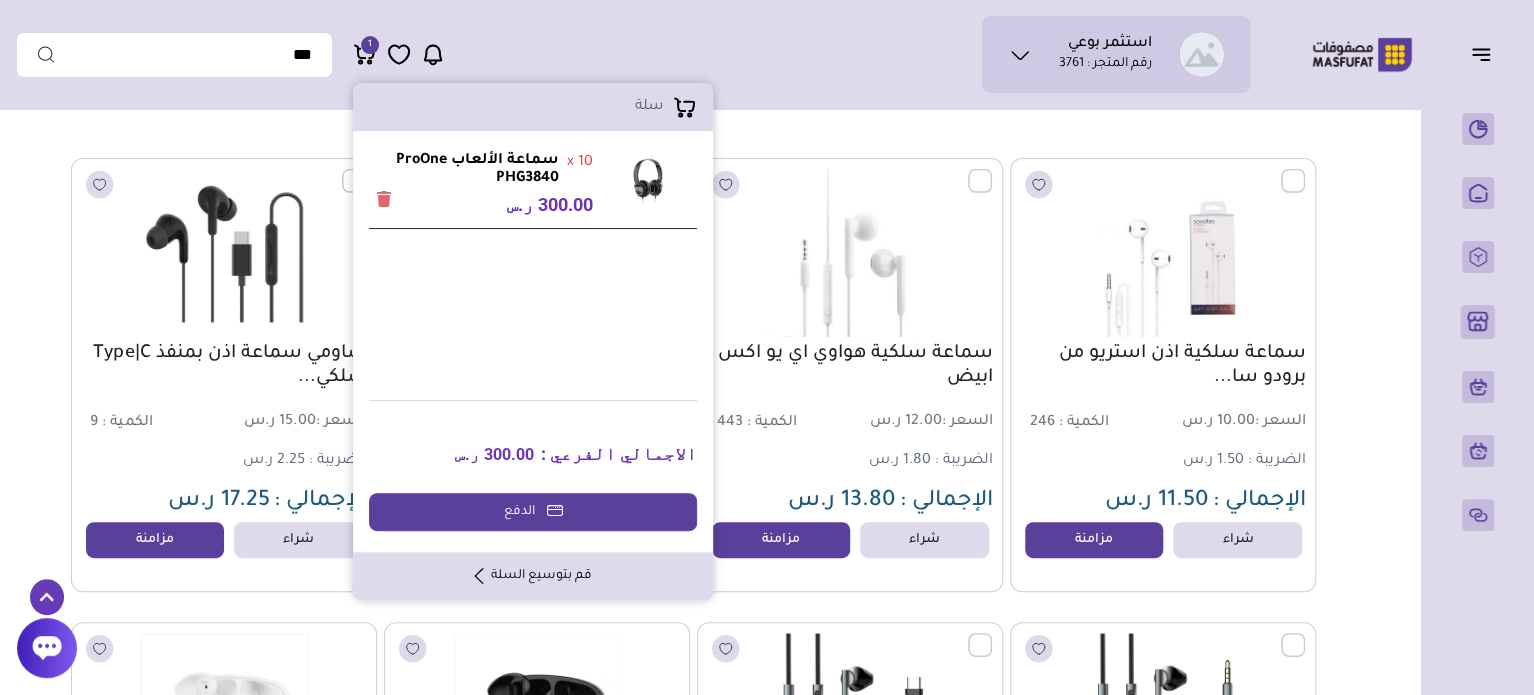 drag, startPoint x: 379, startPoint y: 210, endPoint x: 488, endPoint y: 635, distance: 438.75507 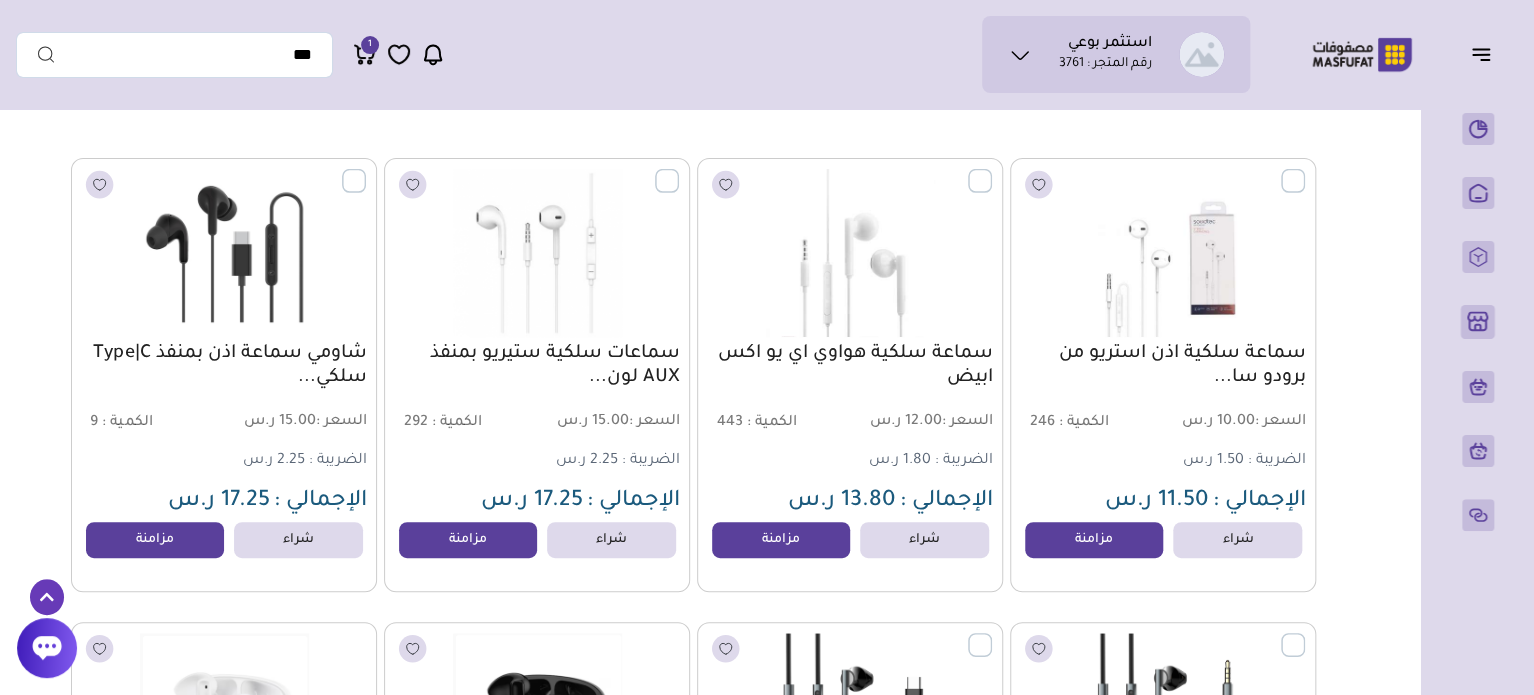click on "مزامنة
( 0 )
تحديد الكل
إلغاء التحديد
المنتجات
(" at bounding box center (705, 1216) 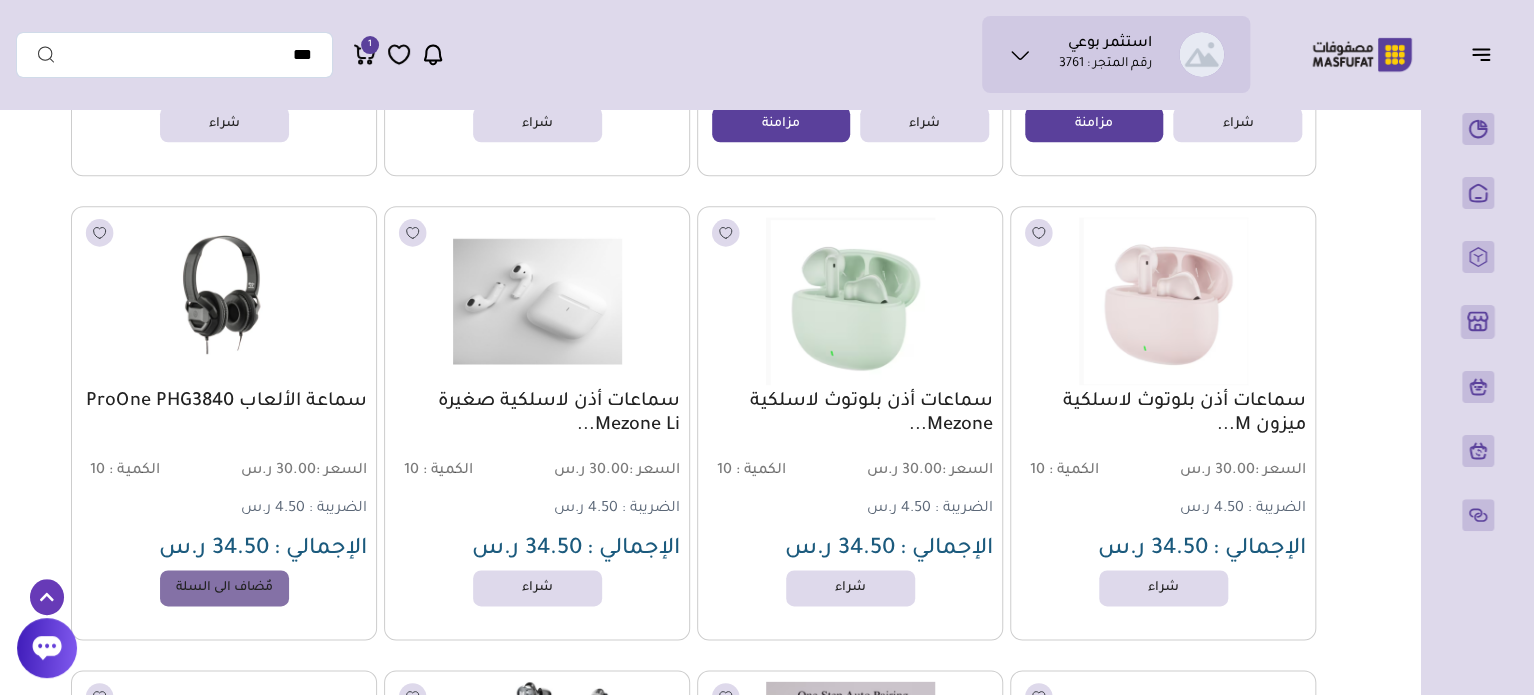 scroll, scrollTop: 1160, scrollLeft: 0, axis: vertical 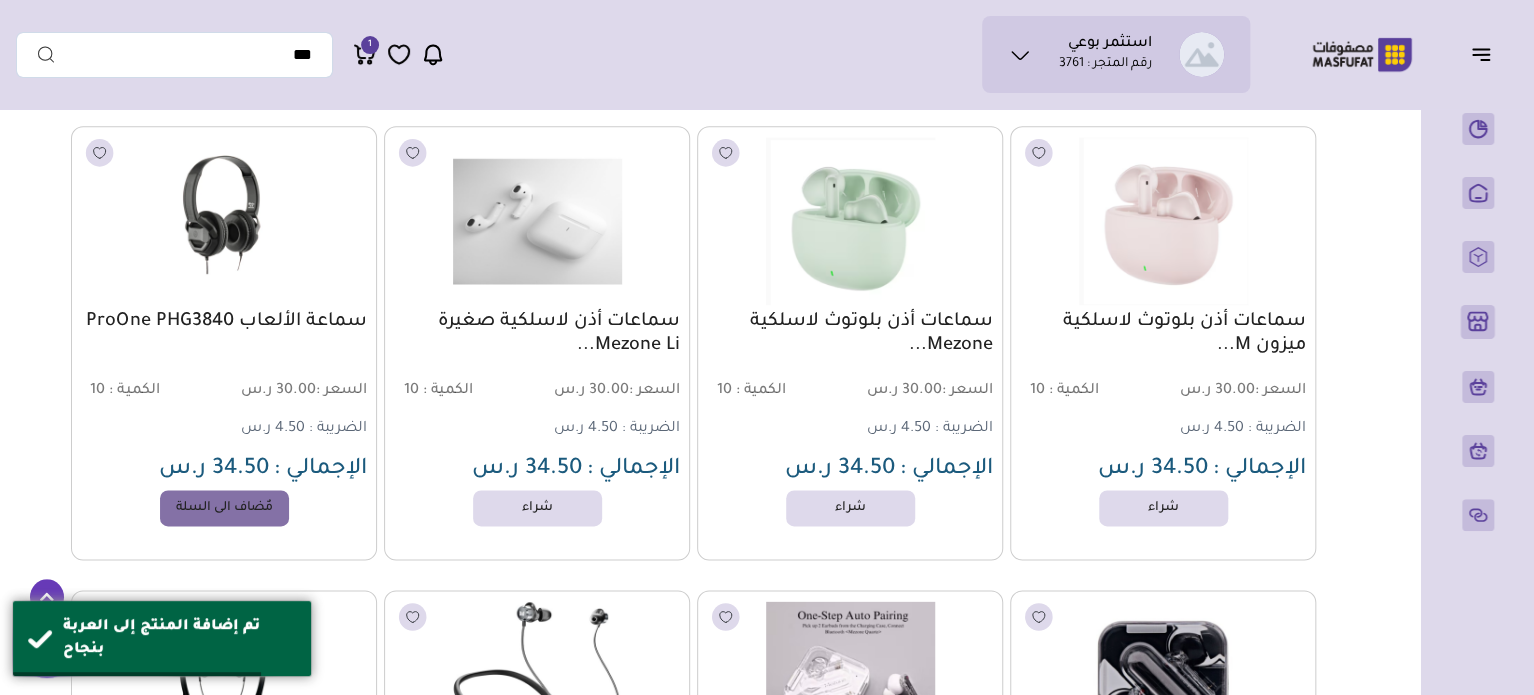 click on "مزامنة
( 0 )
تحديد الكل
إلغاء التحديد
المنتجات
(" at bounding box center (705, 256) 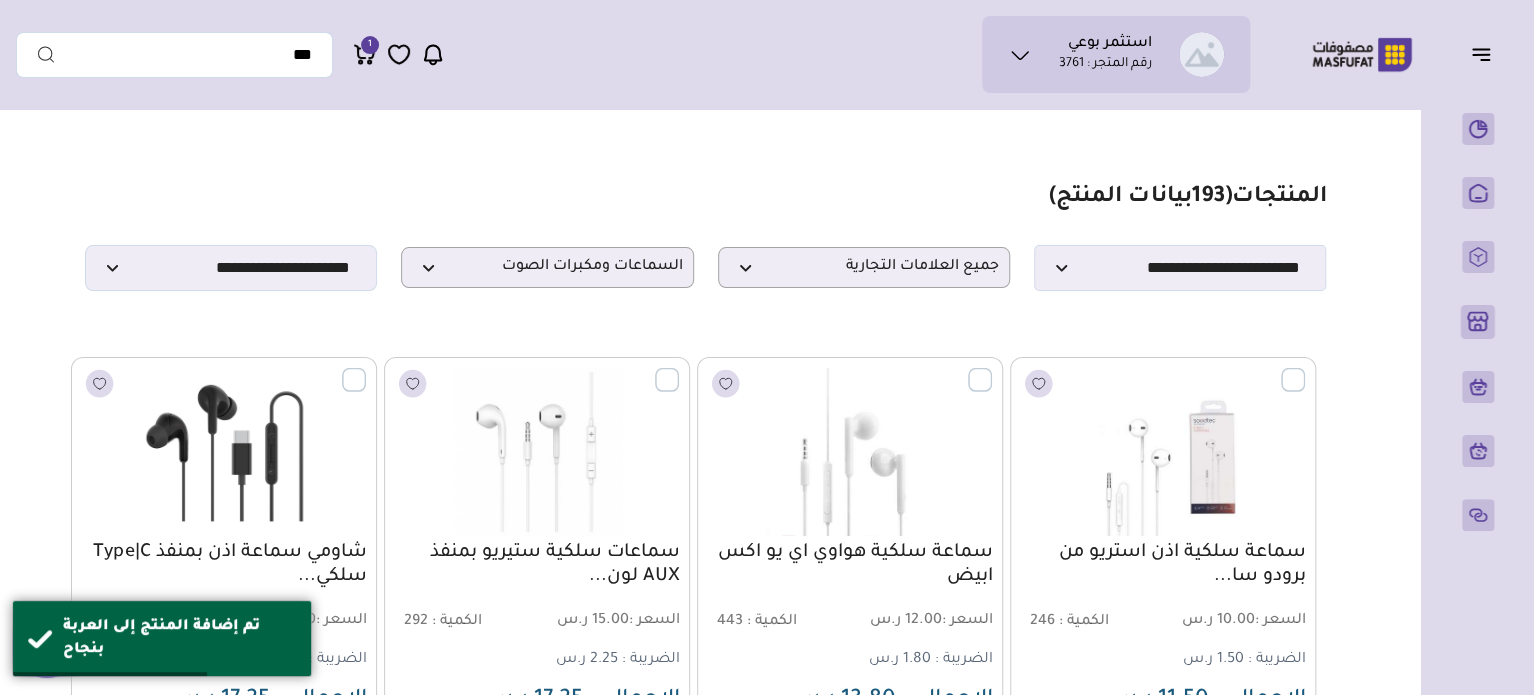 scroll, scrollTop: 0, scrollLeft: 0, axis: both 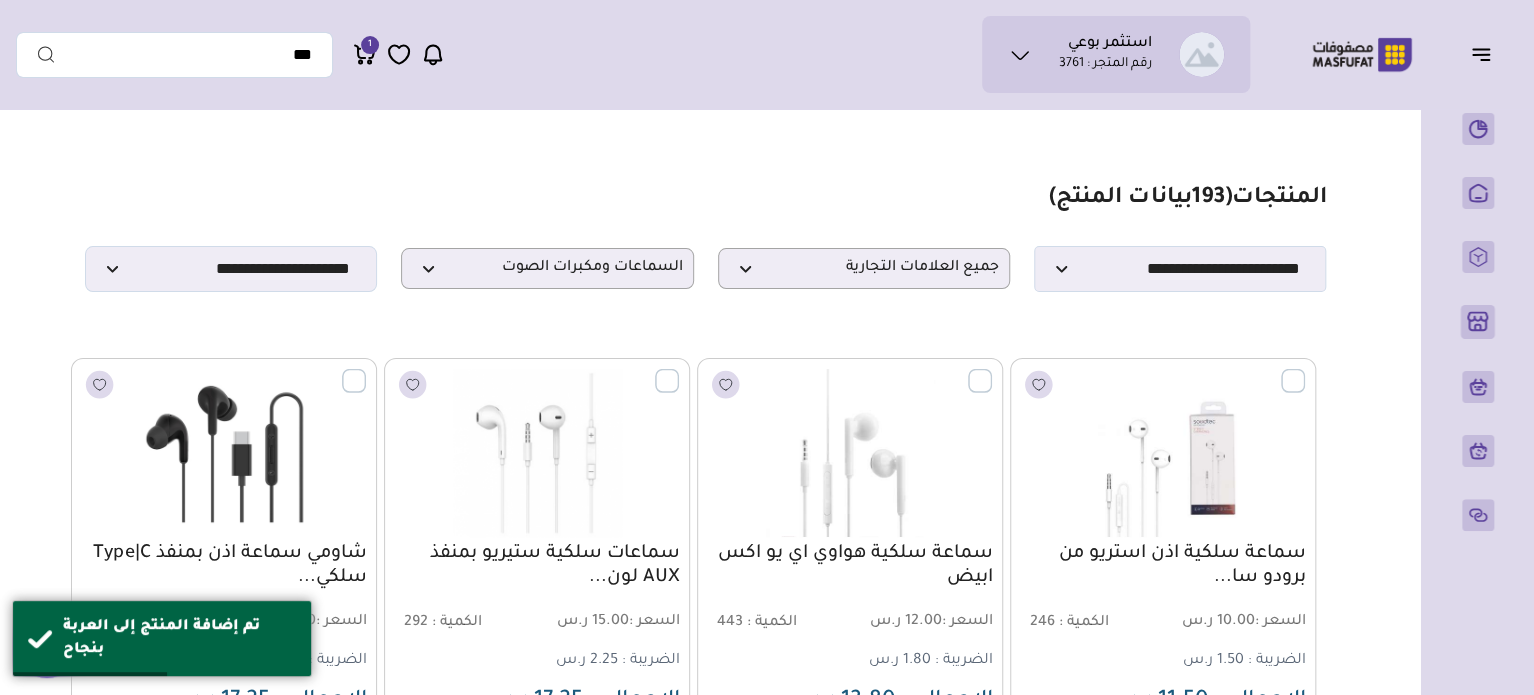 click 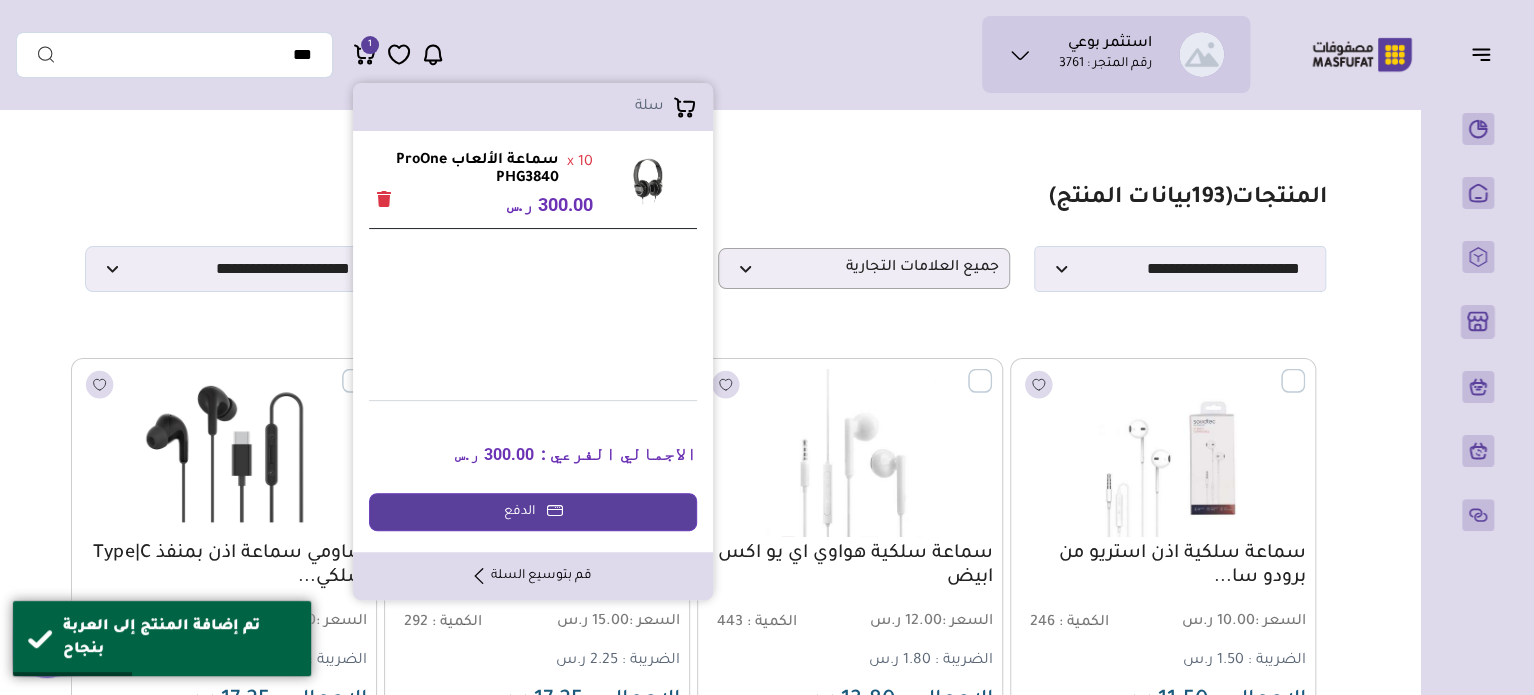 click at bounding box center [384, 199] 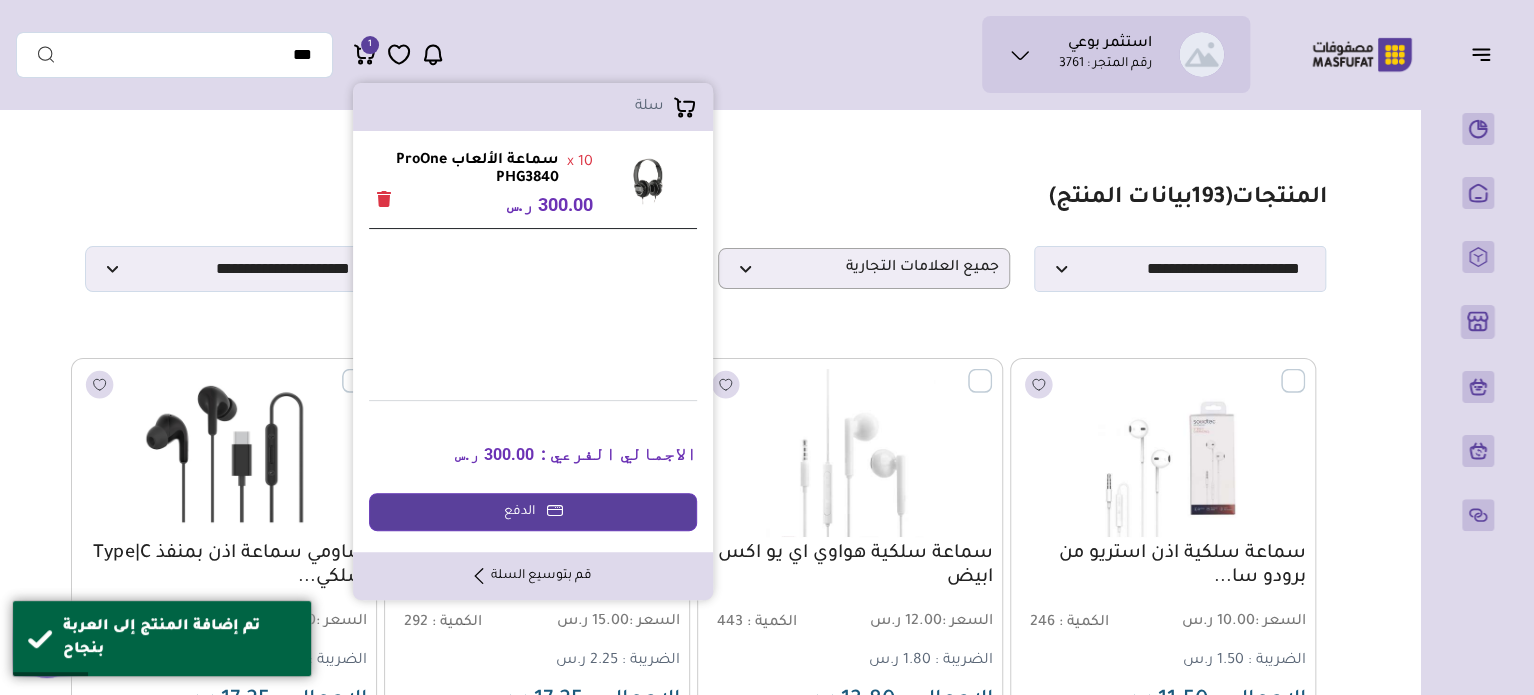 click at bounding box center (384, 199) 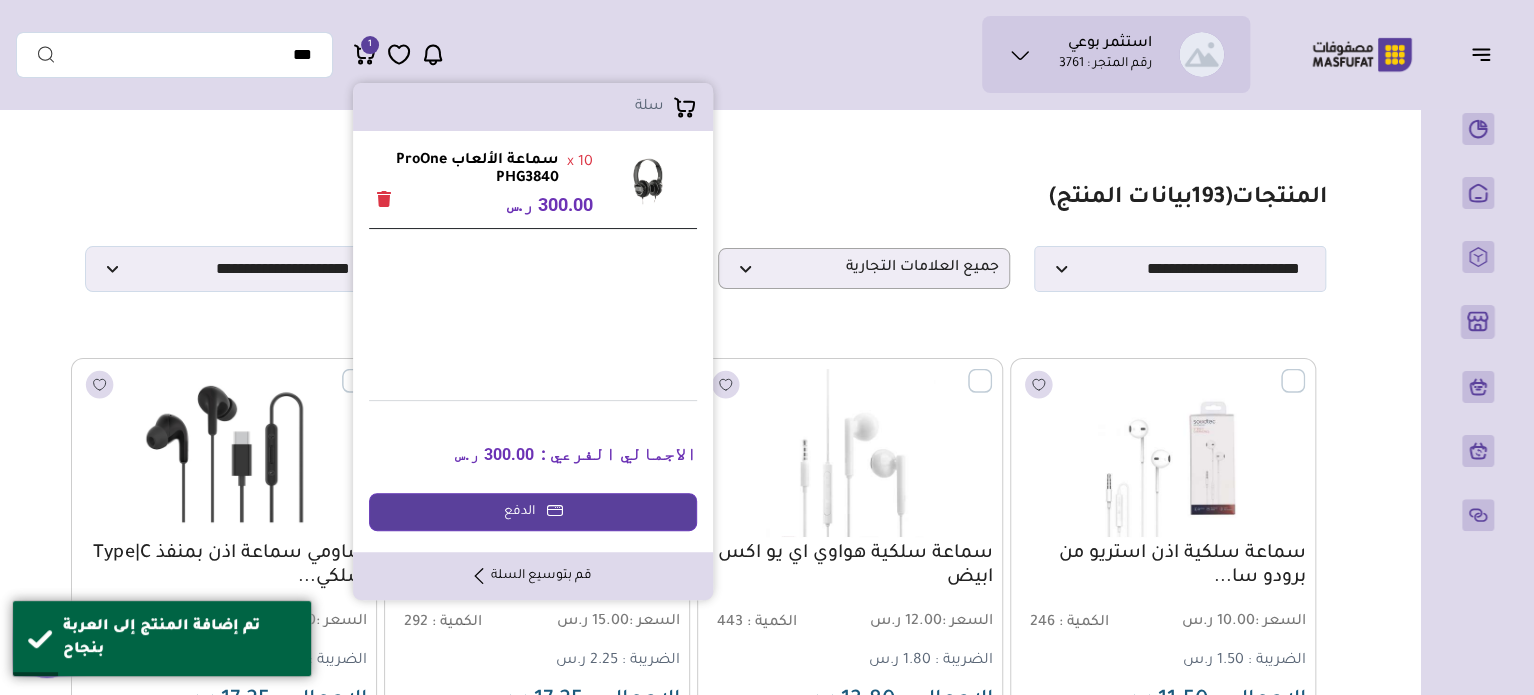 click at bounding box center [384, 199] 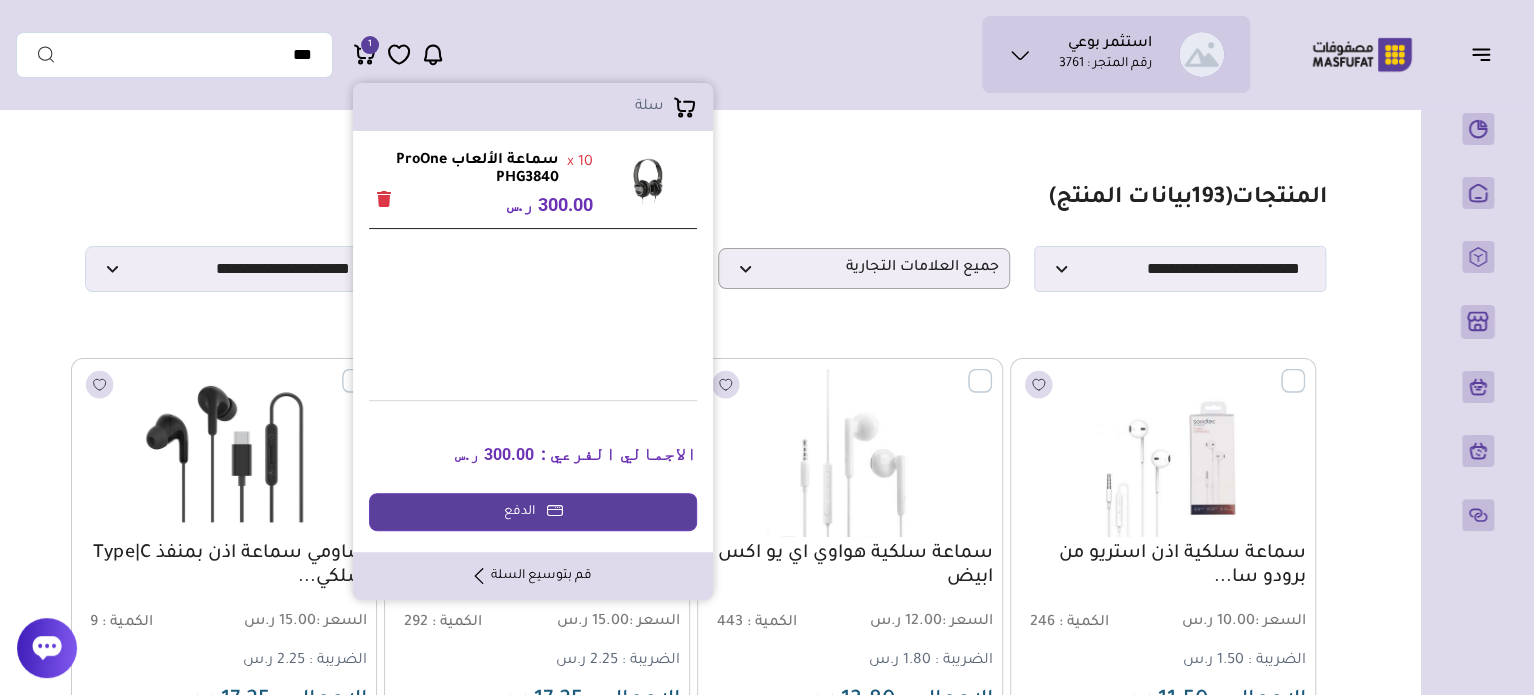 click at bounding box center [384, 199] 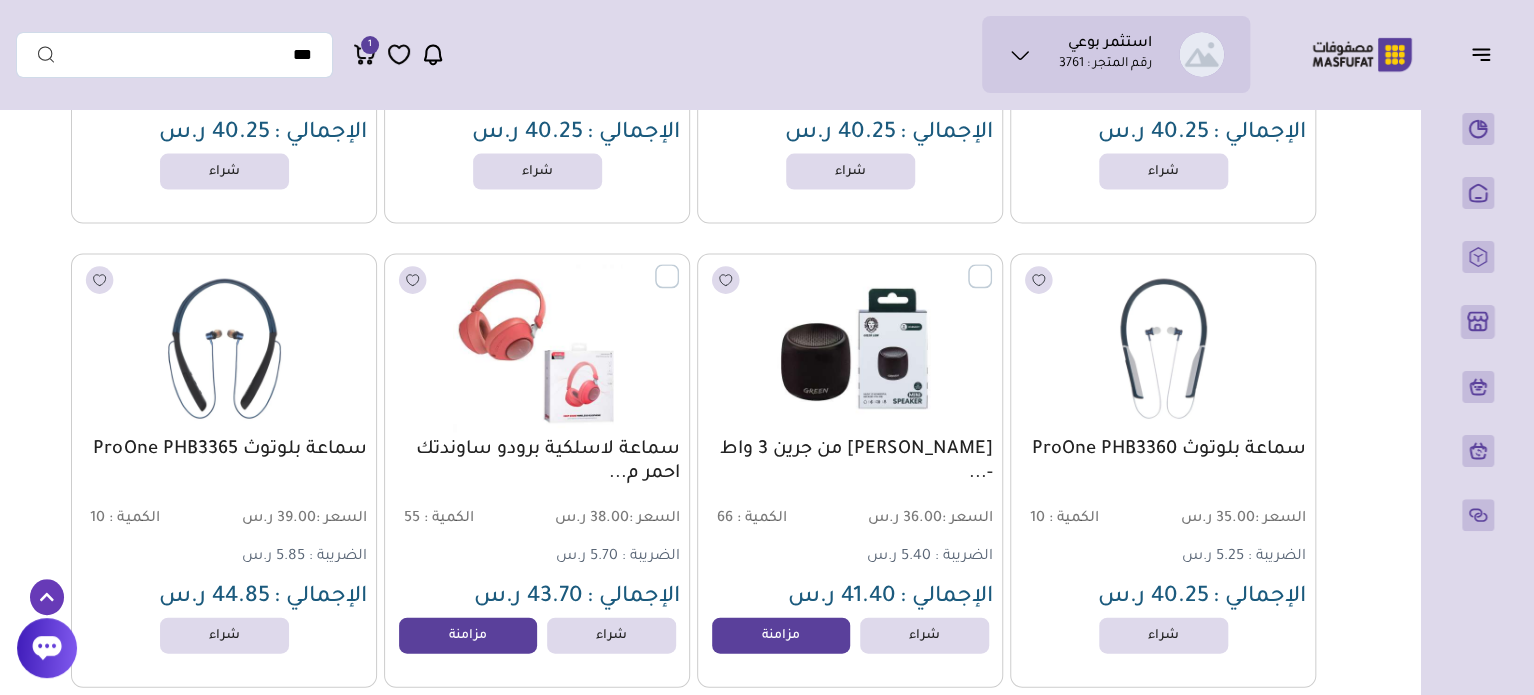 scroll, scrollTop: 2000, scrollLeft: 0, axis: vertical 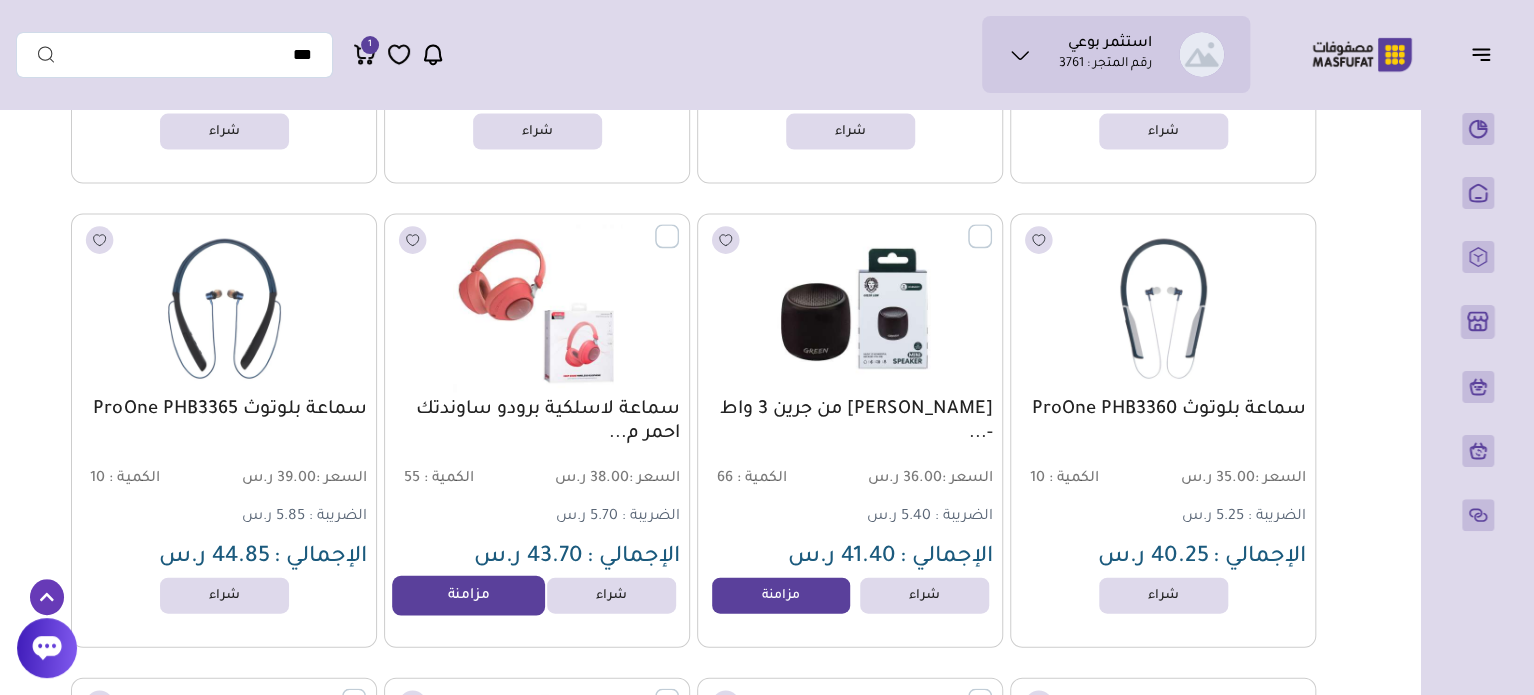click on "مزامنة" at bounding box center (468, 596) 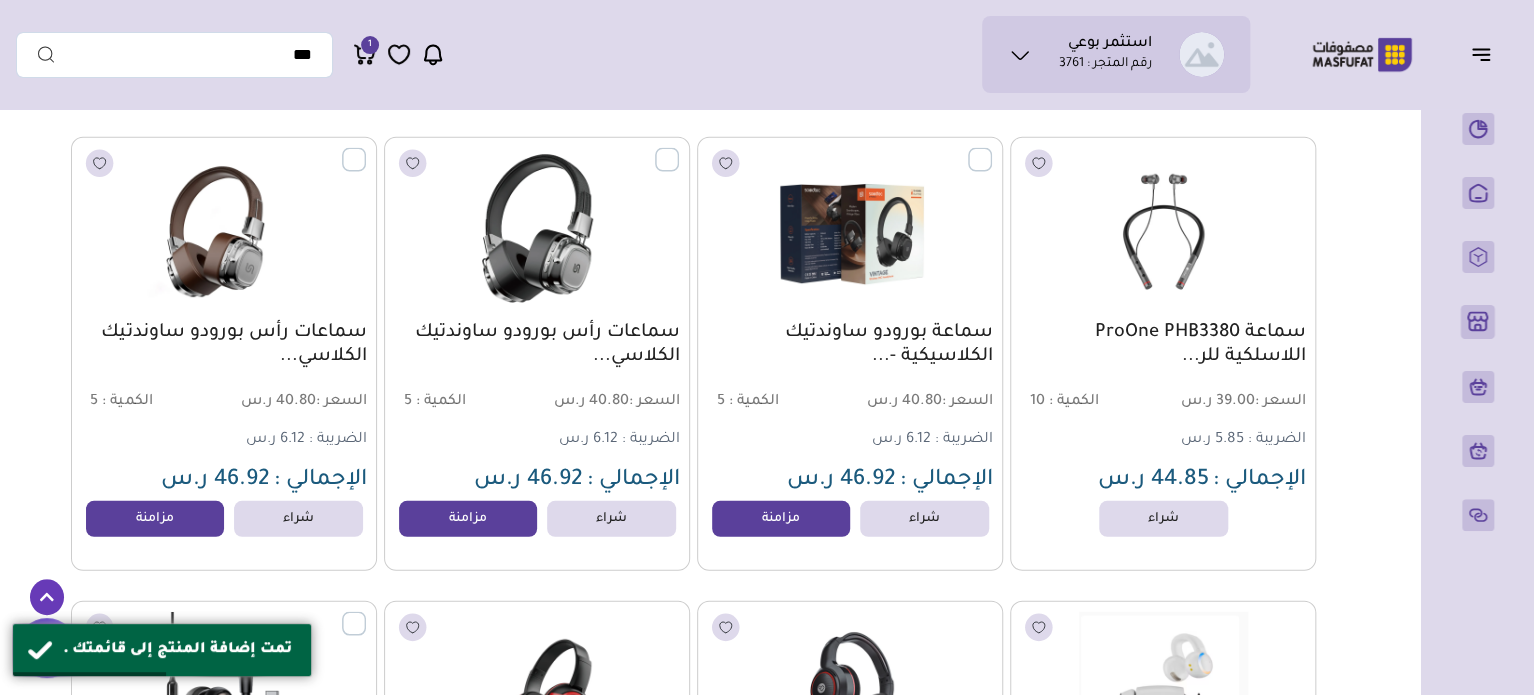 scroll, scrollTop: 2560, scrollLeft: 0, axis: vertical 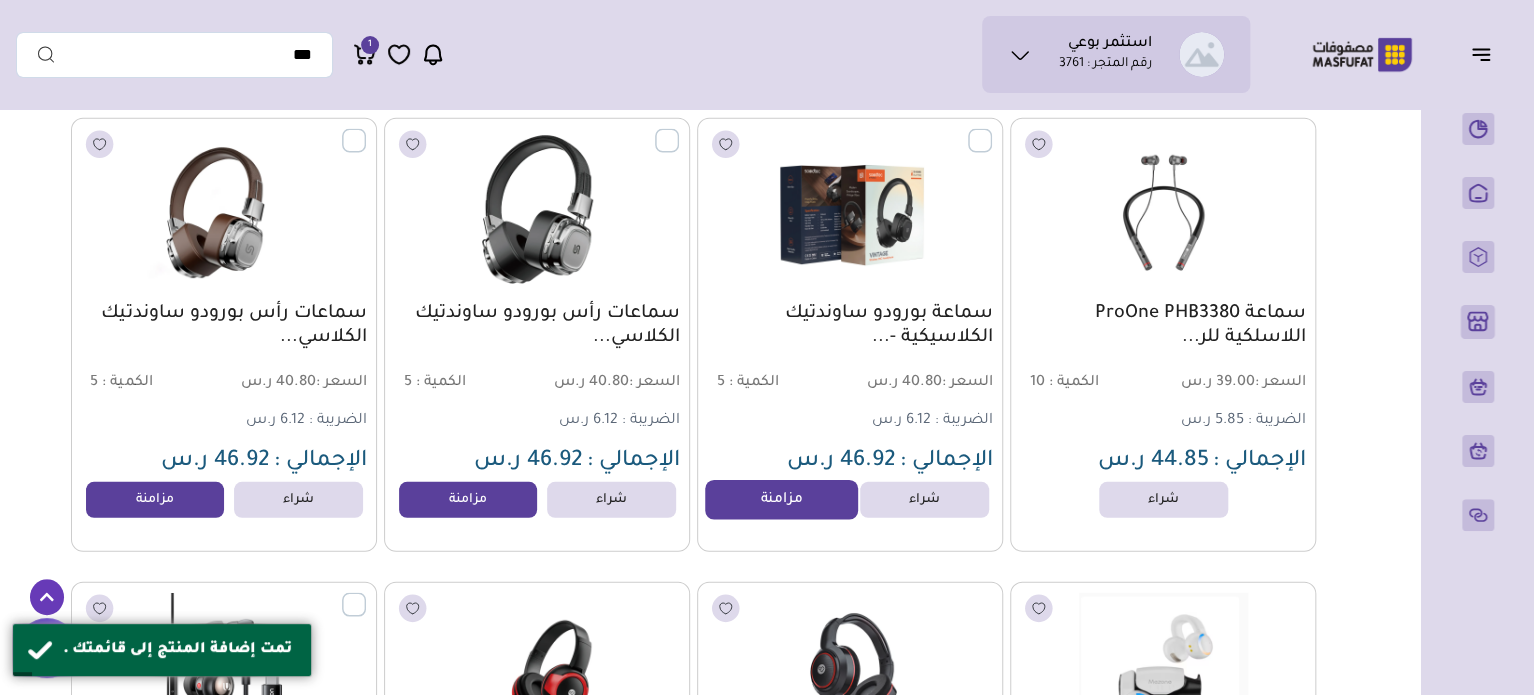 click on "مزامنة" at bounding box center [781, 501] 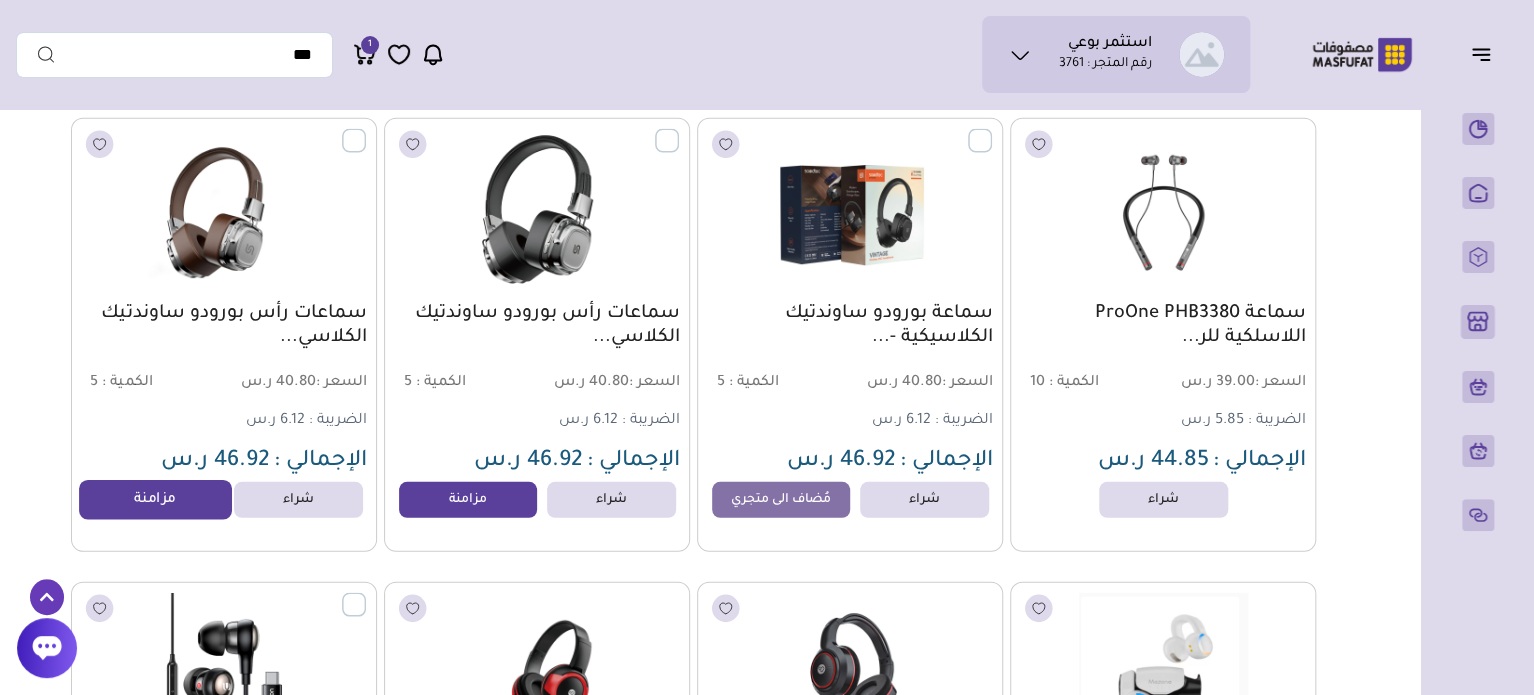 click on "مزامنة" at bounding box center (155, 501) 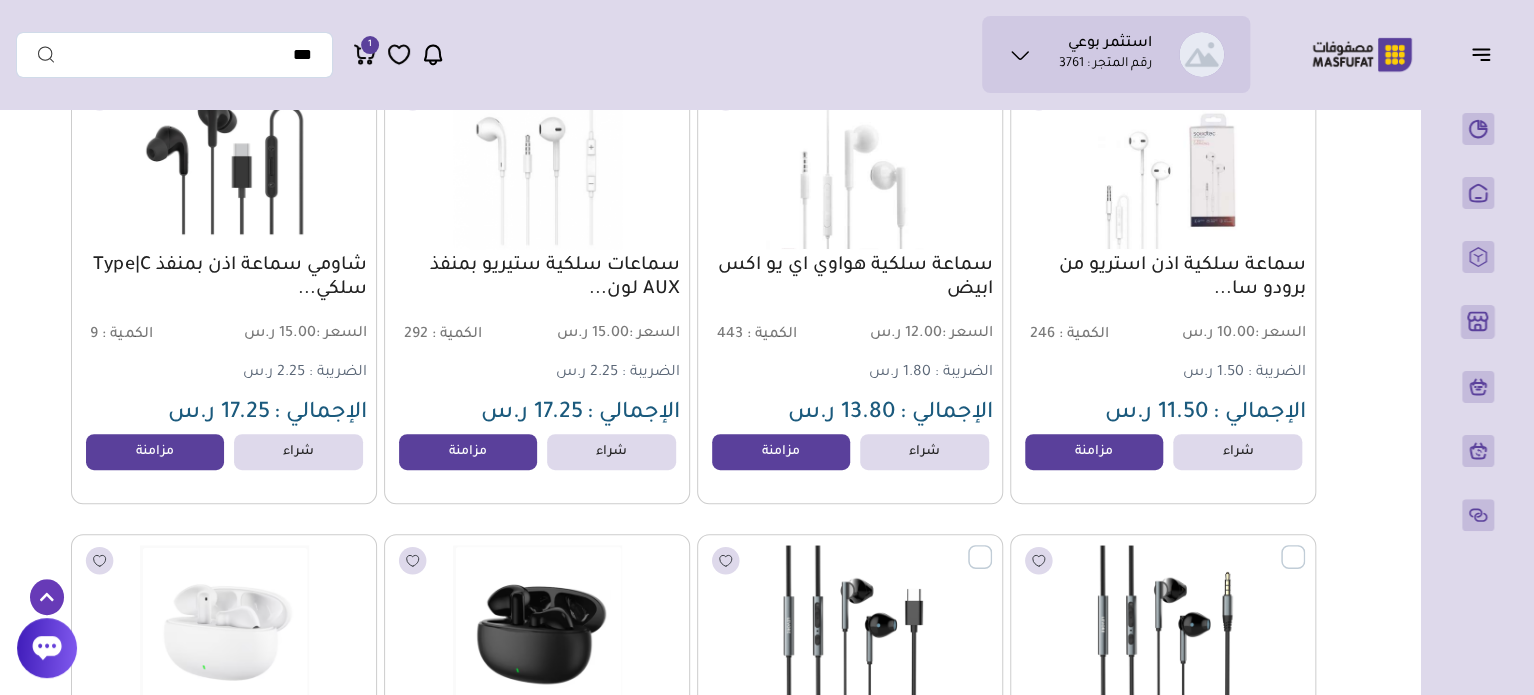 scroll, scrollTop: 0, scrollLeft: 0, axis: both 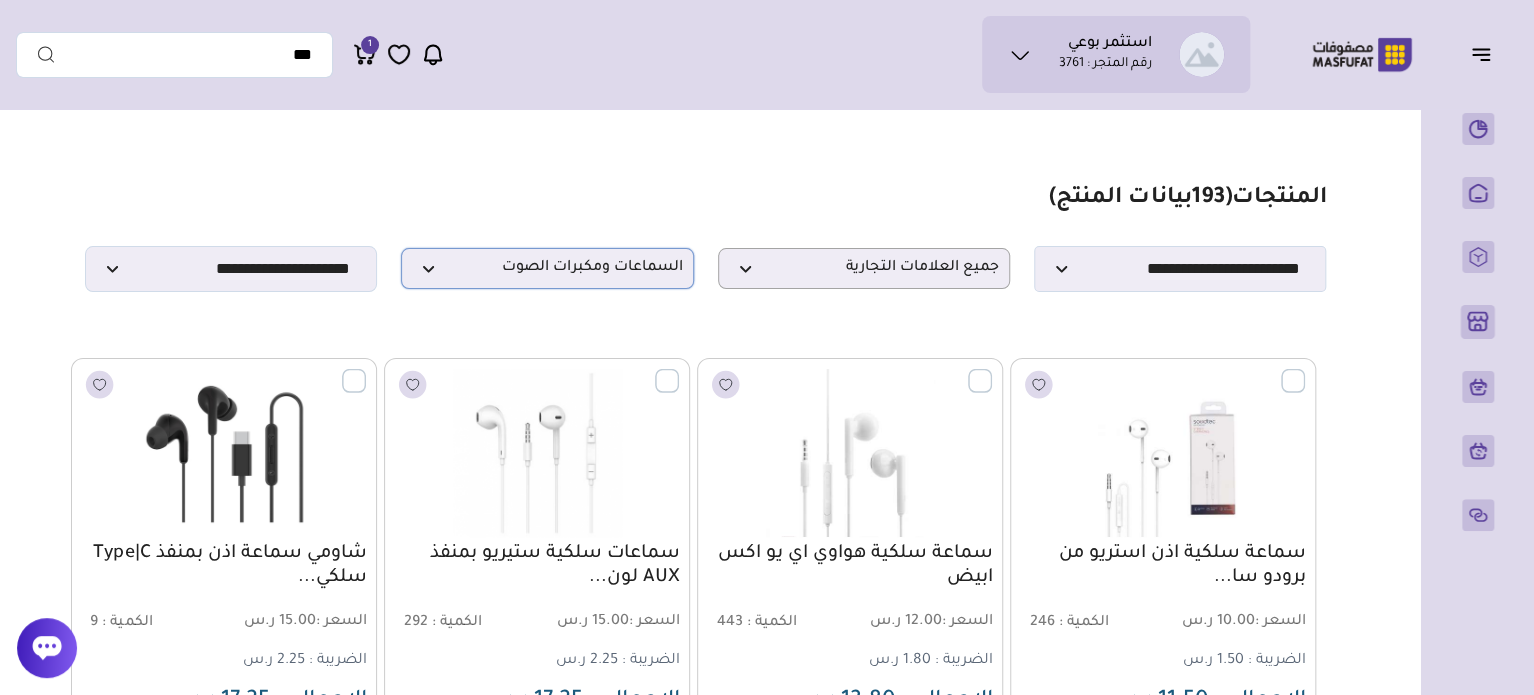 click on "السماعات ومكبرات الصوت" at bounding box center [547, 268] 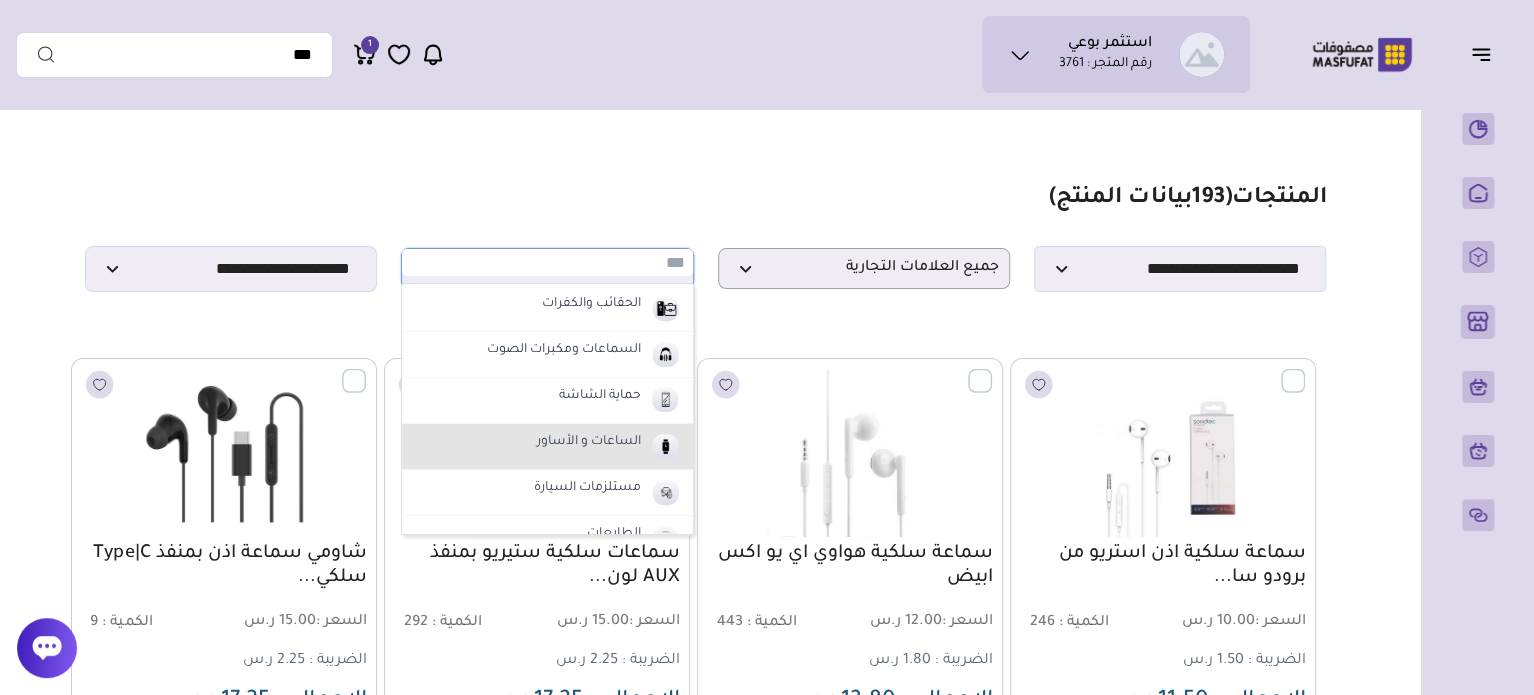 click on "الساعات و الأساور" at bounding box center [547, 447] 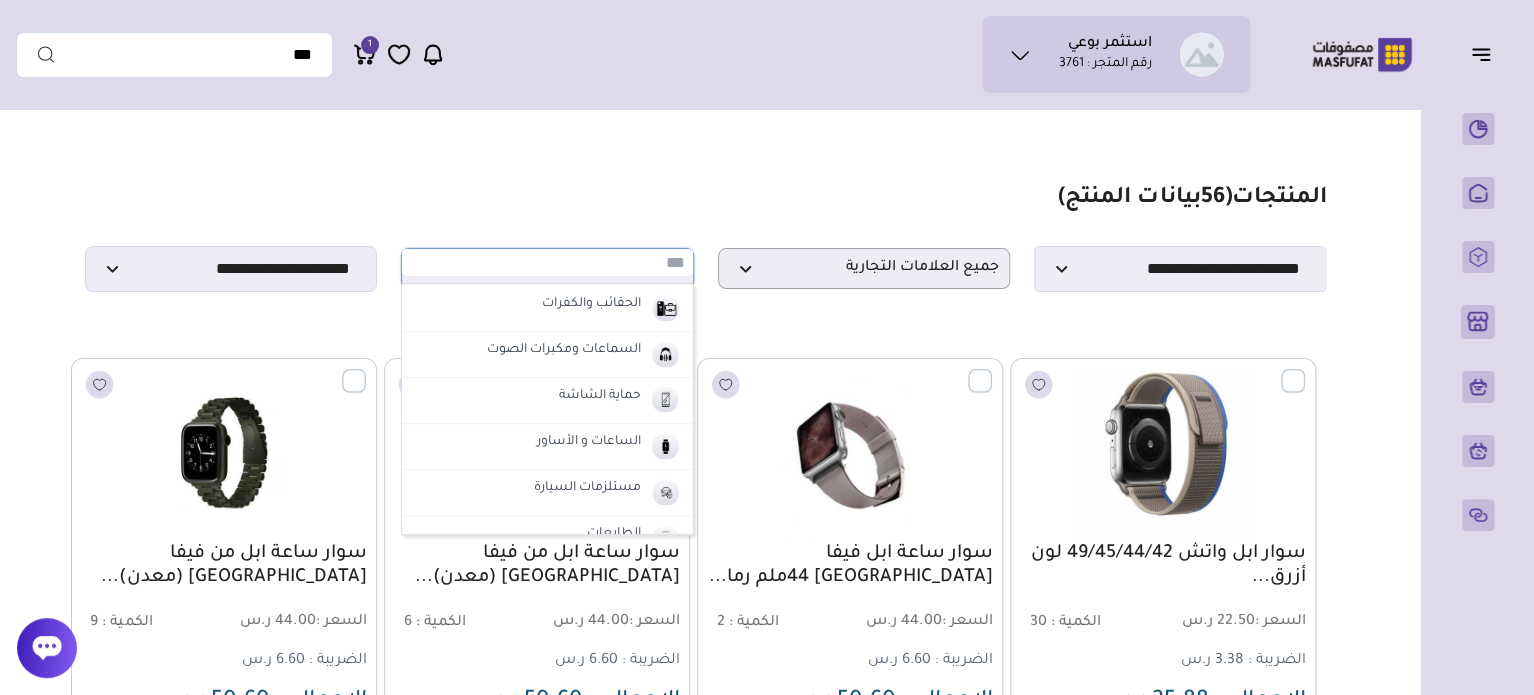click on "مزامنة
( 0 )
تحديد الكل
إلغاء التحديد
المنتجات
(" at bounding box center [705, 1416] 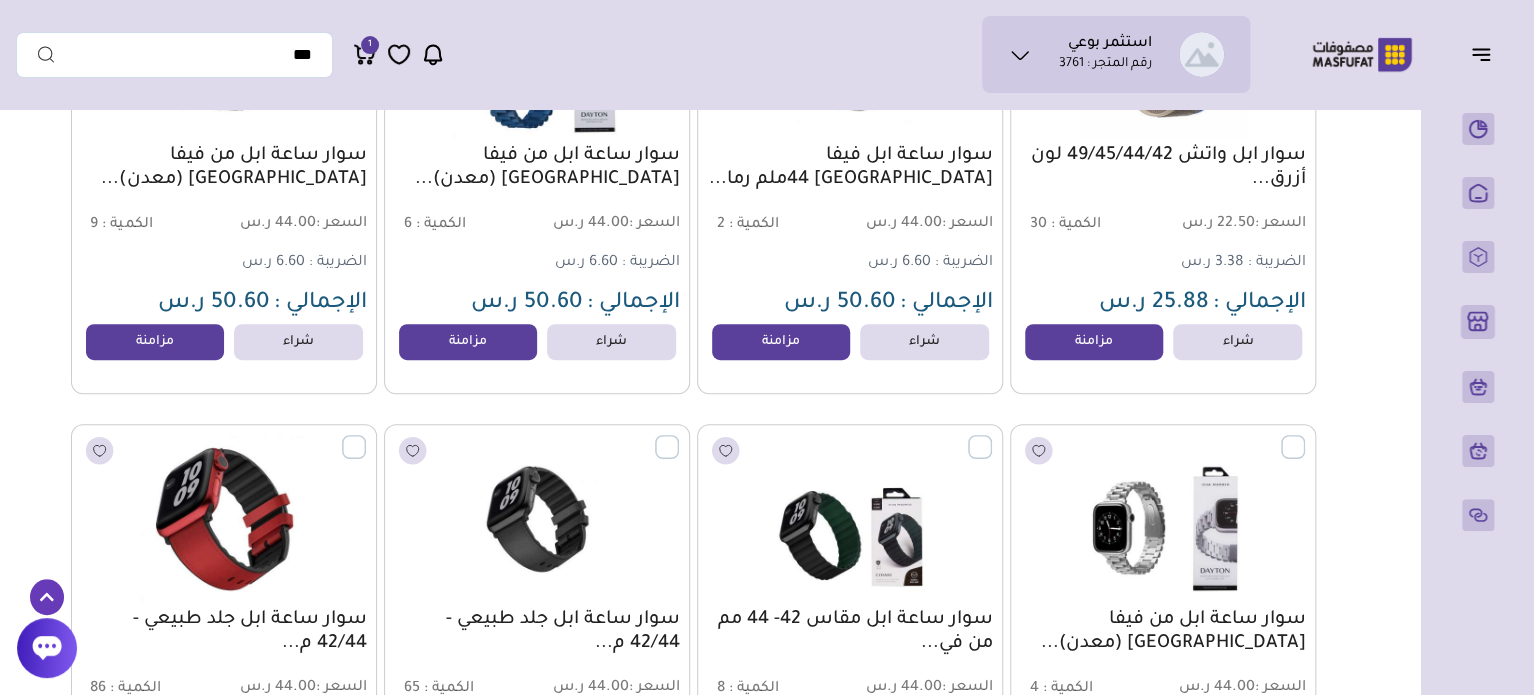 scroll, scrollTop: 400, scrollLeft: 0, axis: vertical 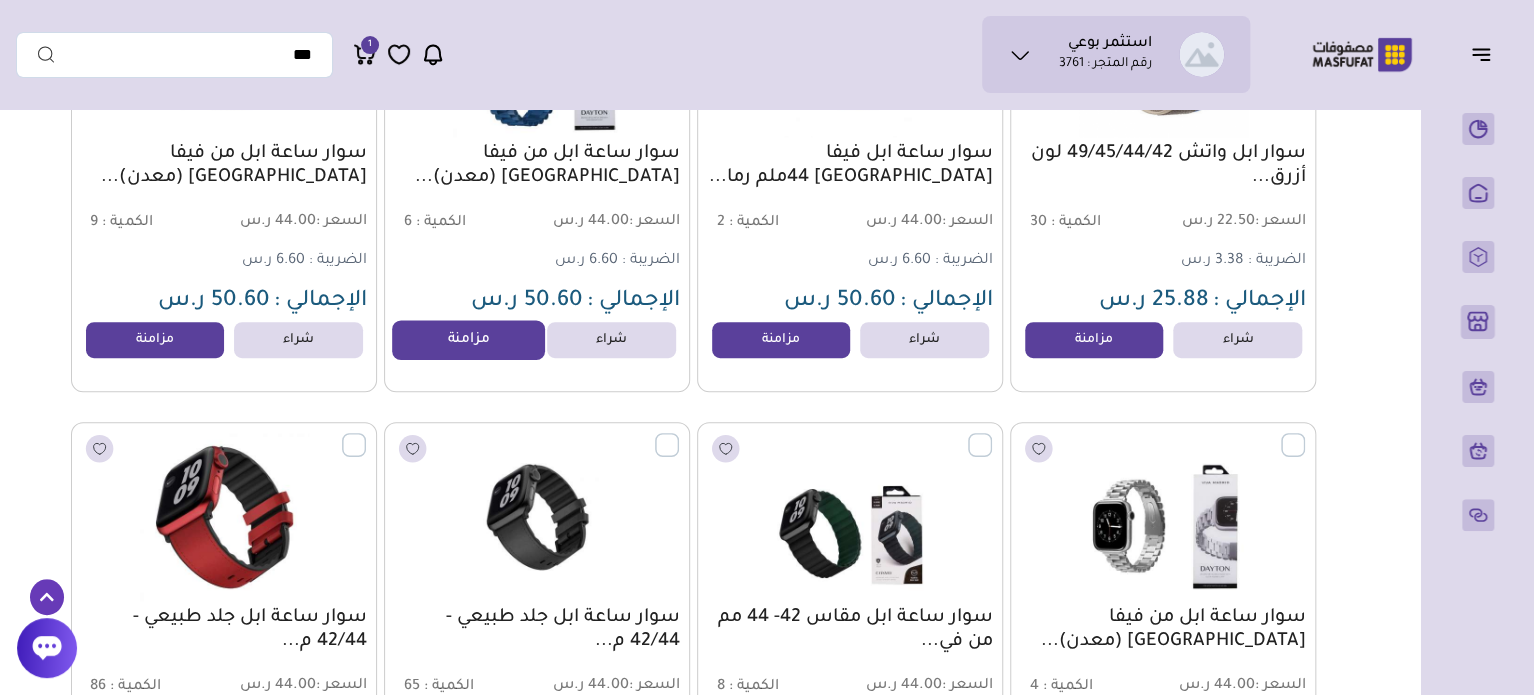 click on "مزامنة" at bounding box center (468, 340) 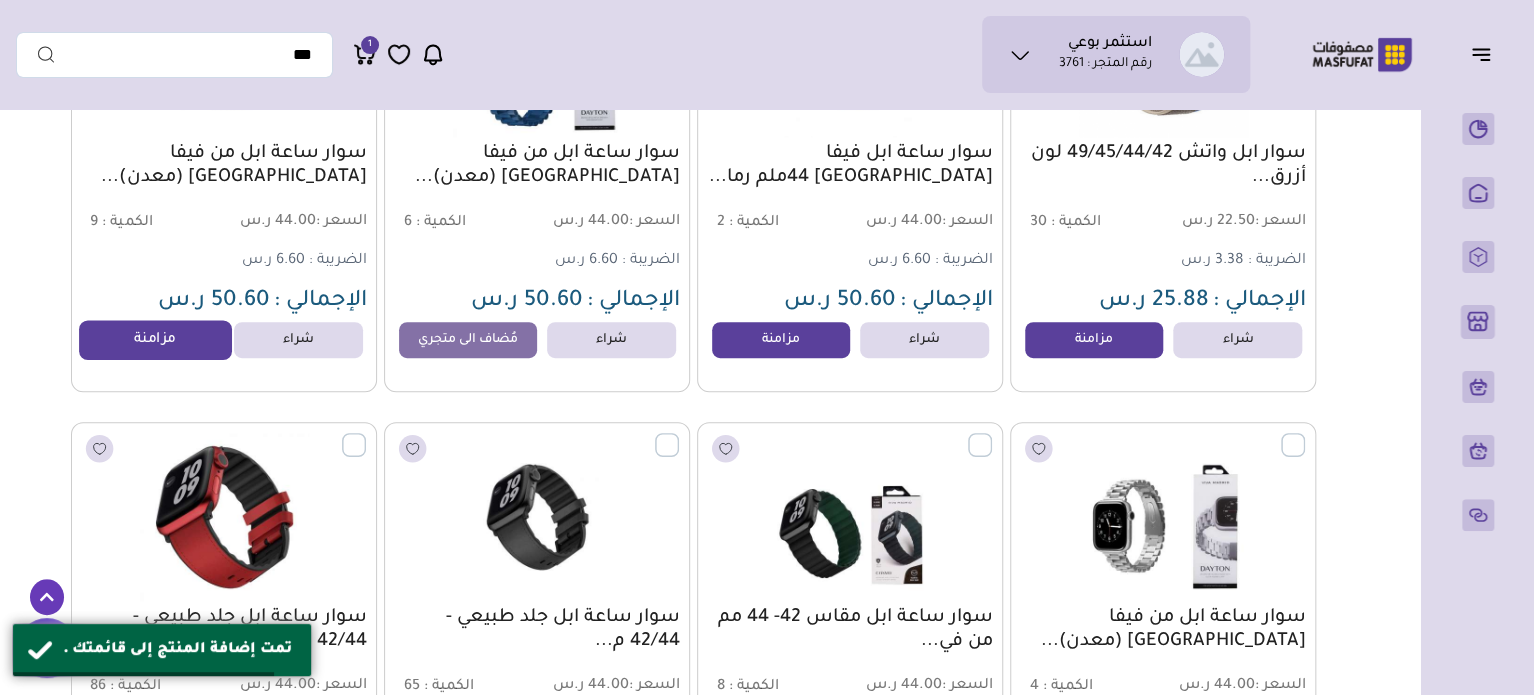 click on "مزامنة" at bounding box center (155, 340) 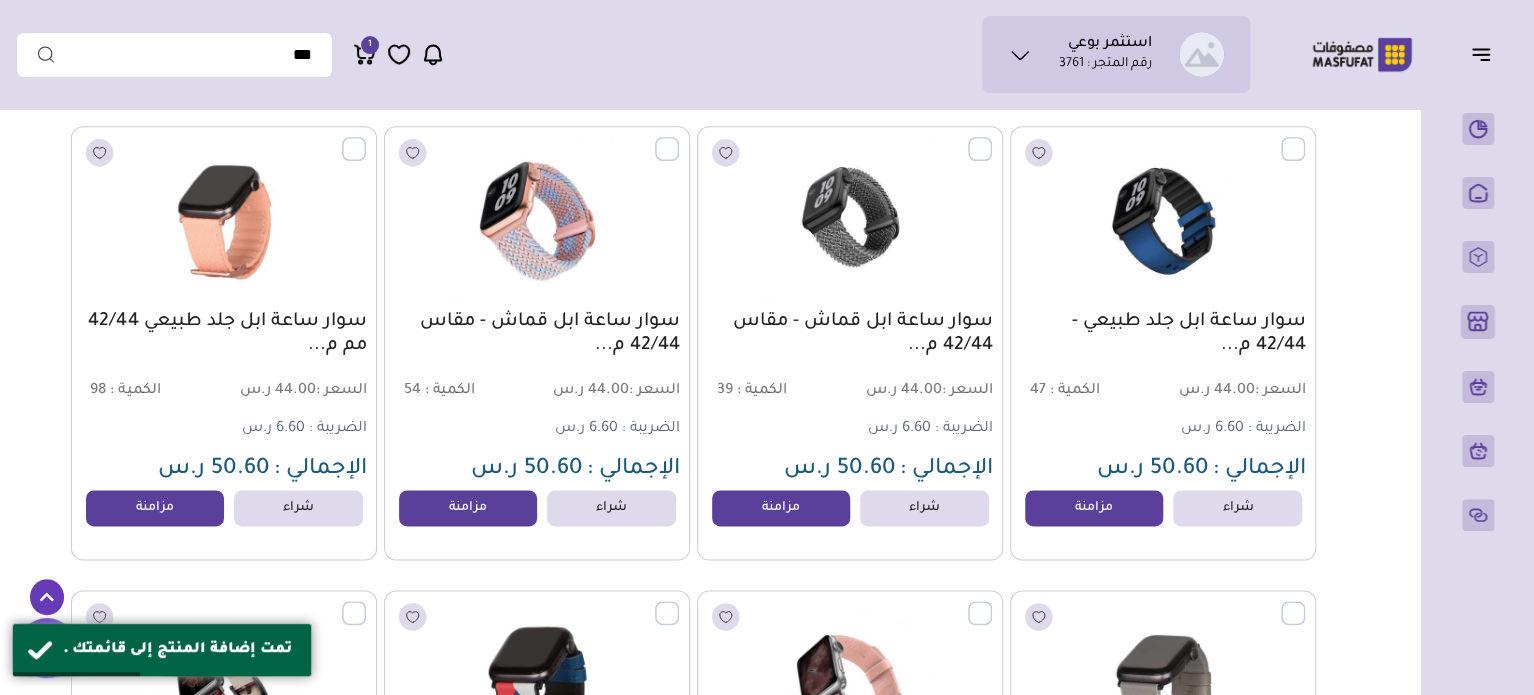 scroll, scrollTop: 1200, scrollLeft: 0, axis: vertical 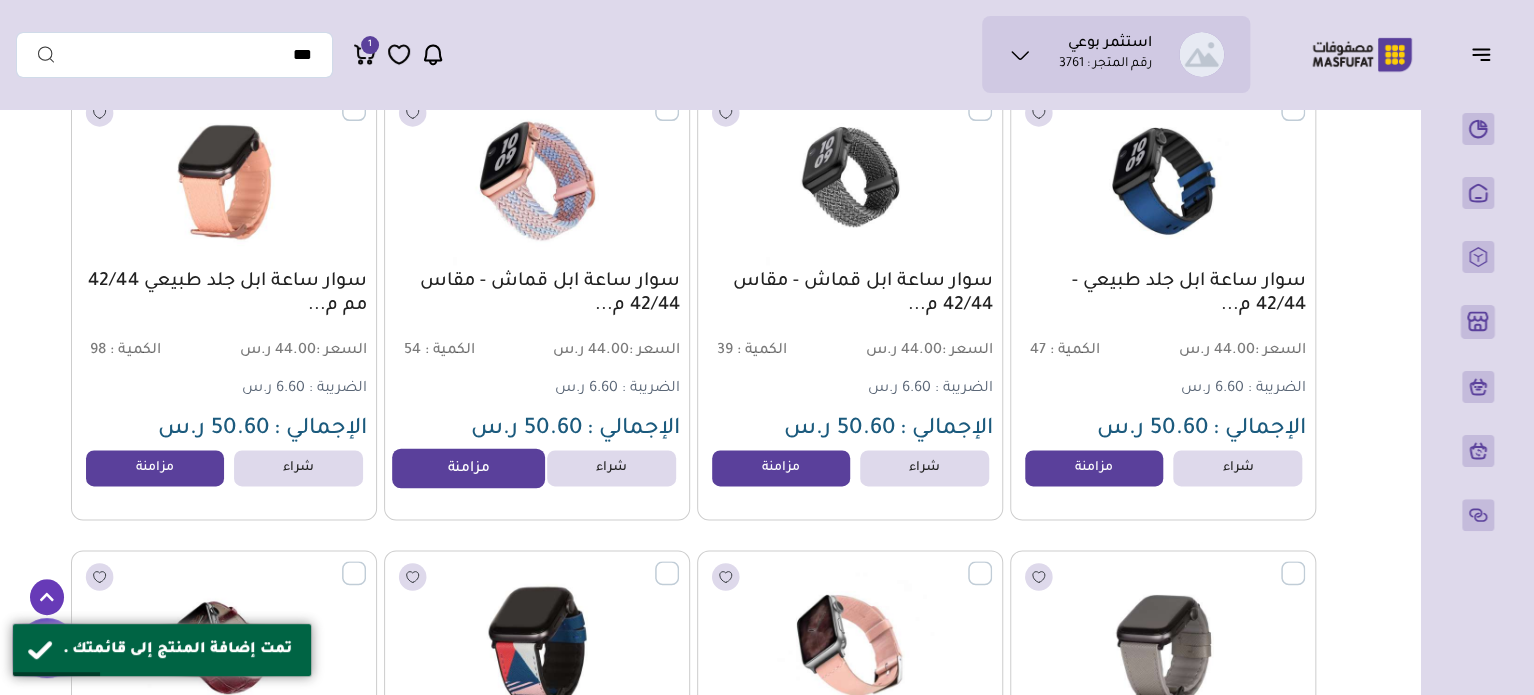 click on "مزامنة" at bounding box center [468, 468] 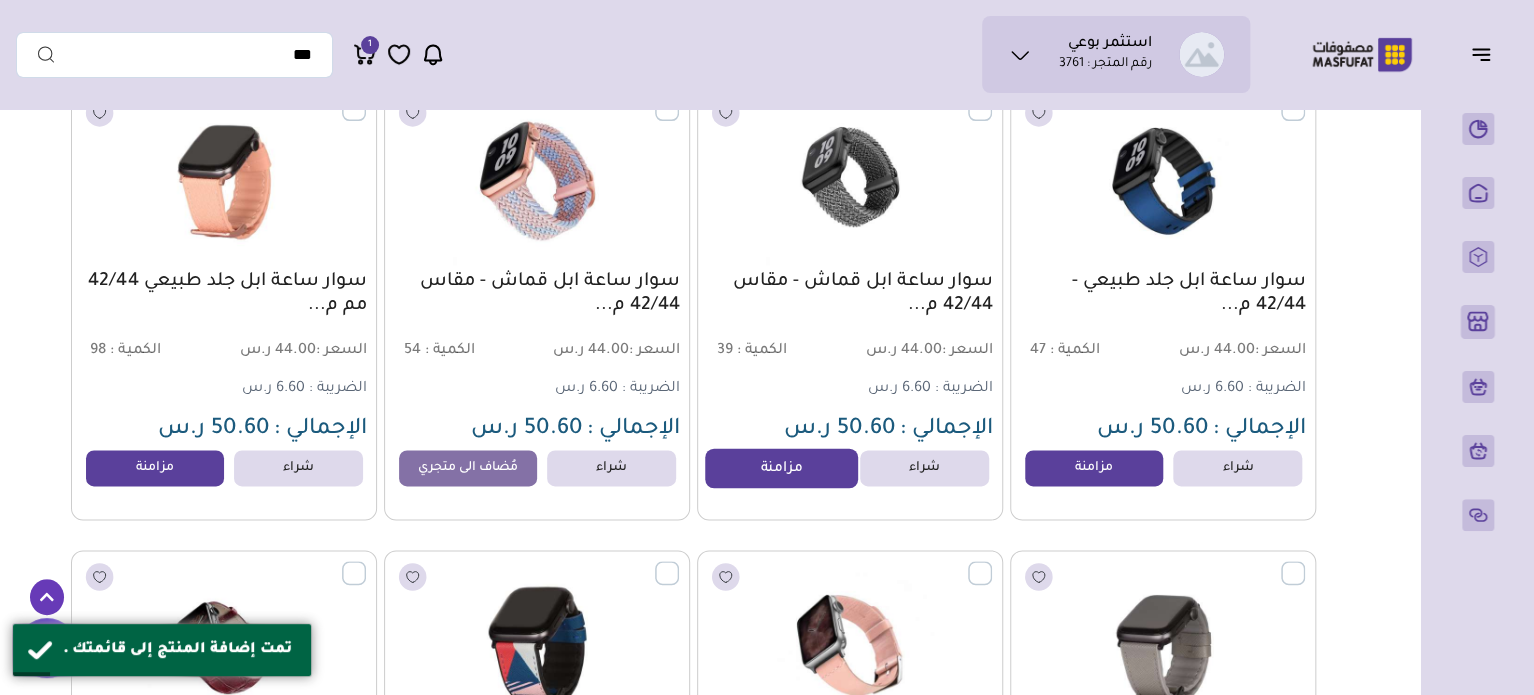 click on "مزامنة" at bounding box center (781, 468) 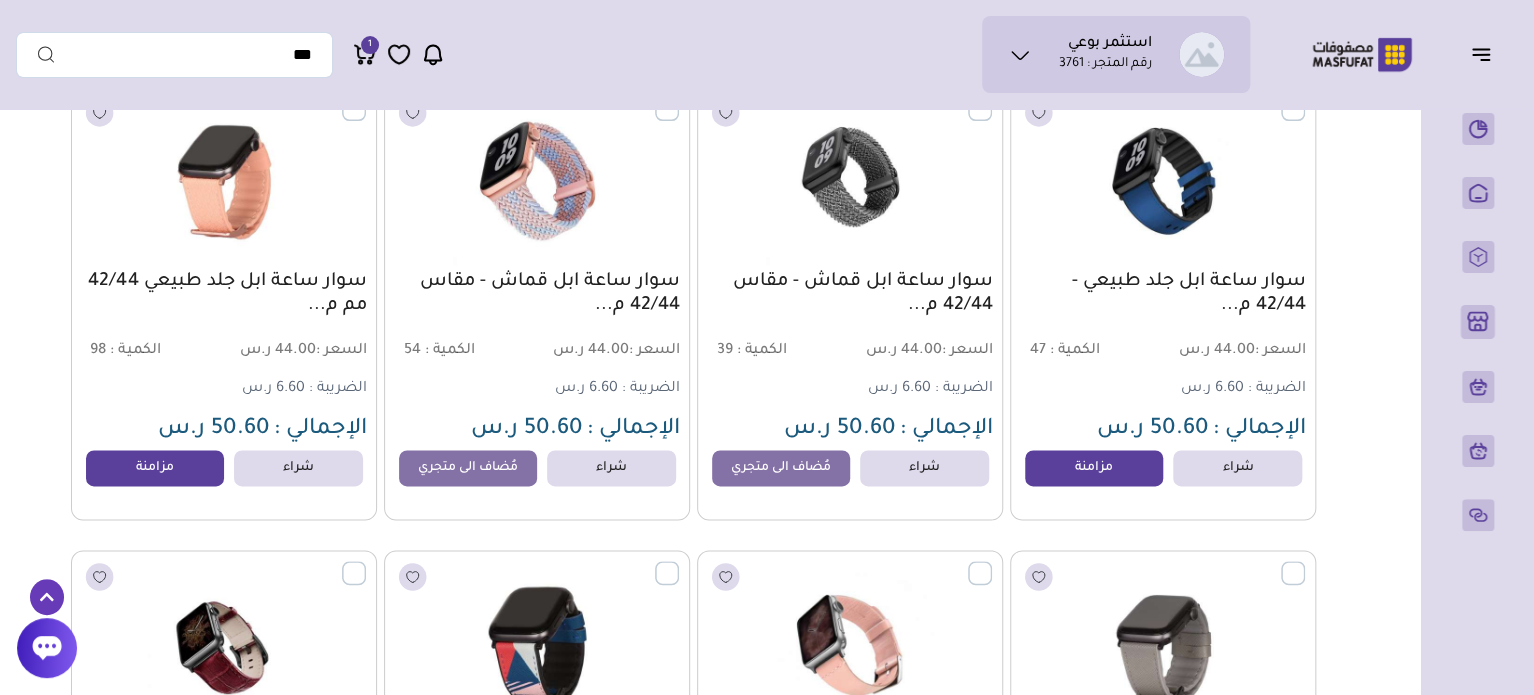 click on "سوار ساعة ابل جلد طبيعي 42/44 مم م...
السعر :
44.00  ر.س
الكمية :
98
الضريبة :" at bounding box center (224, 303) 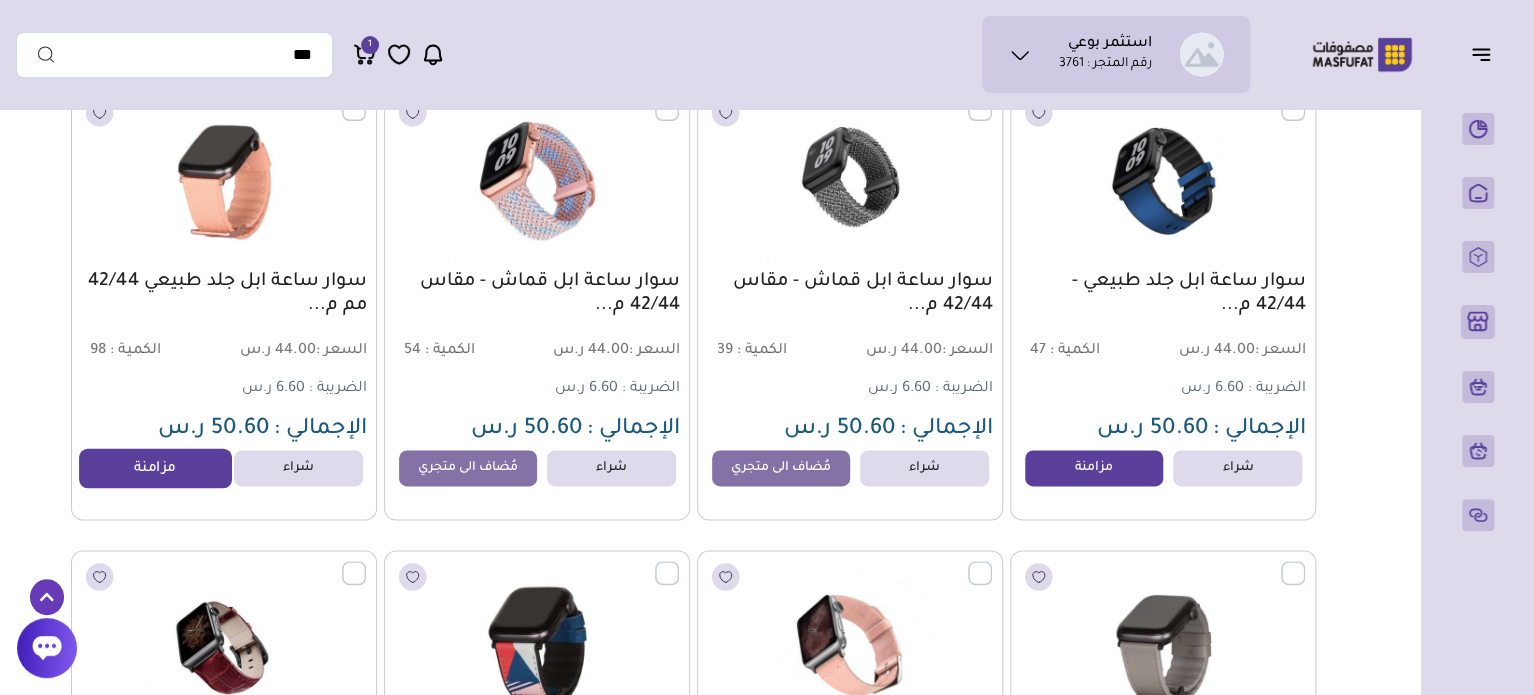 click on "مزامنة" at bounding box center [155, 468] 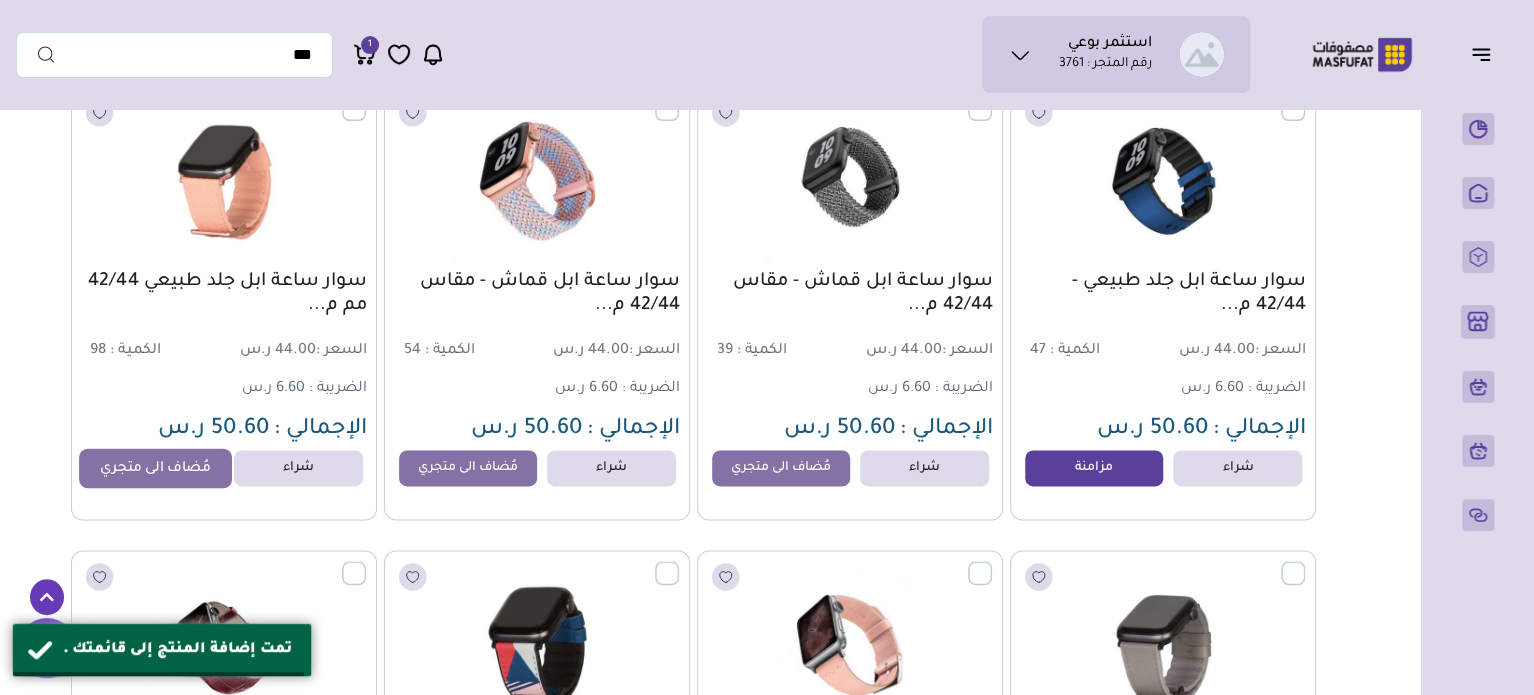 click on "مُضاف الى متجري" at bounding box center (155, 468) 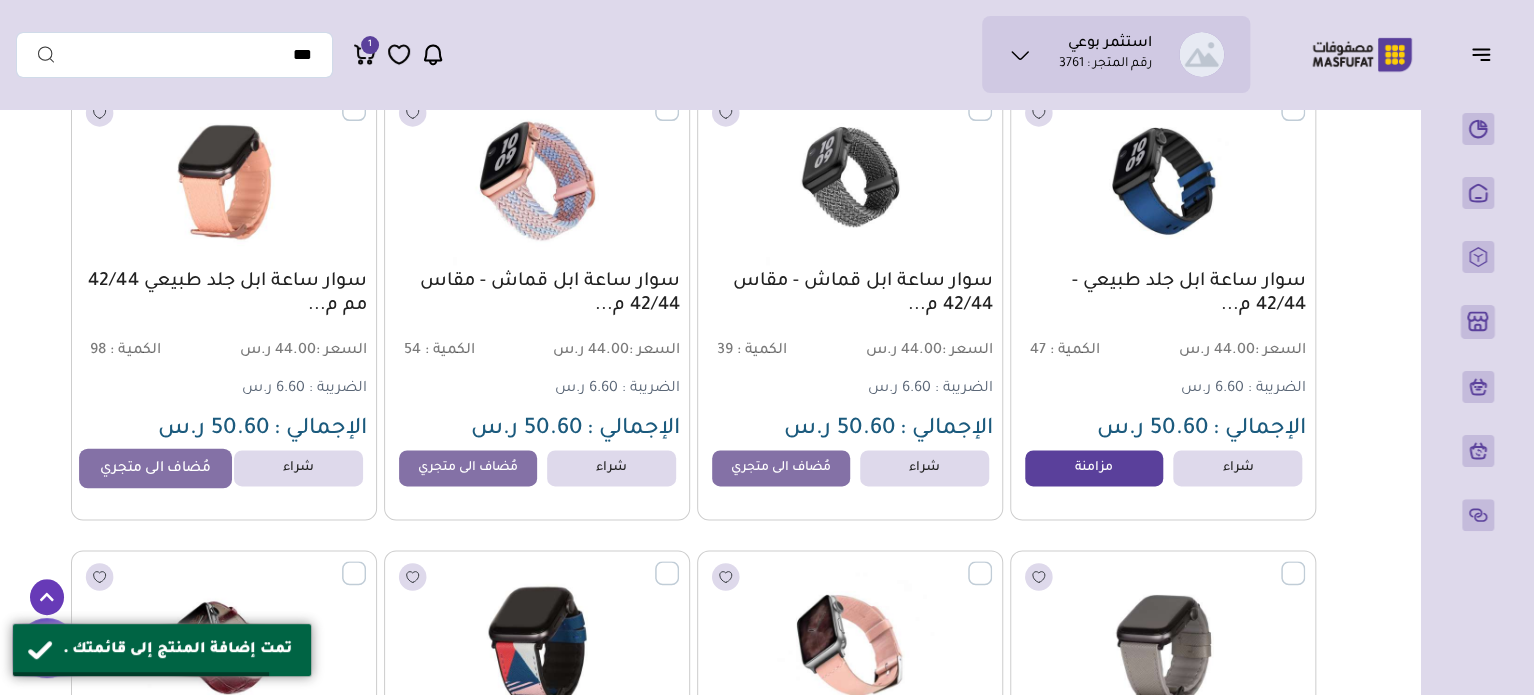 click on "مُضاف الى متجري" at bounding box center (155, 468) 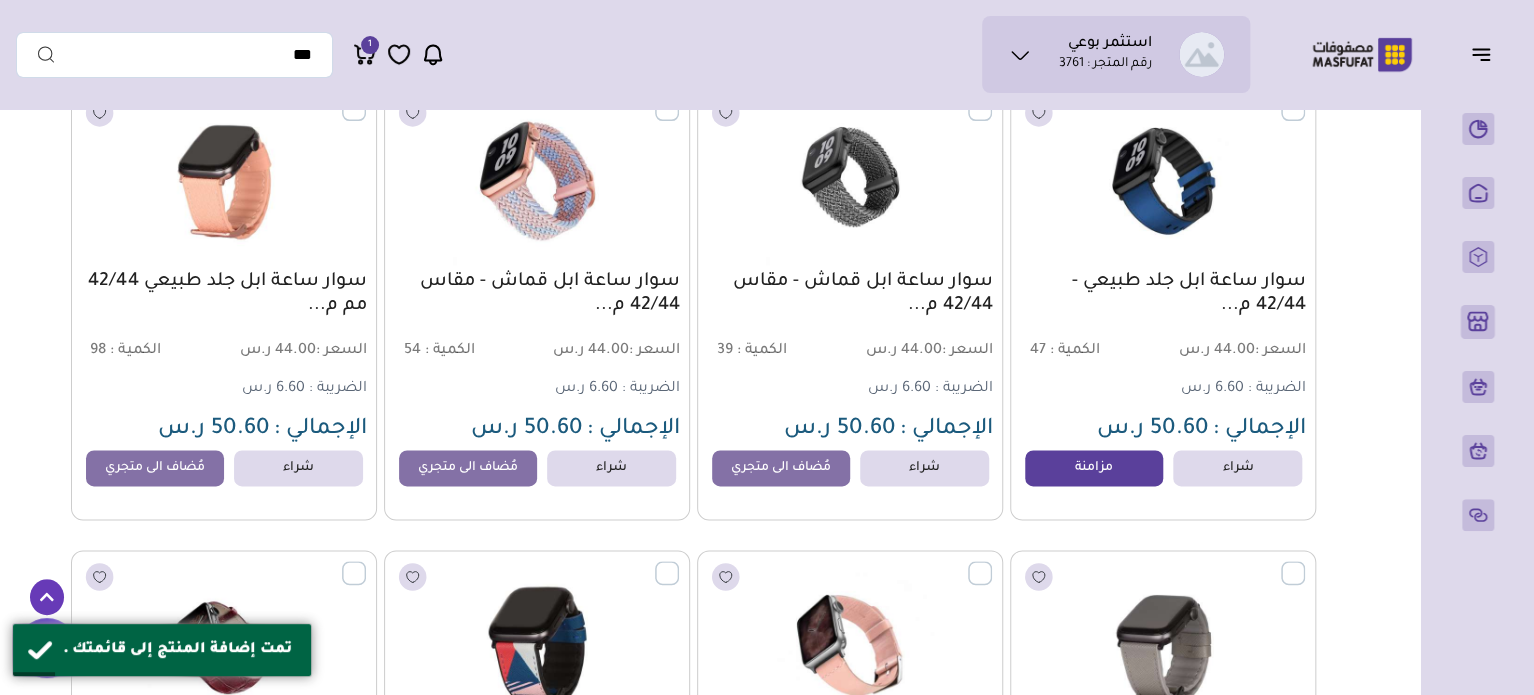 click on "سوار ابل واتش 49/45/44/42 لون أزرق...
السعر :
22.50  ر.س
الكمية :
30 3.38  ر.س" at bounding box center [706, 303] 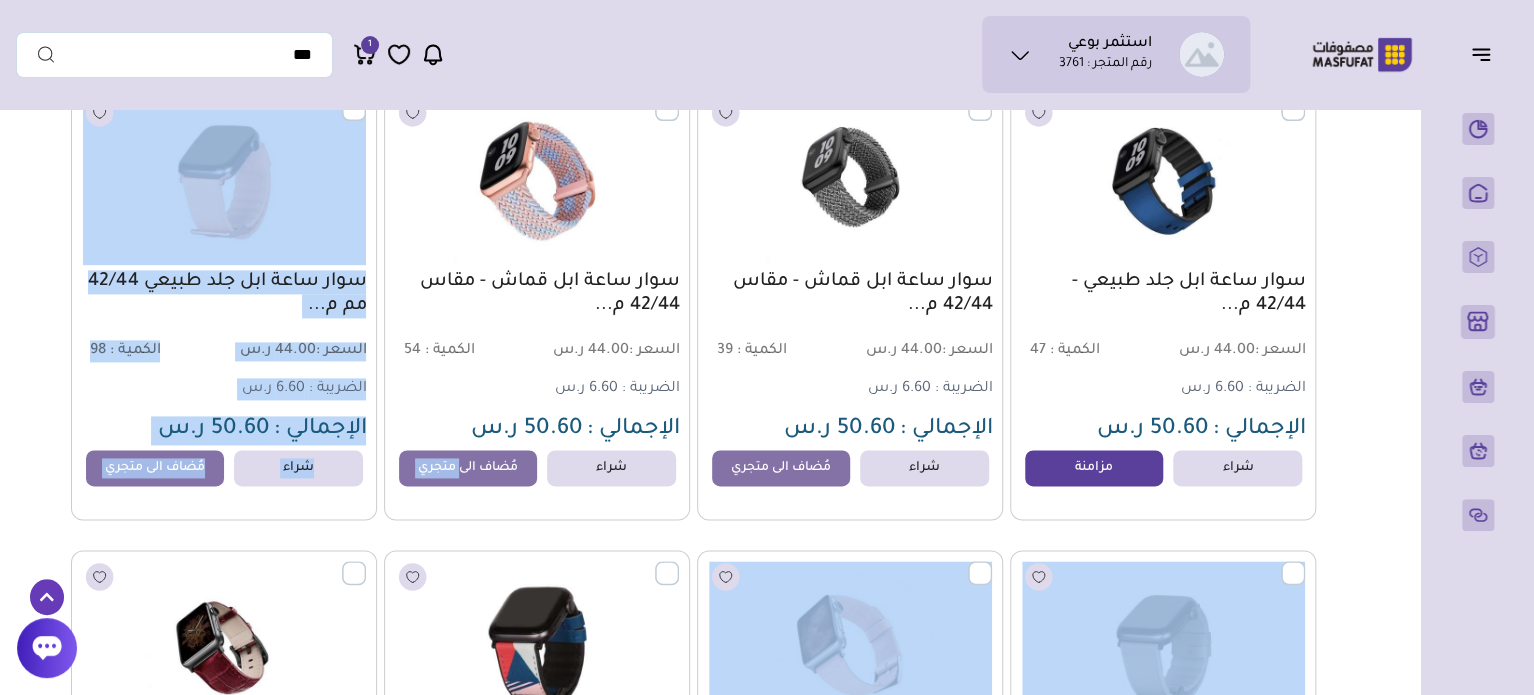 drag, startPoint x: 460, startPoint y: 527, endPoint x: 460, endPoint y: 566, distance: 39 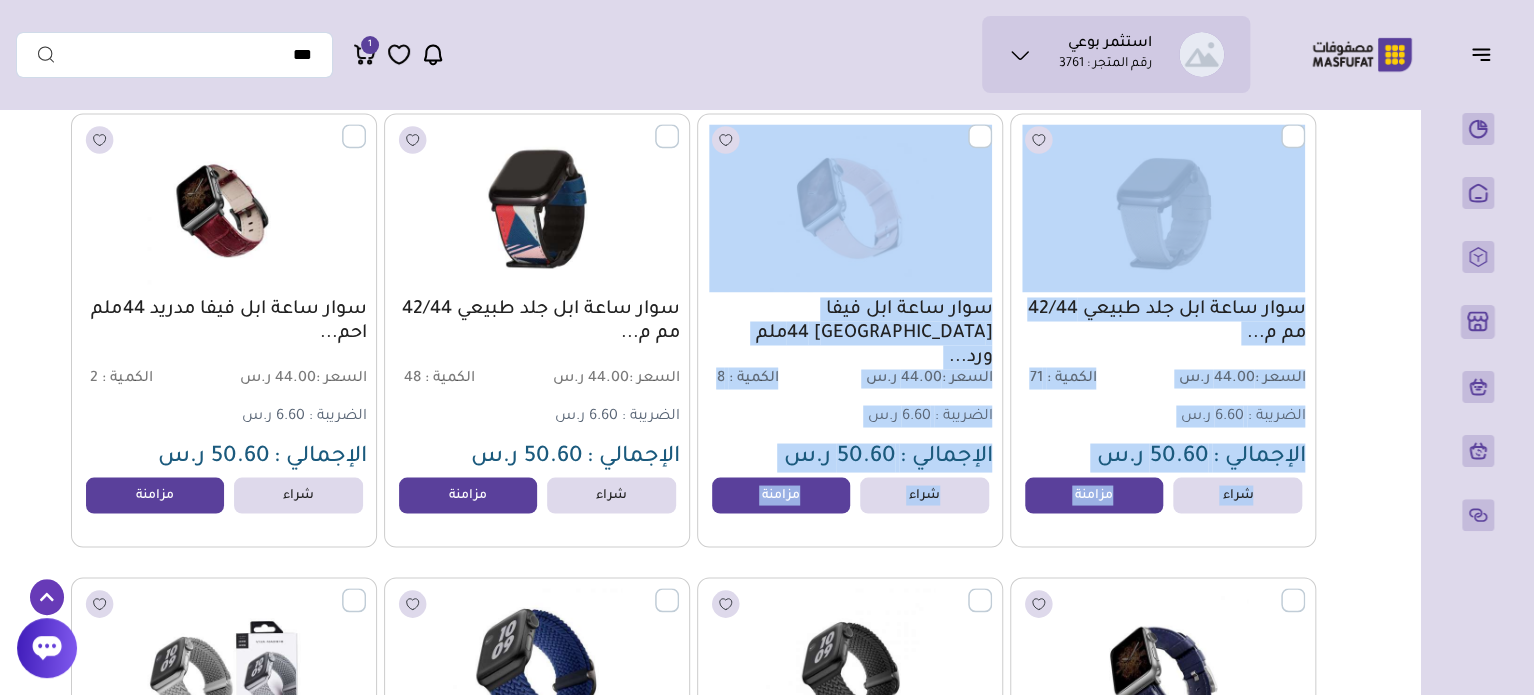 scroll, scrollTop: 1640, scrollLeft: 0, axis: vertical 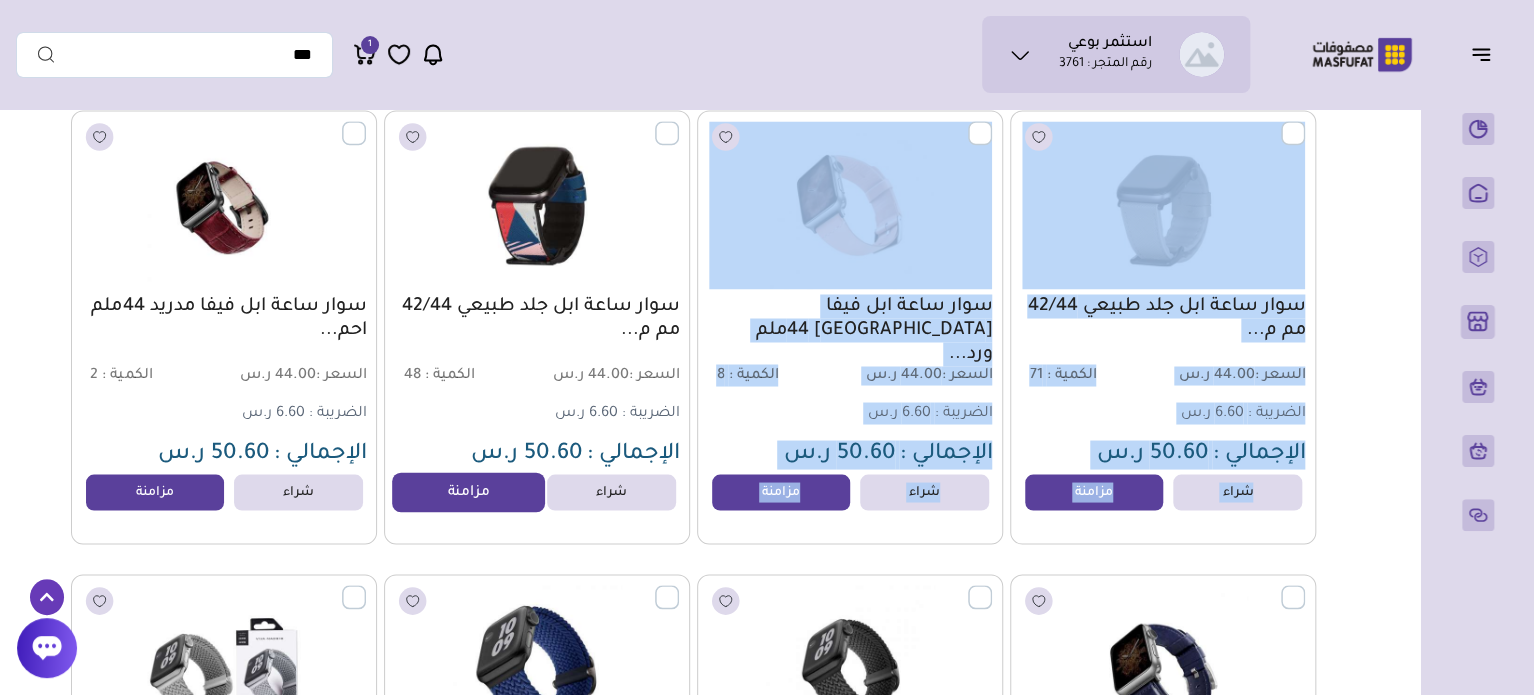 click on "مزامنة" at bounding box center (468, 492) 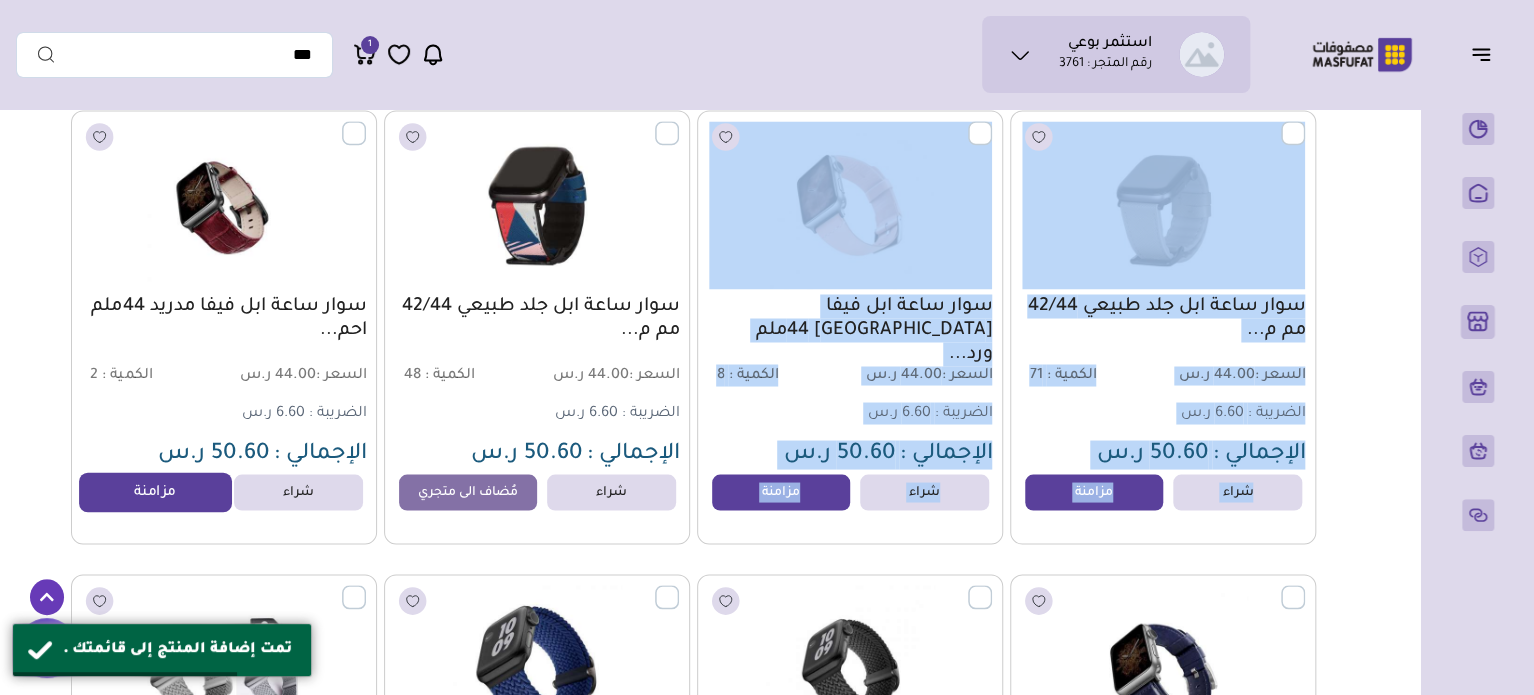 click on "مزامنة" at bounding box center [155, 492] 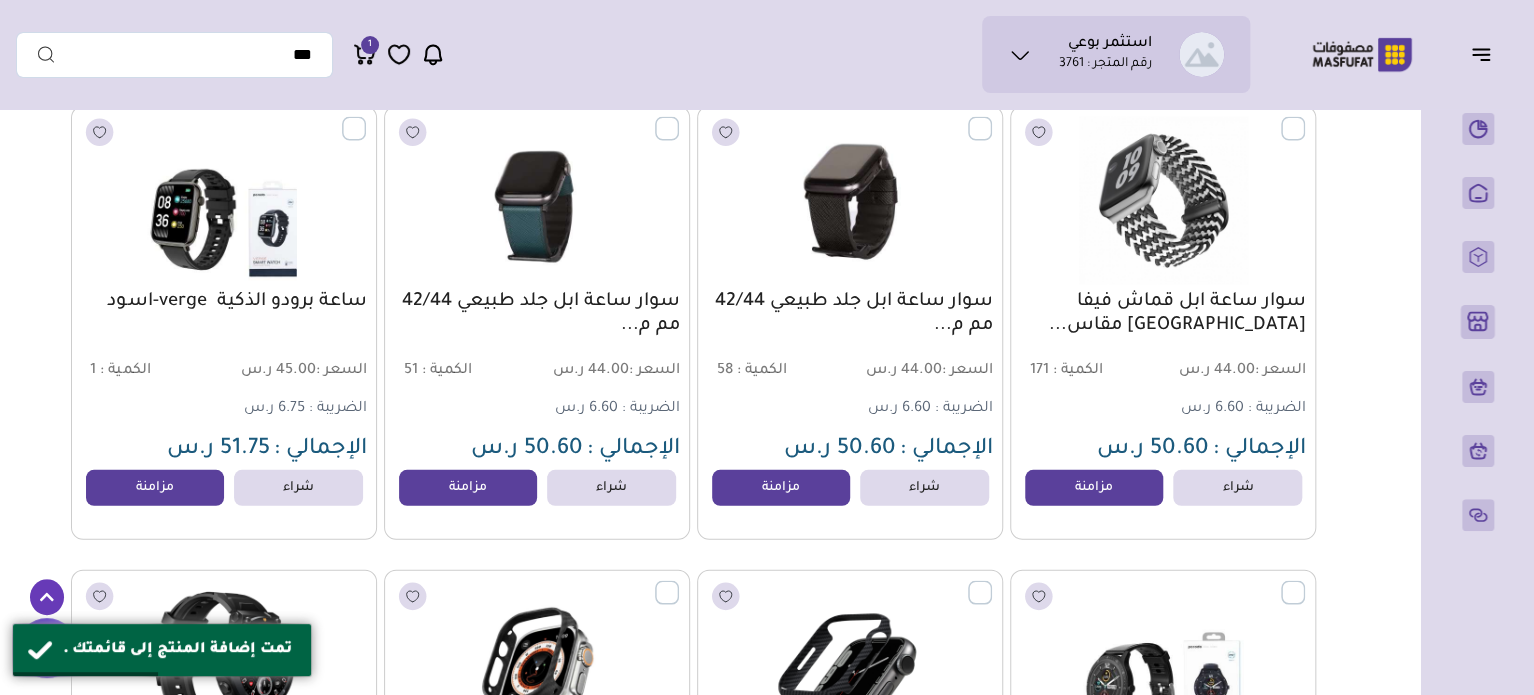 scroll, scrollTop: 2640, scrollLeft: 0, axis: vertical 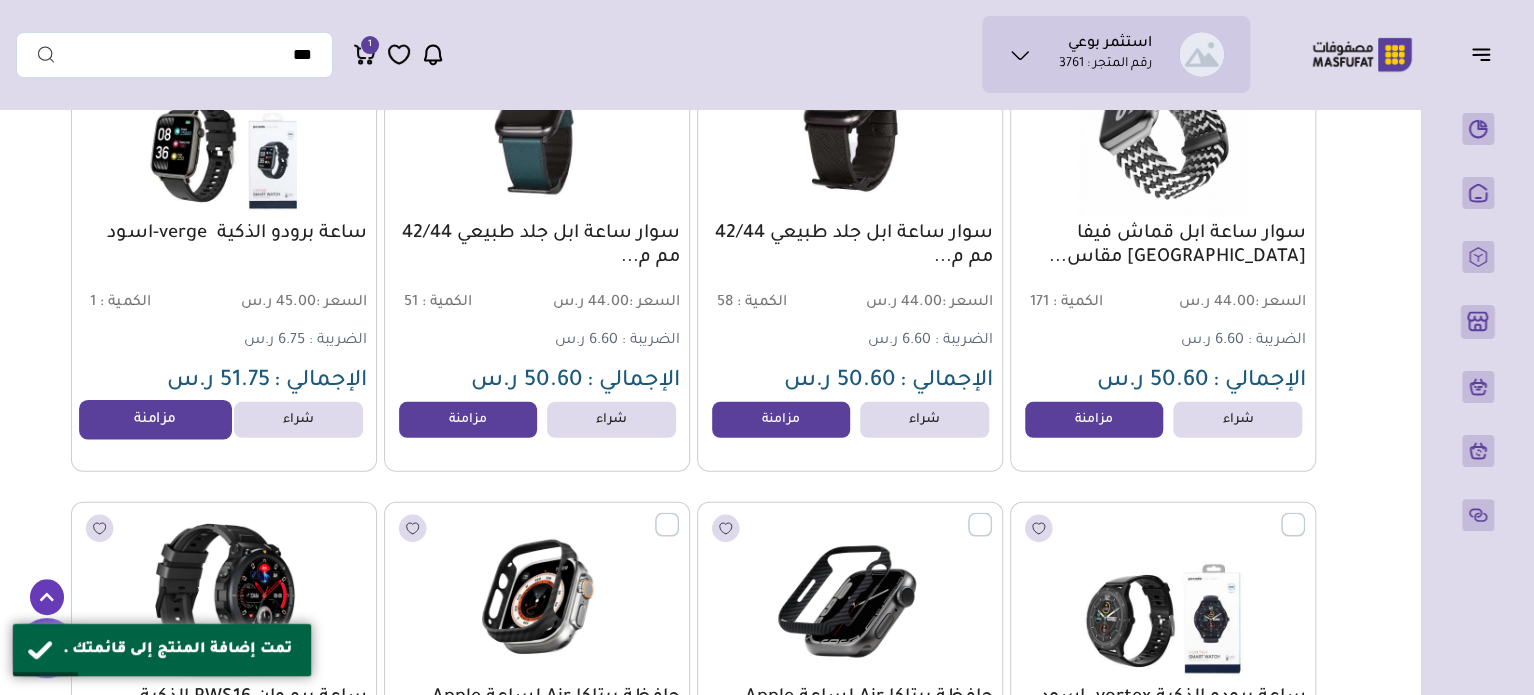 click on "مزامنة" at bounding box center (155, 421) 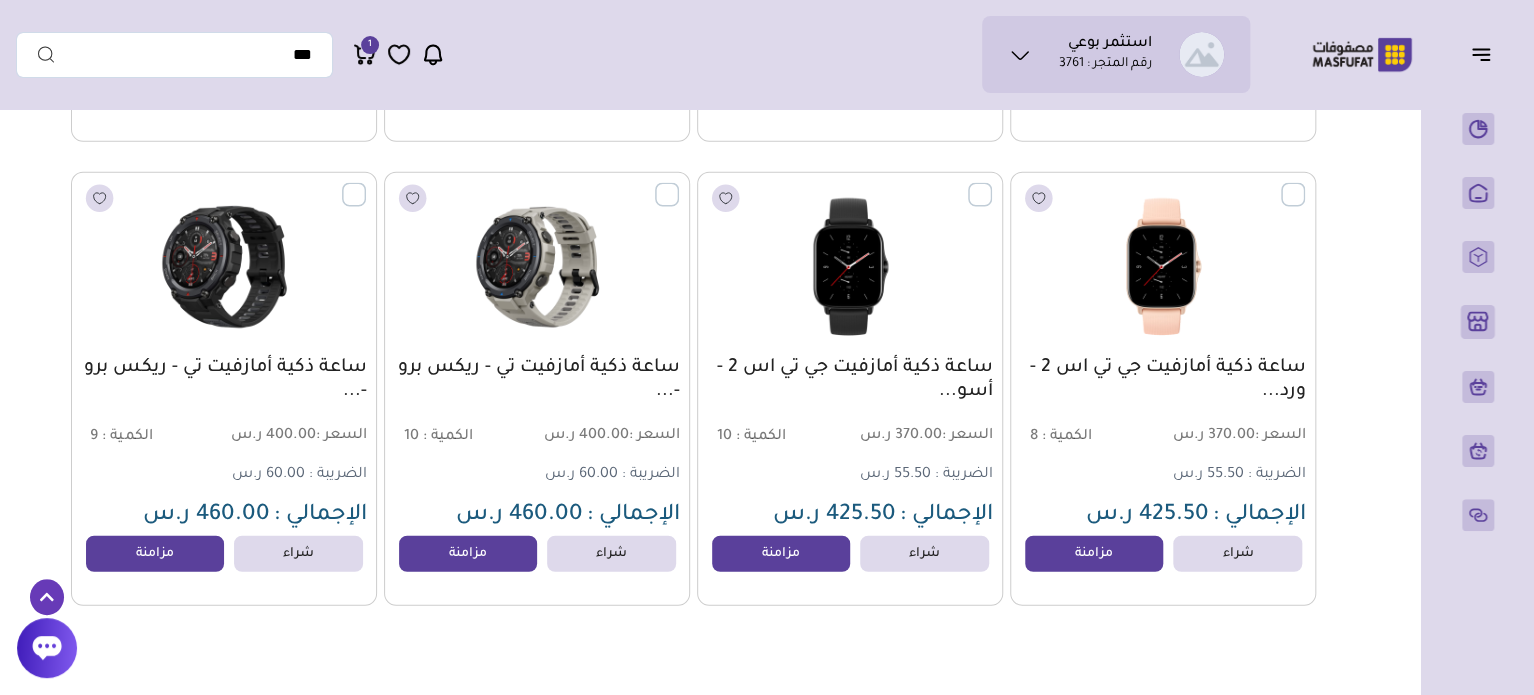 scroll, scrollTop: 6216, scrollLeft: 0, axis: vertical 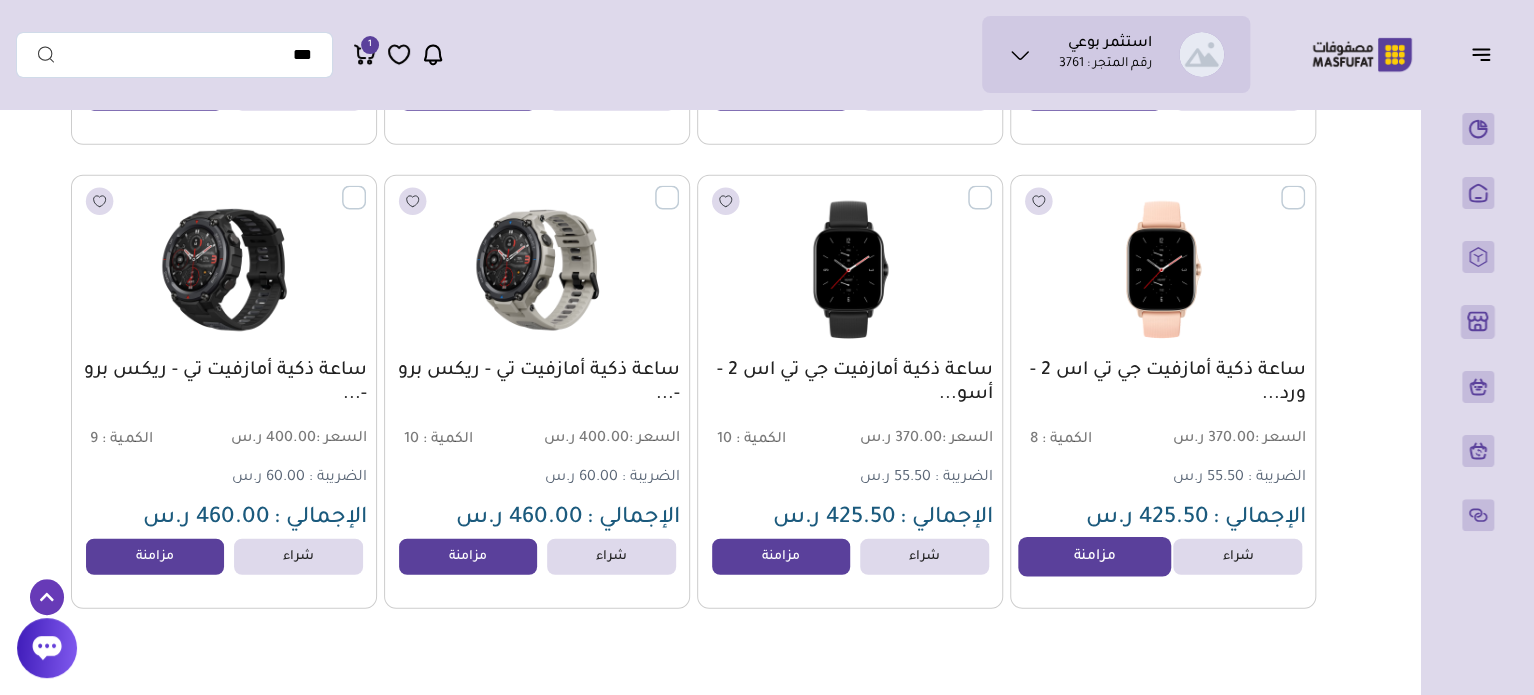 click on "مزامنة" at bounding box center [1094, 557] 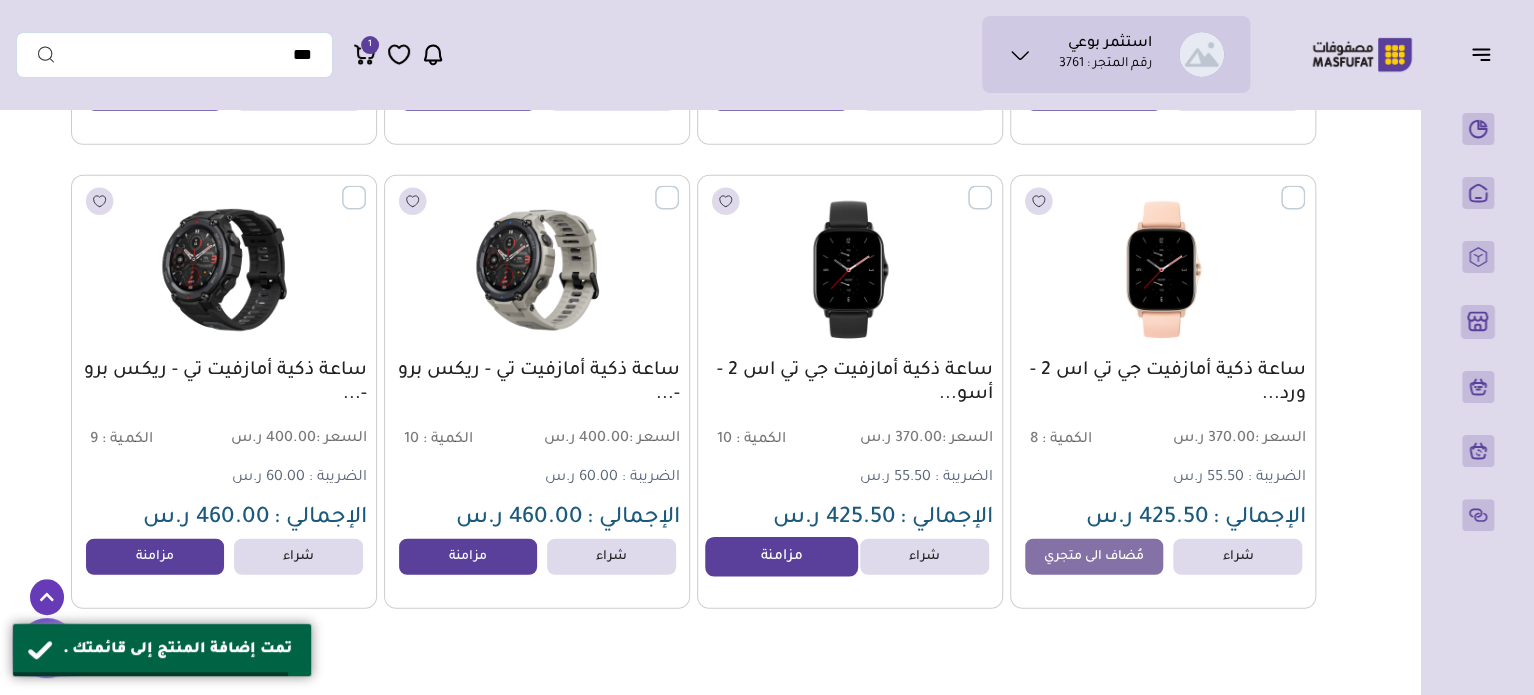 click on "مزامنة" at bounding box center (781, 557) 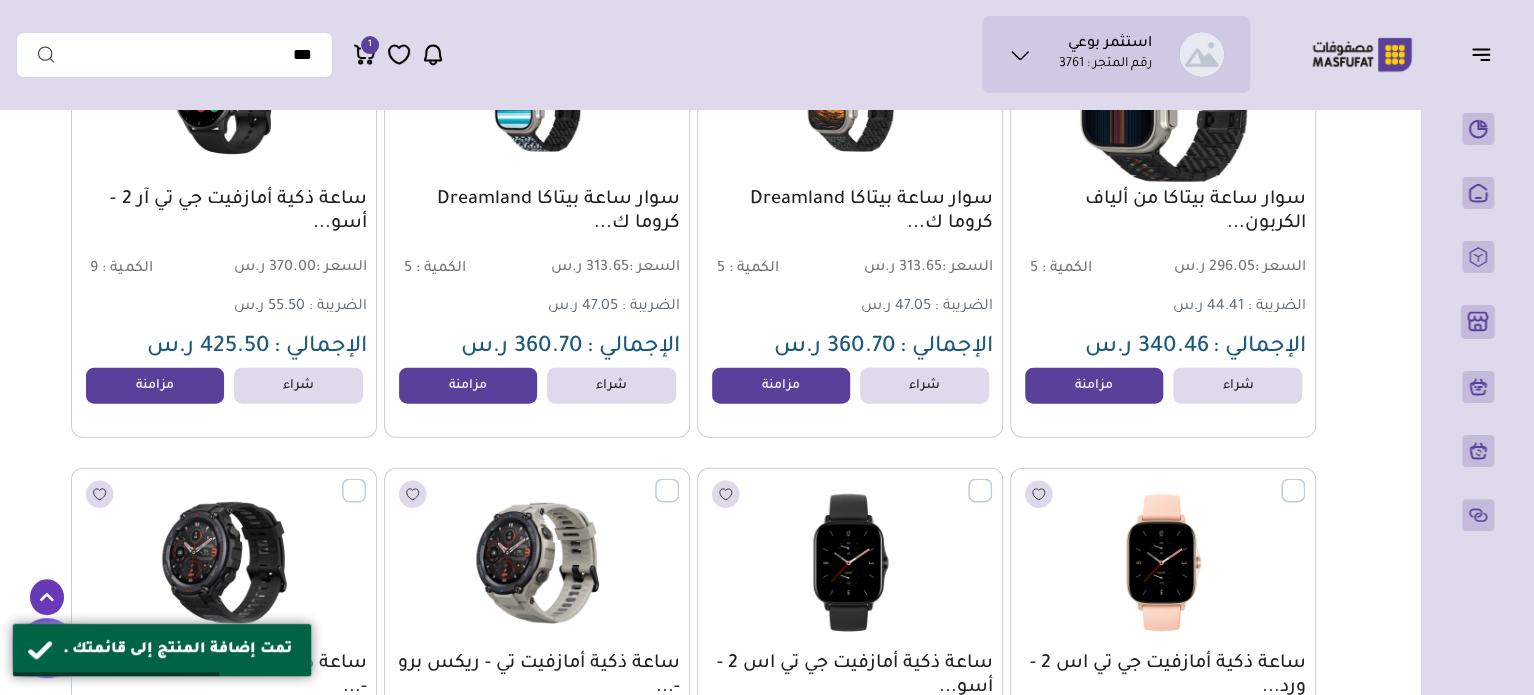 scroll, scrollTop: 6096, scrollLeft: 0, axis: vertical 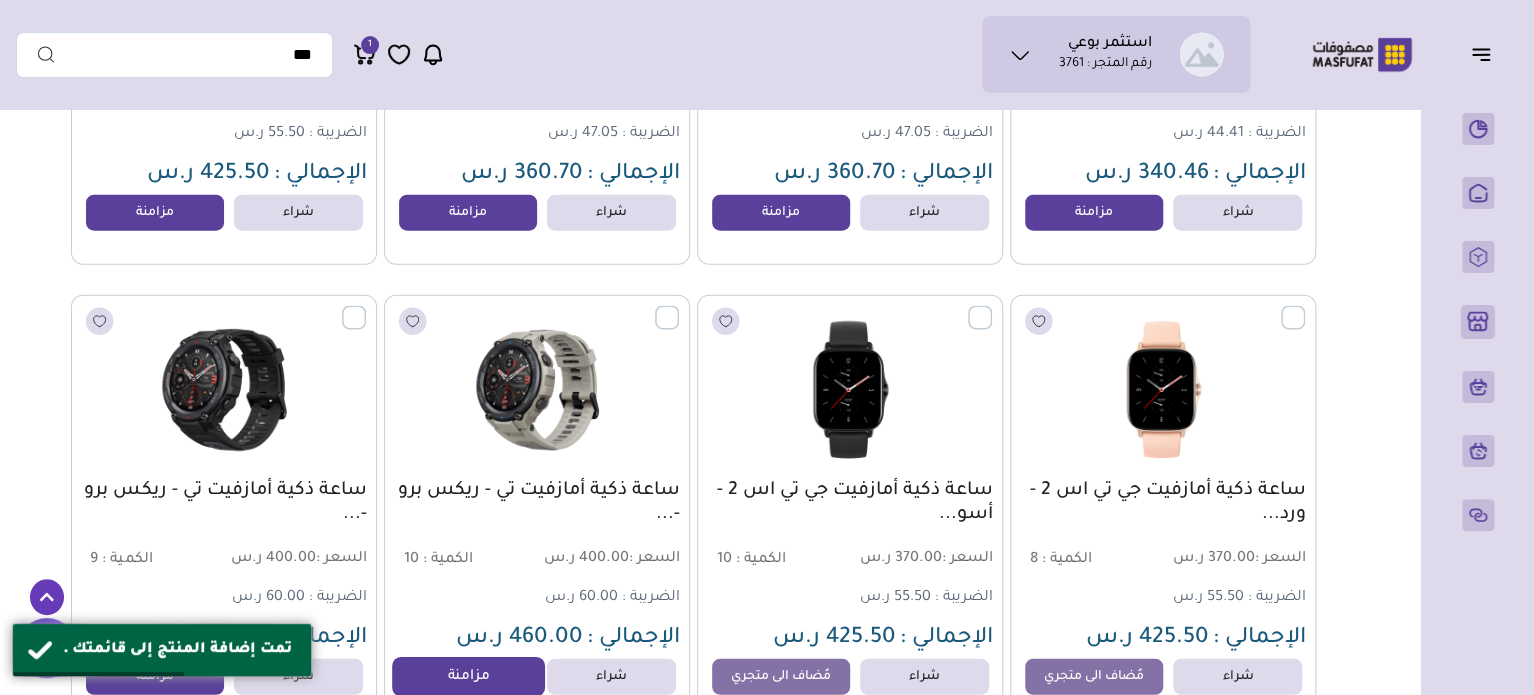 click on "مزامنة" at bounding box center [468, 677] 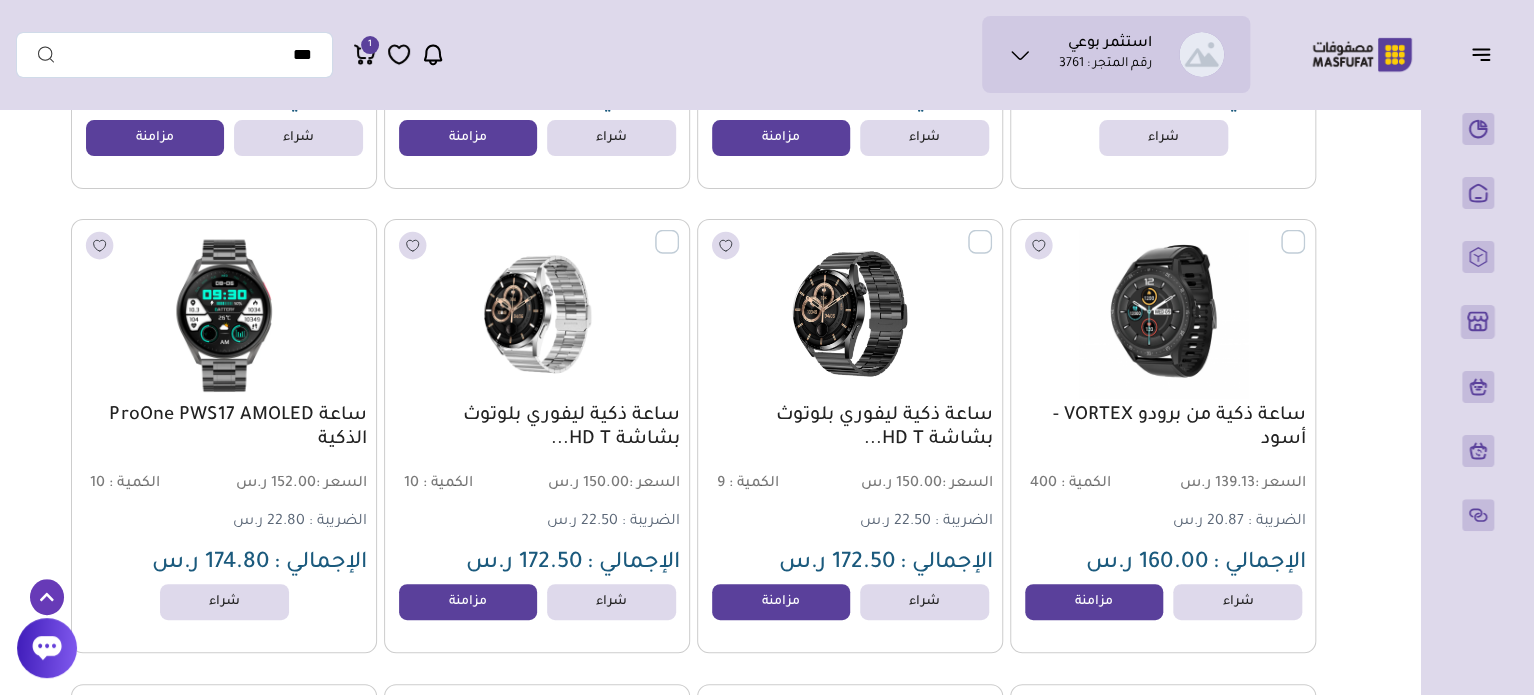 scroll, scrollTop: 3856, scrollLeft: 0, axis: vertical 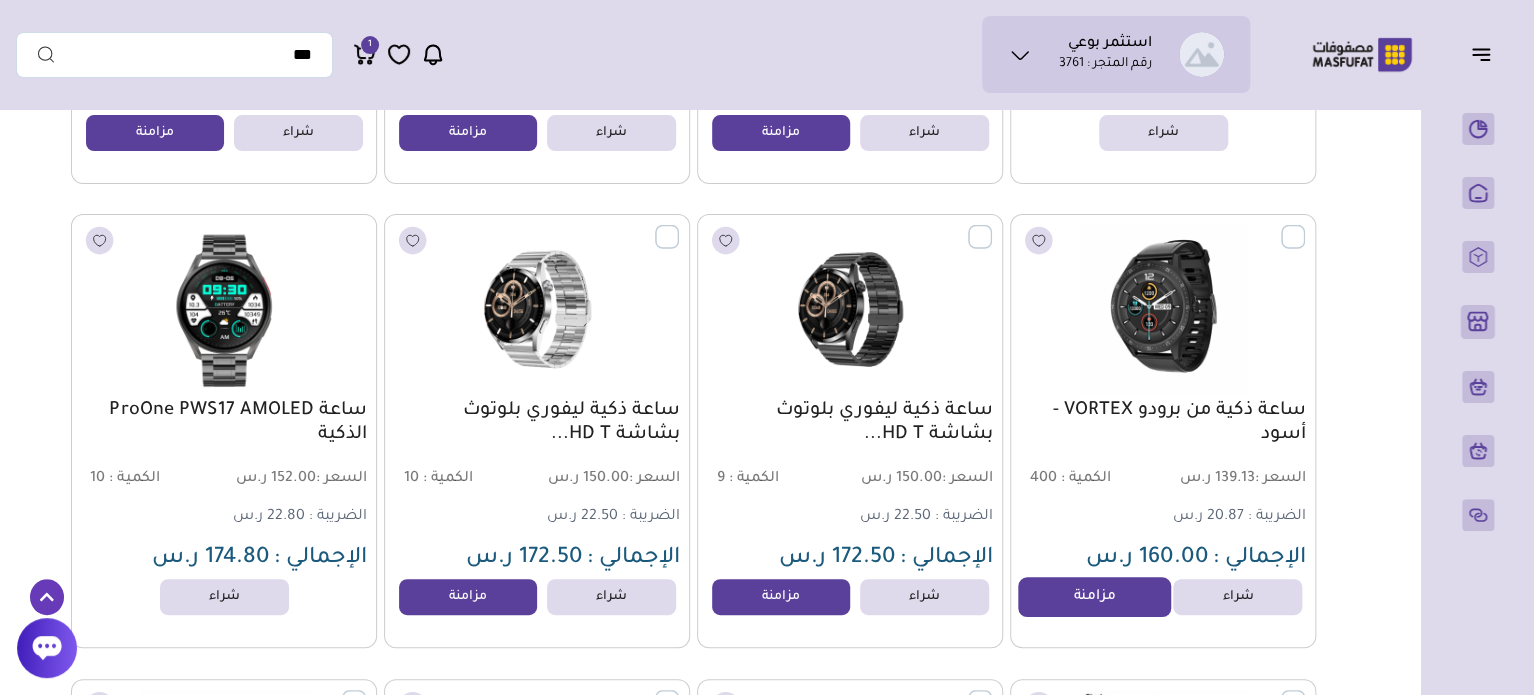 click on "مزامنة" at bounding box center [1094, 597] 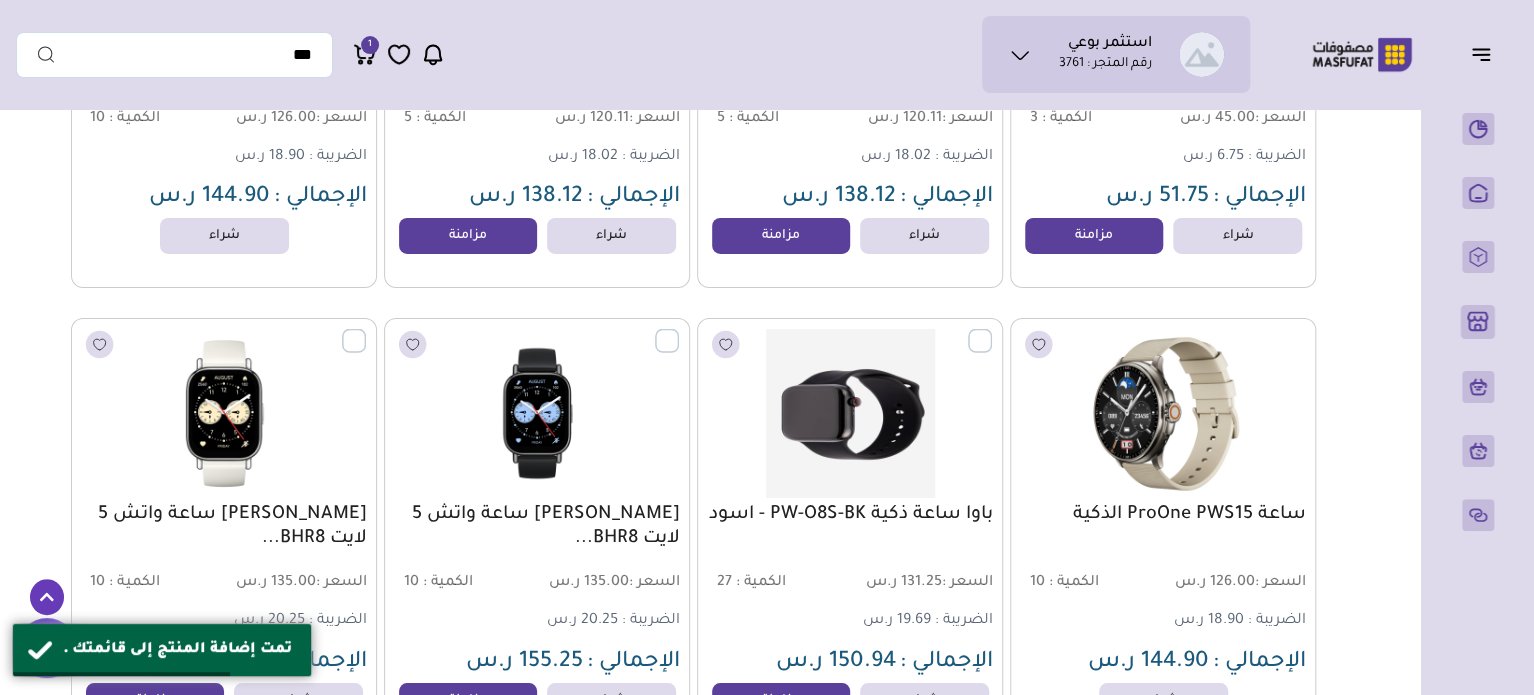 scroll, scrollTop: 3336, scrollLeft: 0, axis: vertical 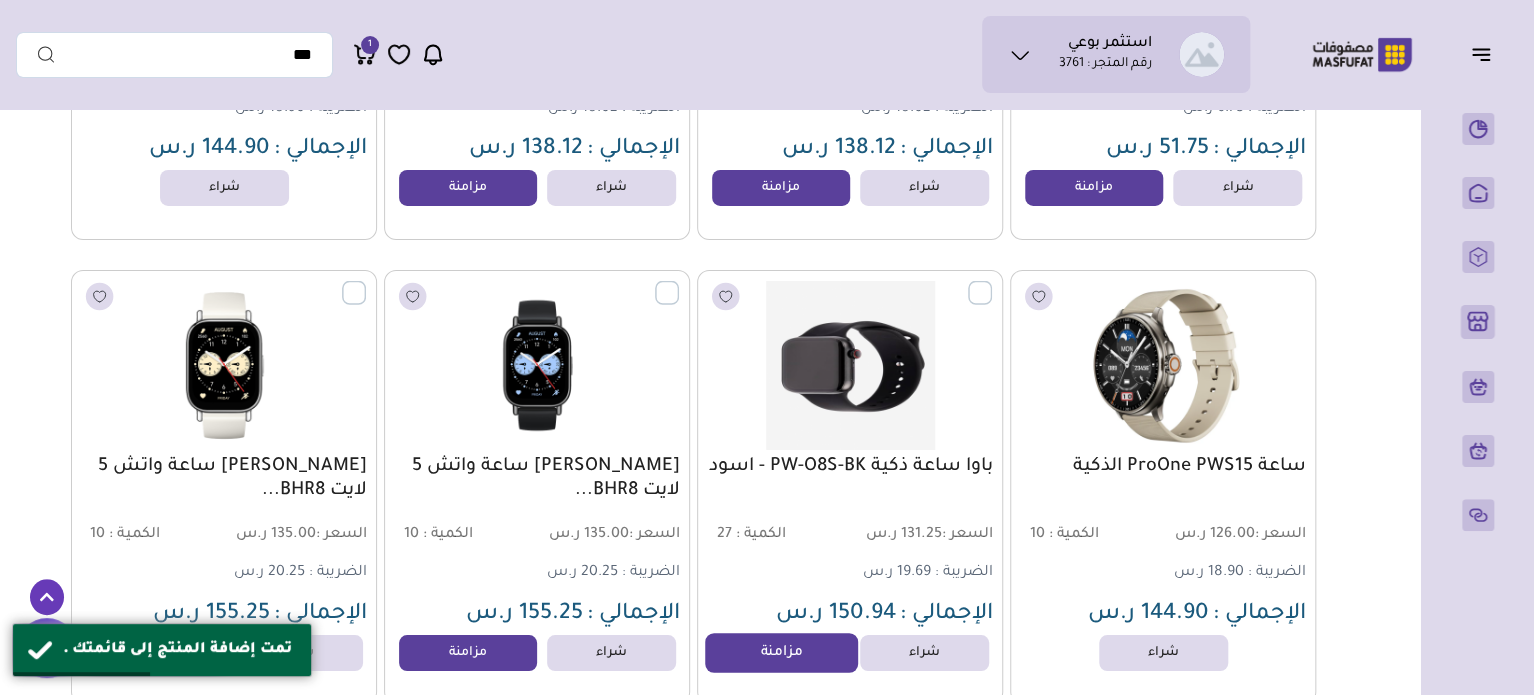 click on "مزامنة" at bounding box center (781, 653) 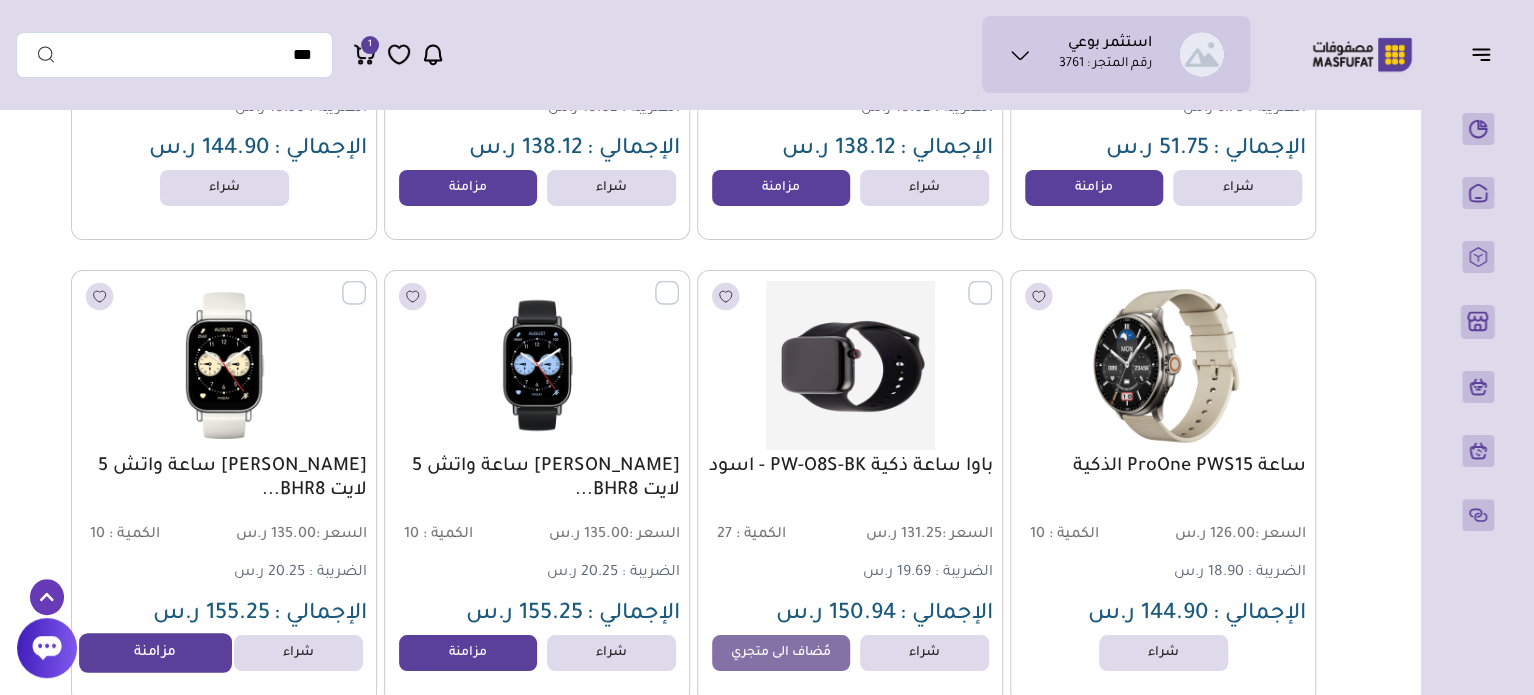 click on "مزامنة" at bounding box center [155, 653] 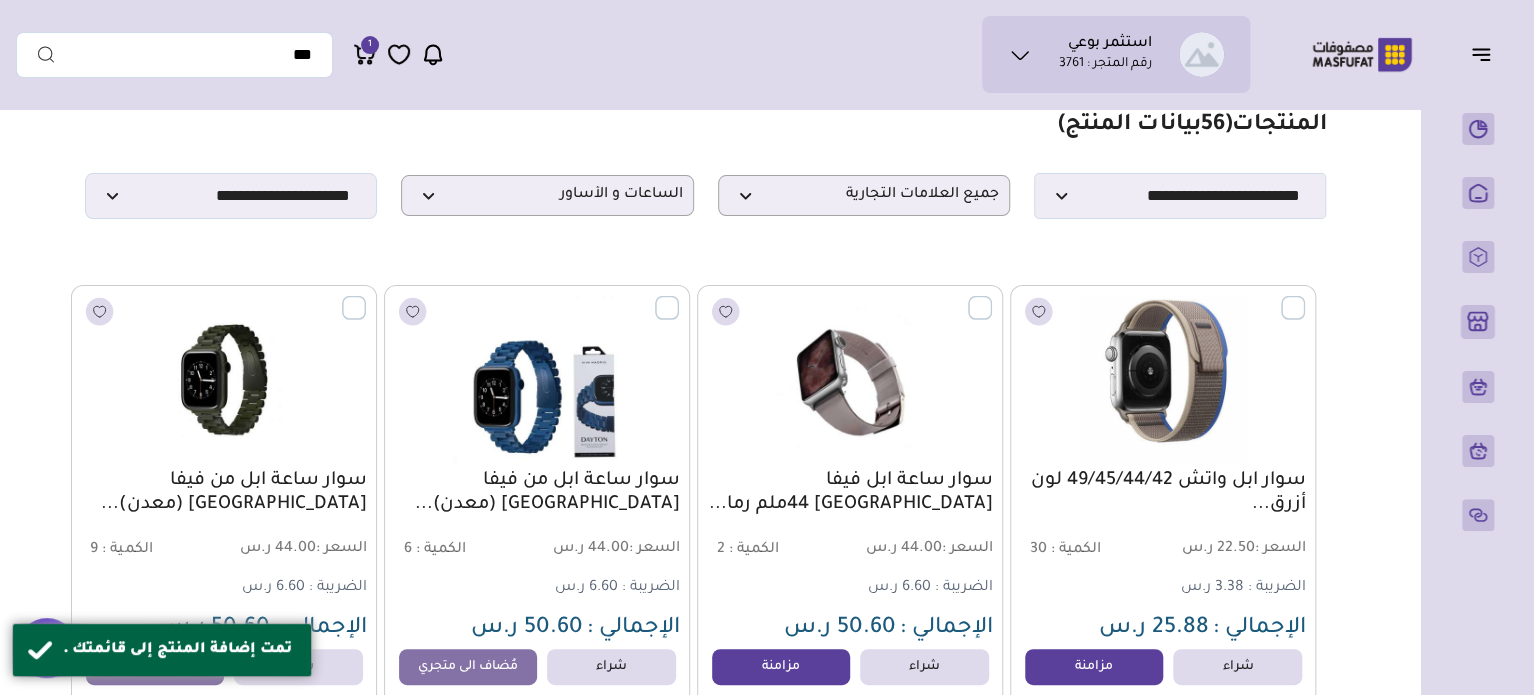 scroll, scrollTop: 0, scrollLeft: 0, axis: both 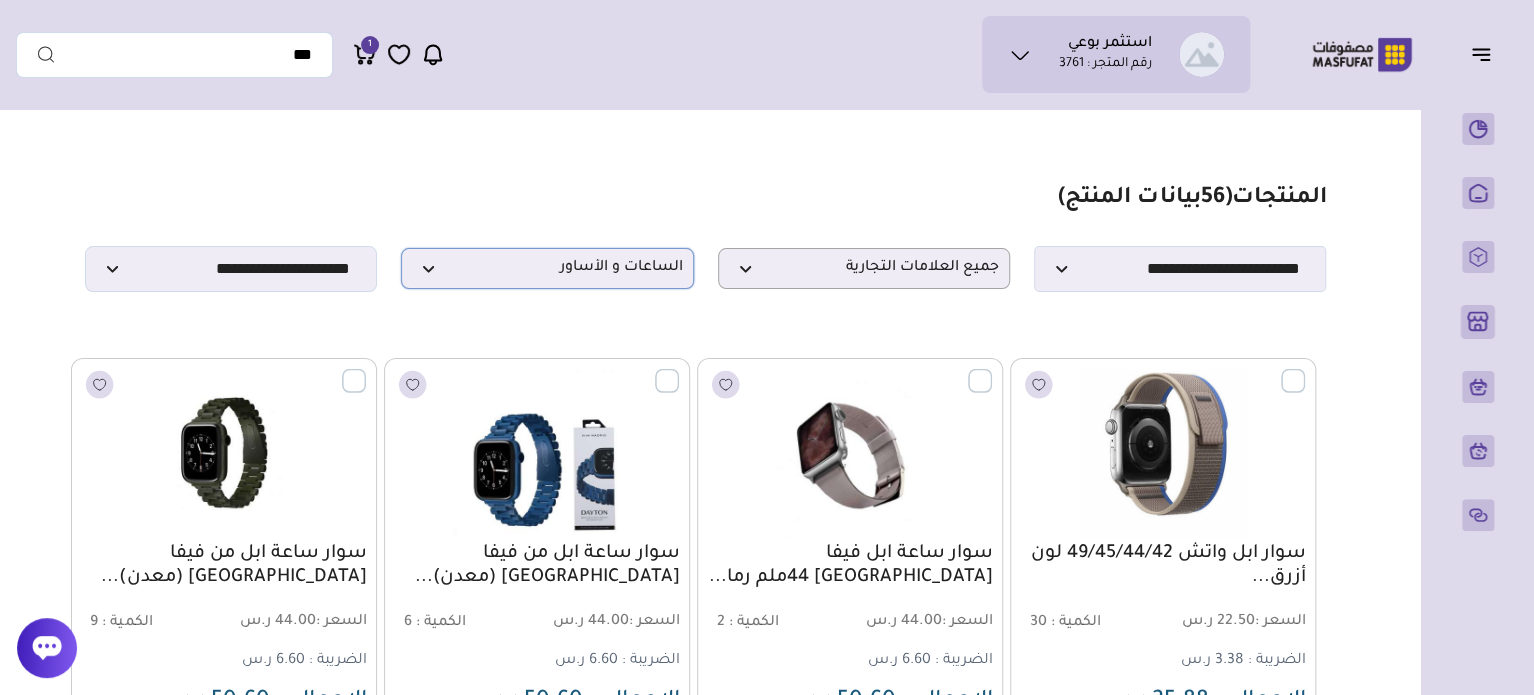 click on "الساعات و الأساور" at bounding box center (547, 268) 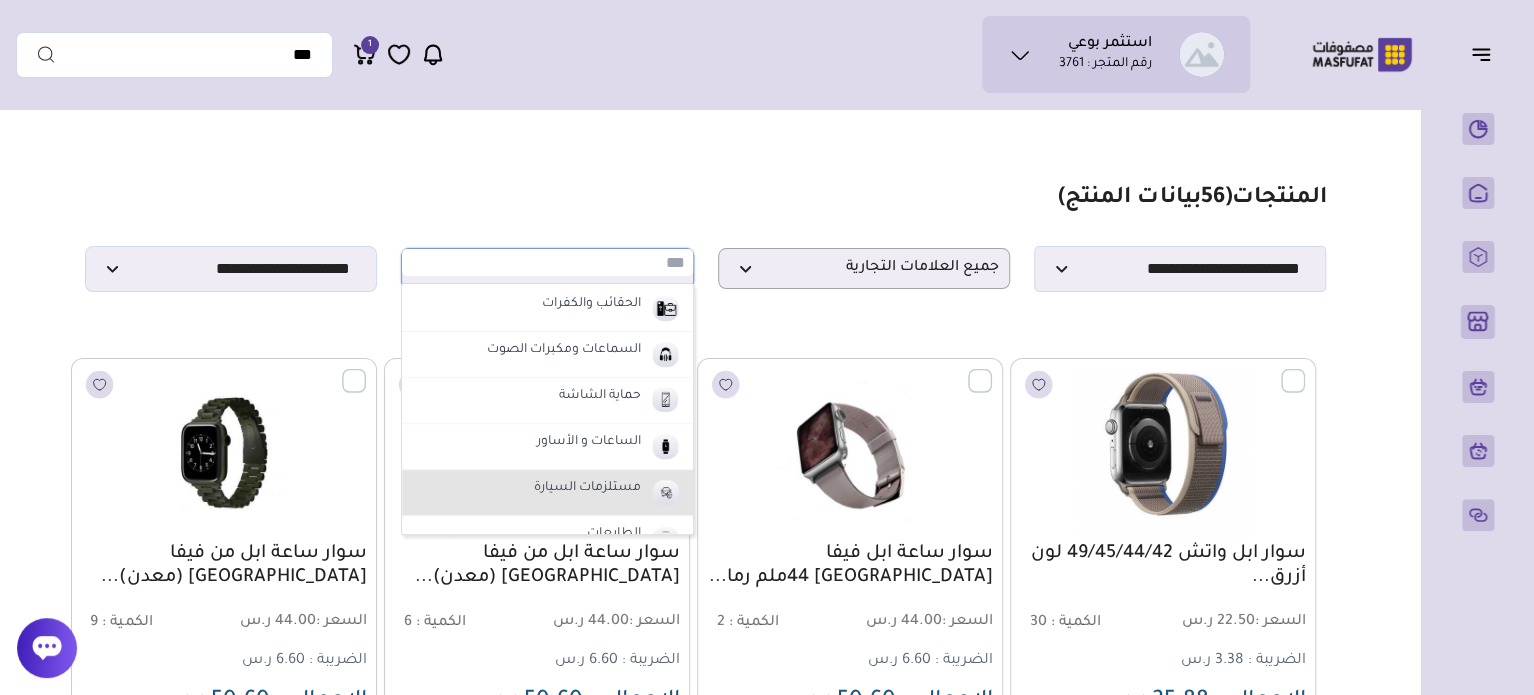 click on "مستلزمات السيارة" at bounding box center (547, 493) 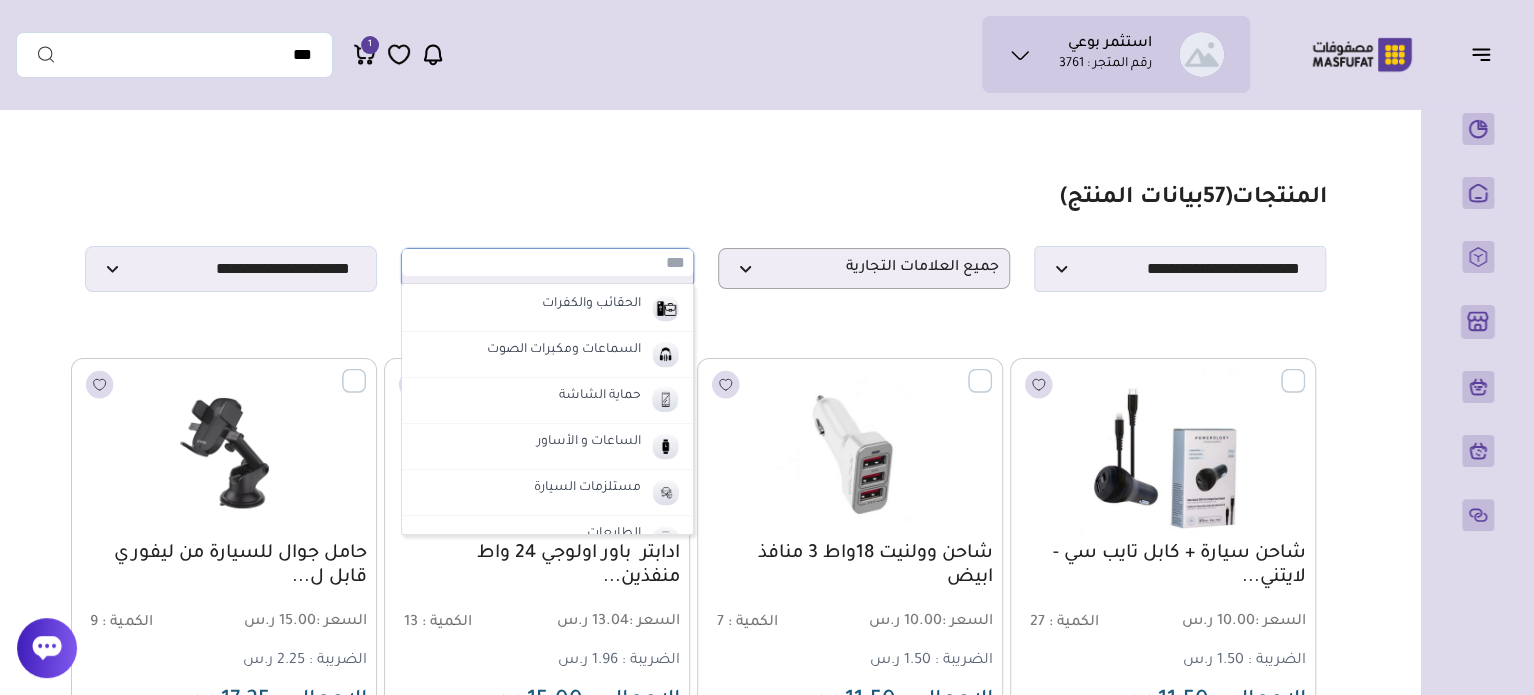 click on "مزامنة
( 0 )
تحديد الكل
إلغاء التحديد
المنتجات
(" at bounding box center (705, 1416) 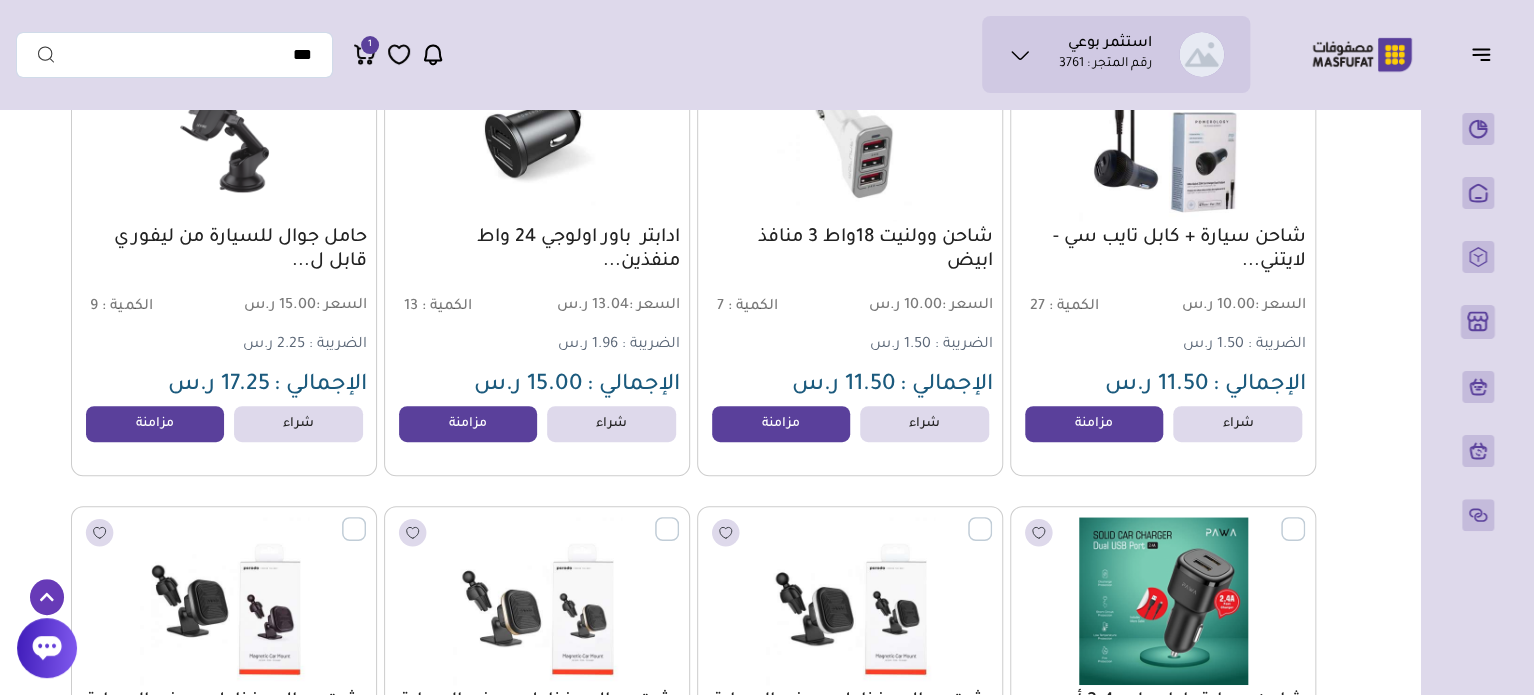 scroll, scrollTop: 320, scrollLeft: 0, axis: vertical 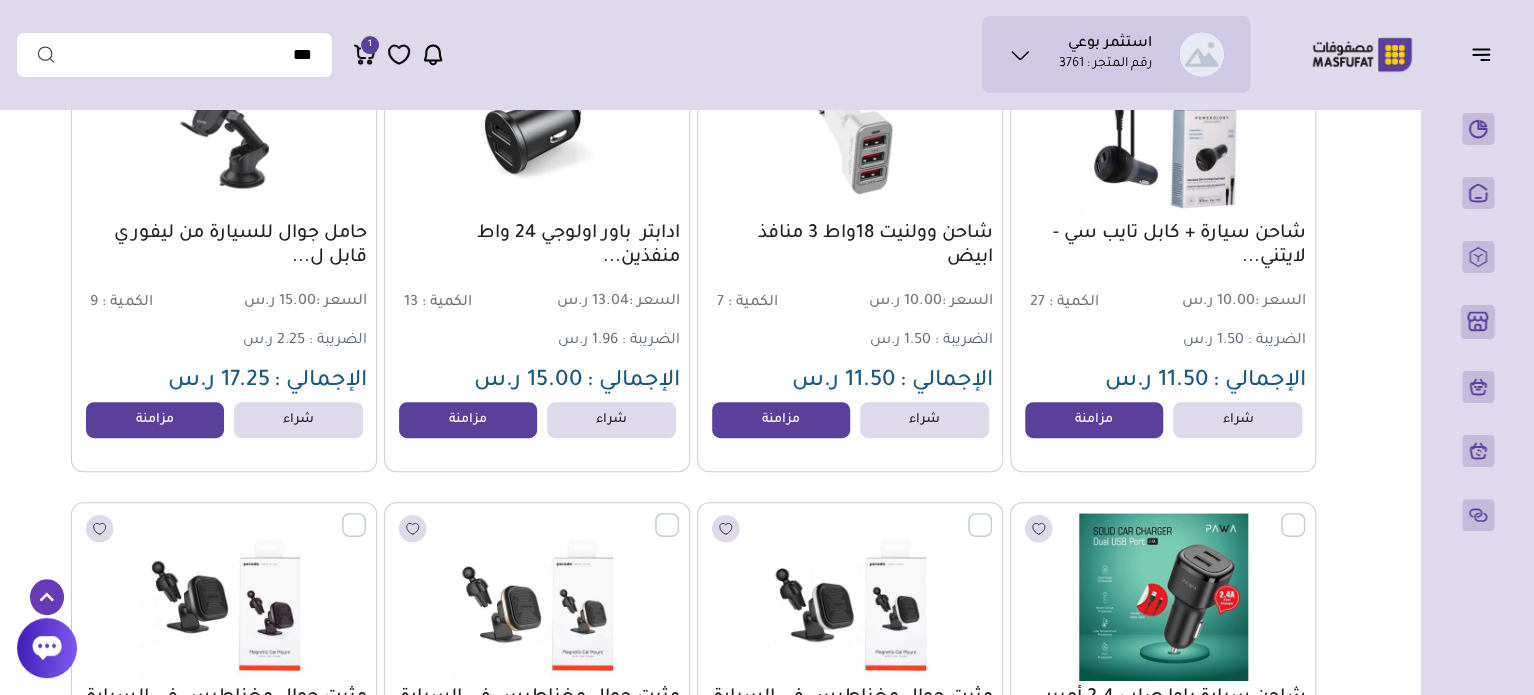 click on "شاحن وولنيت 18واط 3 منافذ ابيض
السعر :
10.00  ر.س
الكمية :
7" at bounding box center (850, 255) 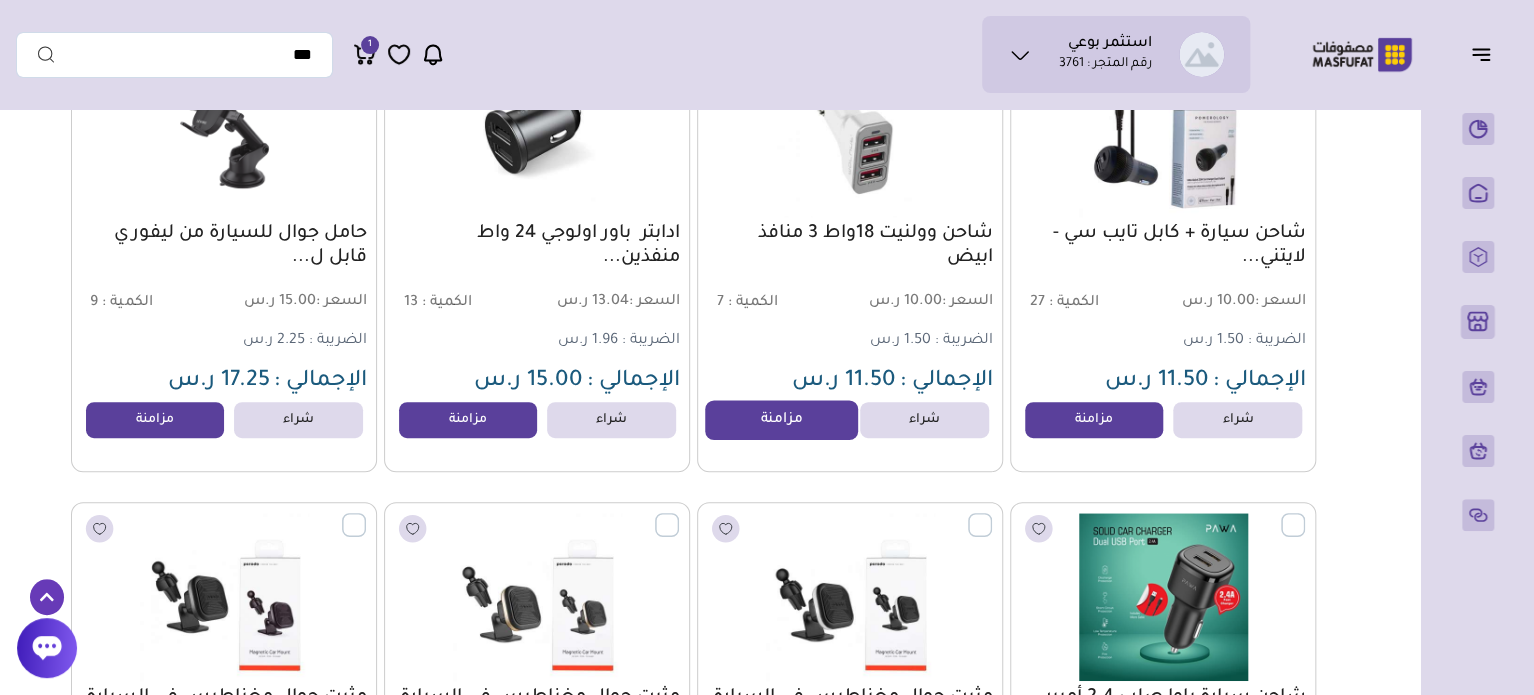 click on "مزامنة" at bounding box center (781, 420) 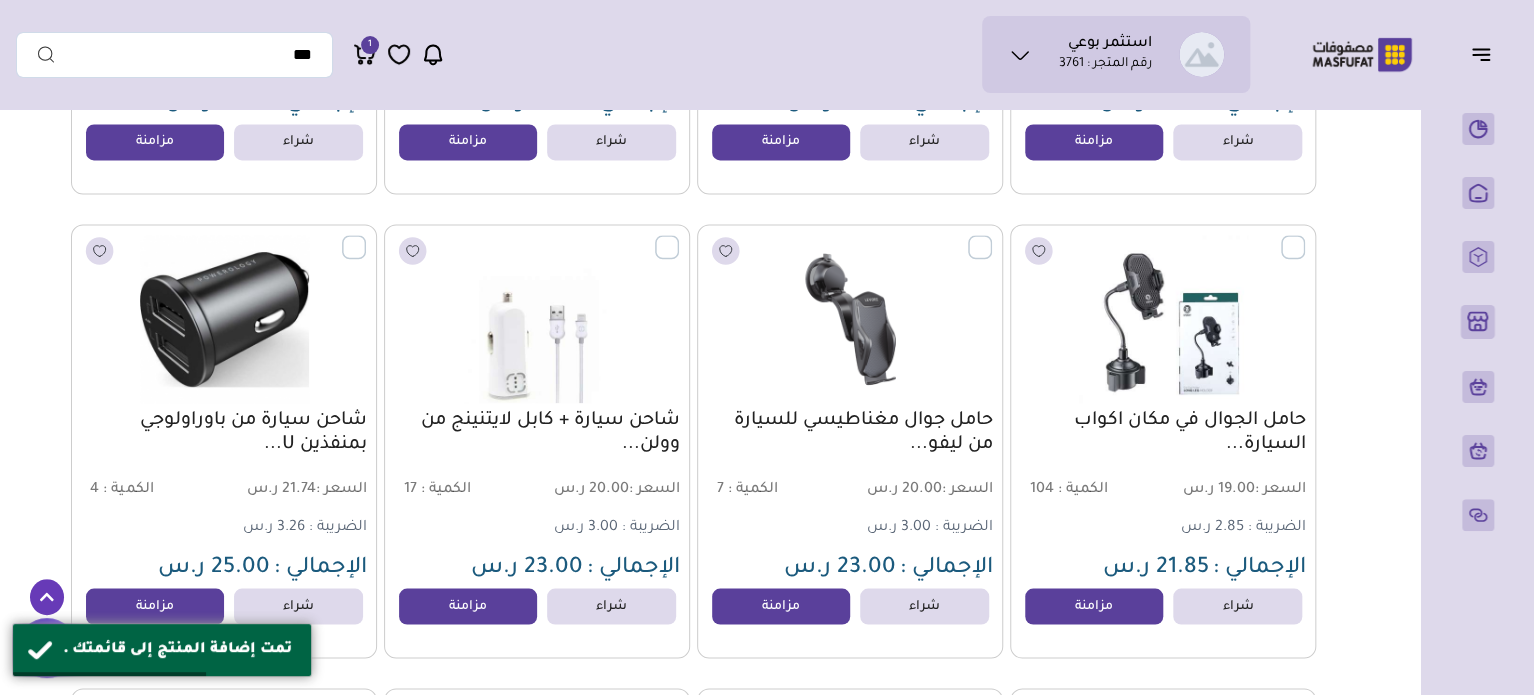 scroll, scrollTop: 1640, scrollLeft: 0, axis: vertical 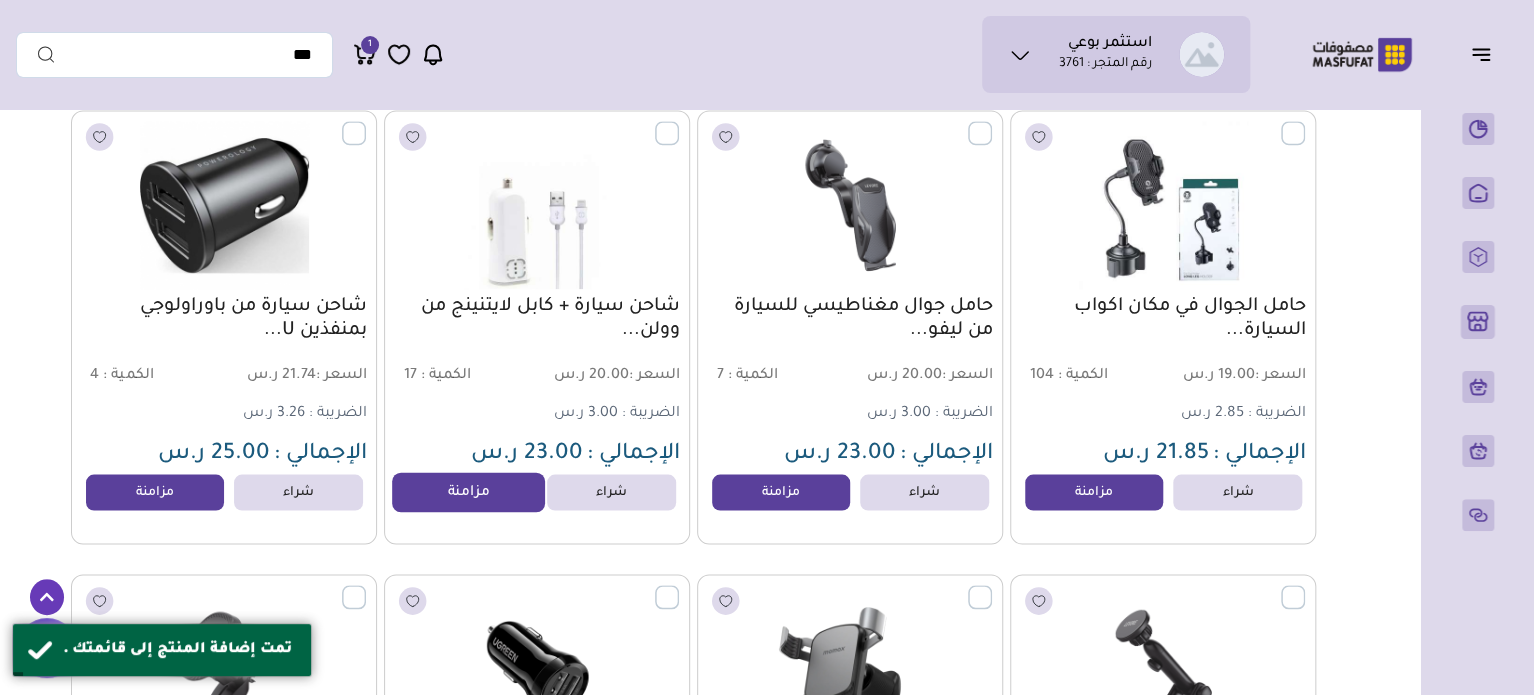 click on "مزامنة" at bounding box center [468, 492] 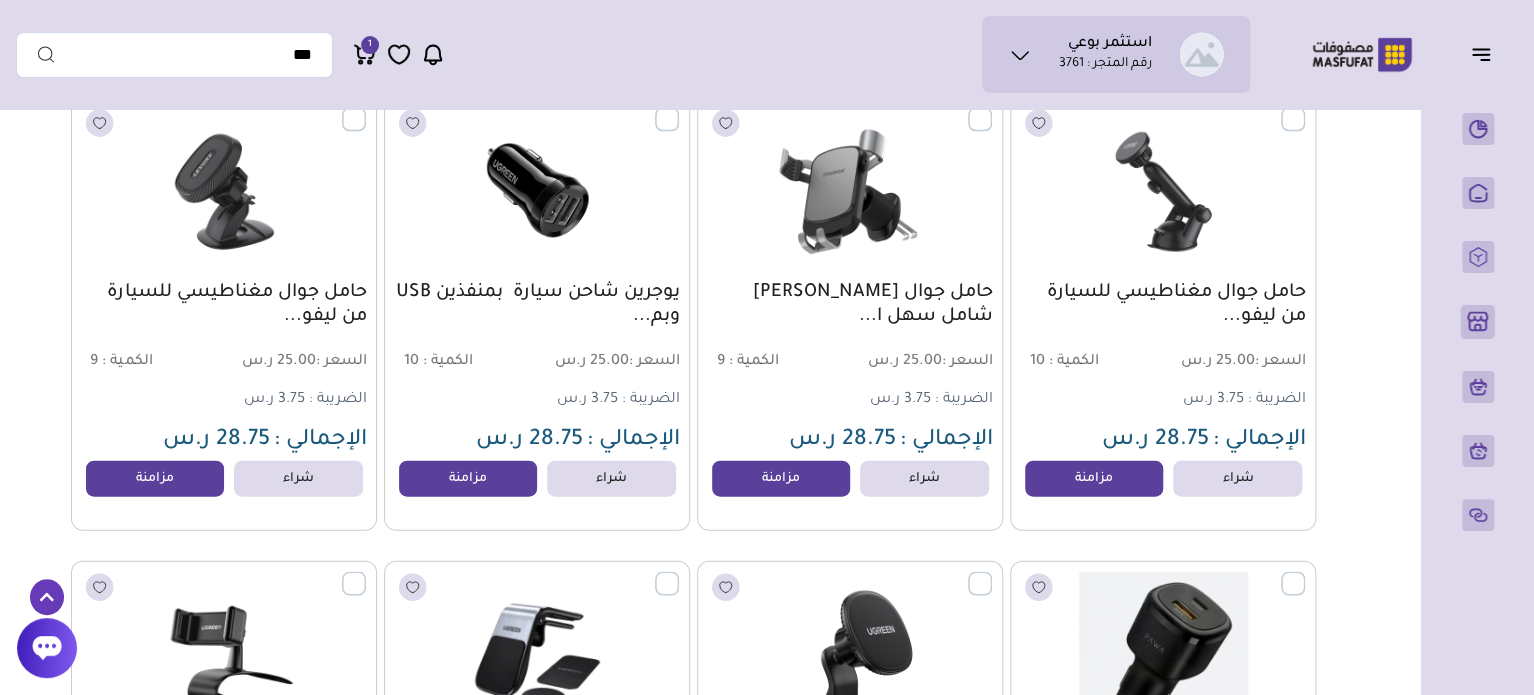 scroll, scrollTop: 2120, scrollLeft: 0, axis: vertical 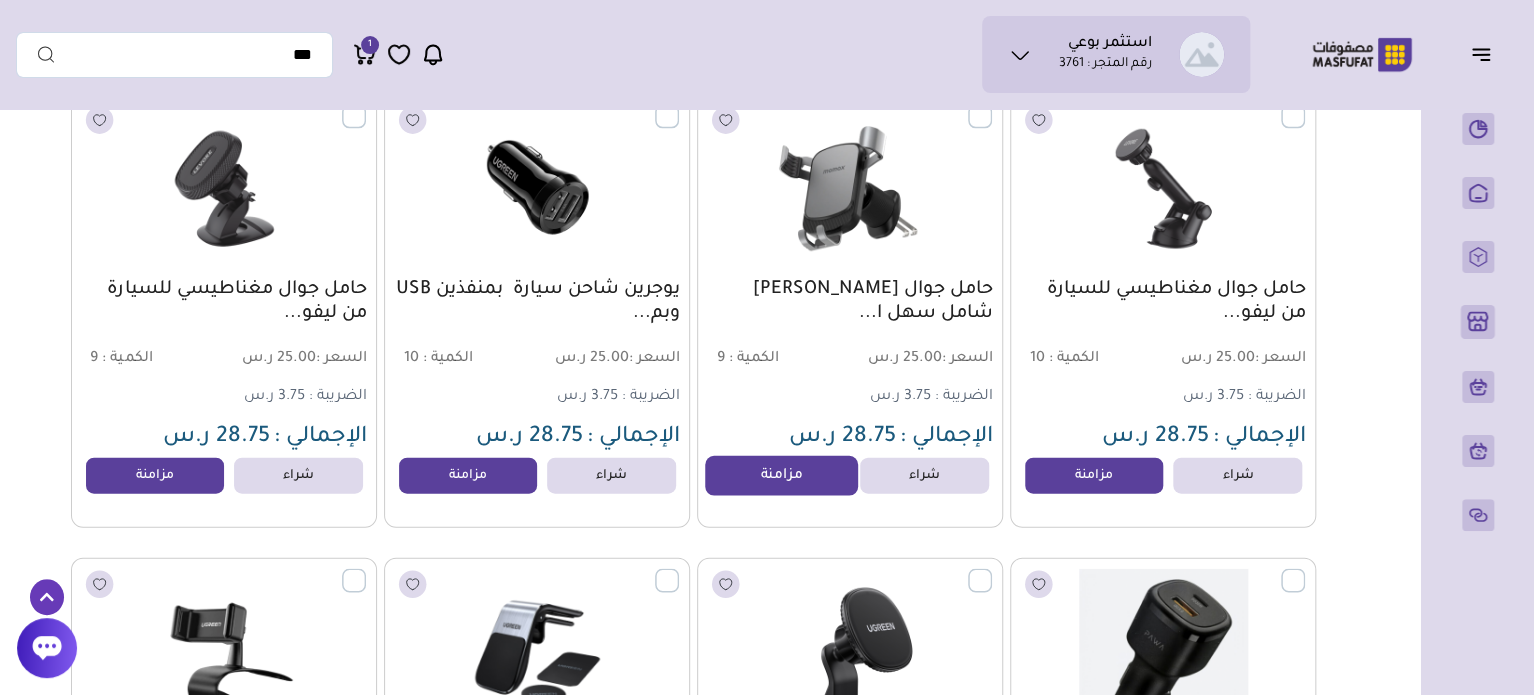 click on "مزامنة" at bounding box center (781, 476) 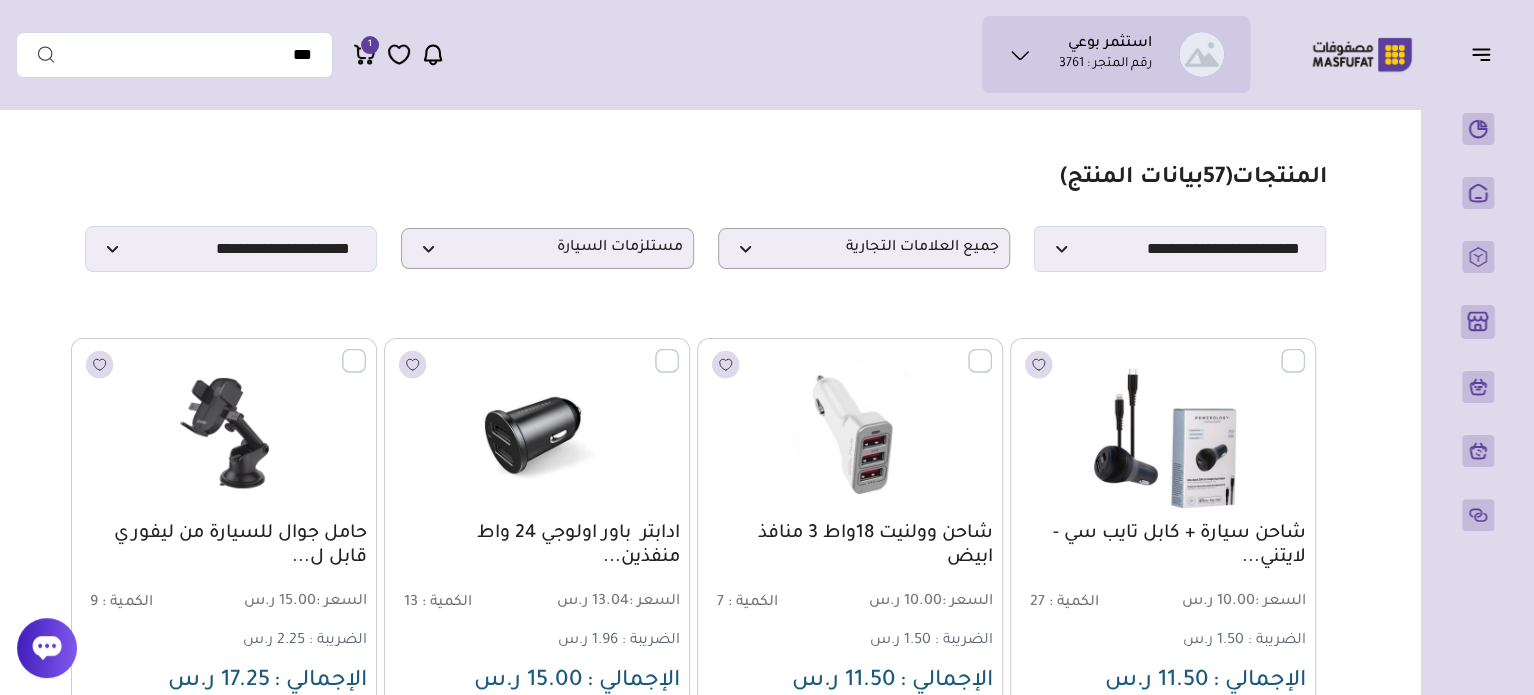 scroll, scrollTop: 0, scrollLeft: 0, axis: both 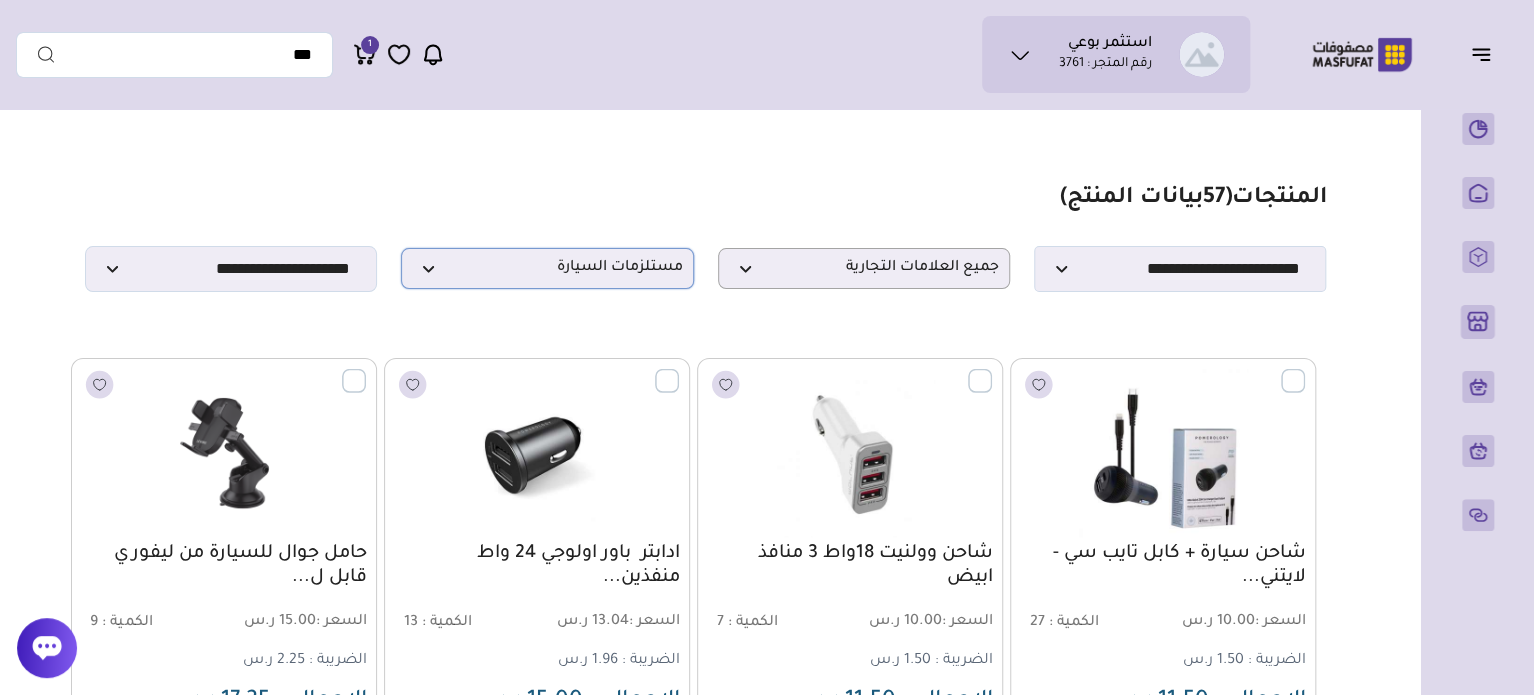 click on "مستلزمات السيارة" at bounding box center [547, 268] 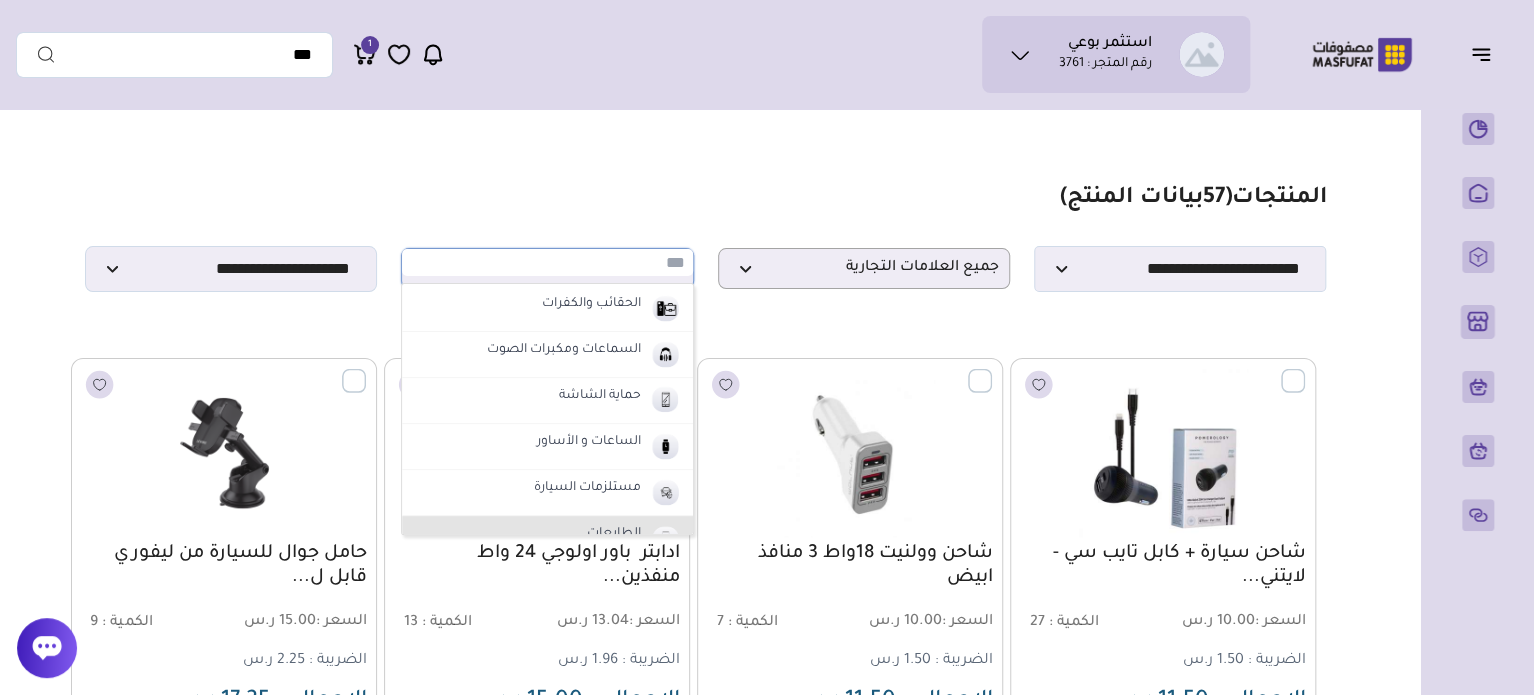 scroll, scrollTop: 44, scrollLeft: 0, axis: vertical 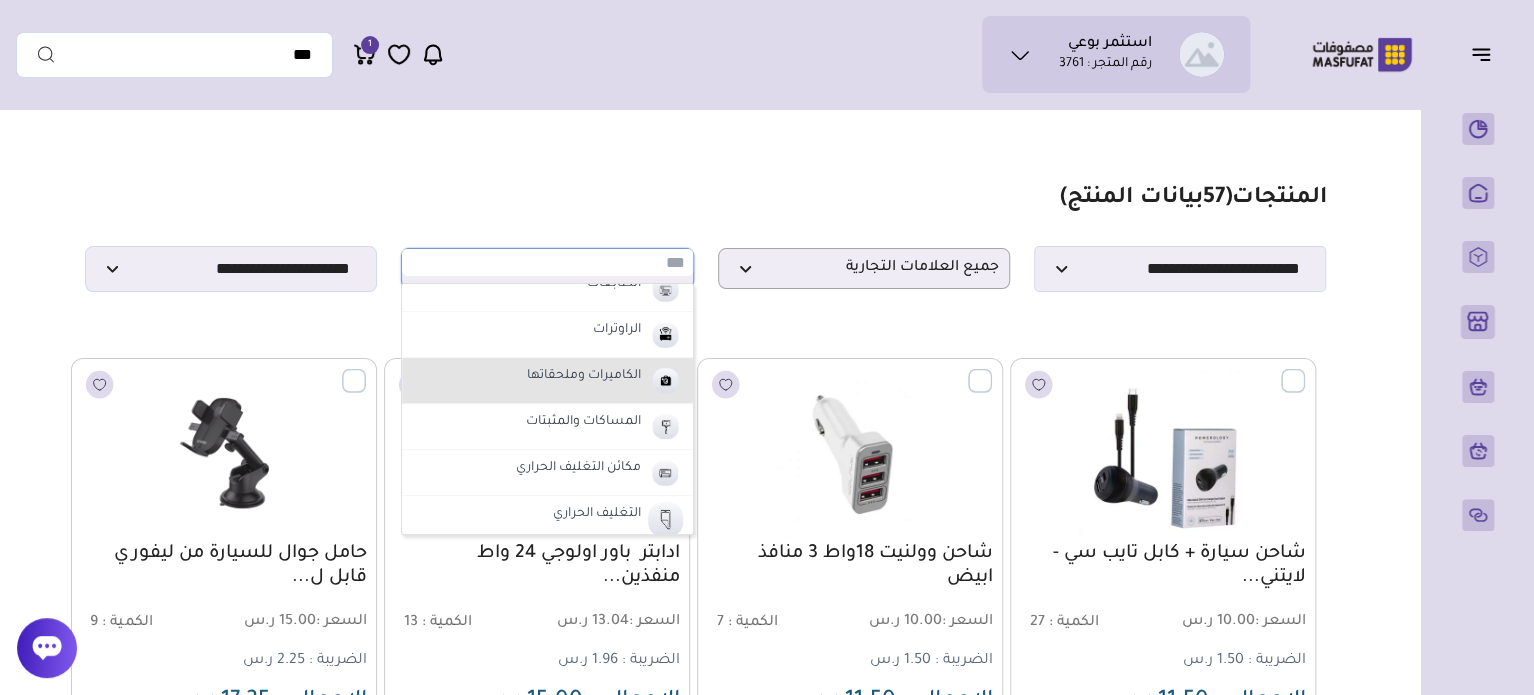 click on "الكاميرات وملحقاتها" at bounding box center [584, 377] 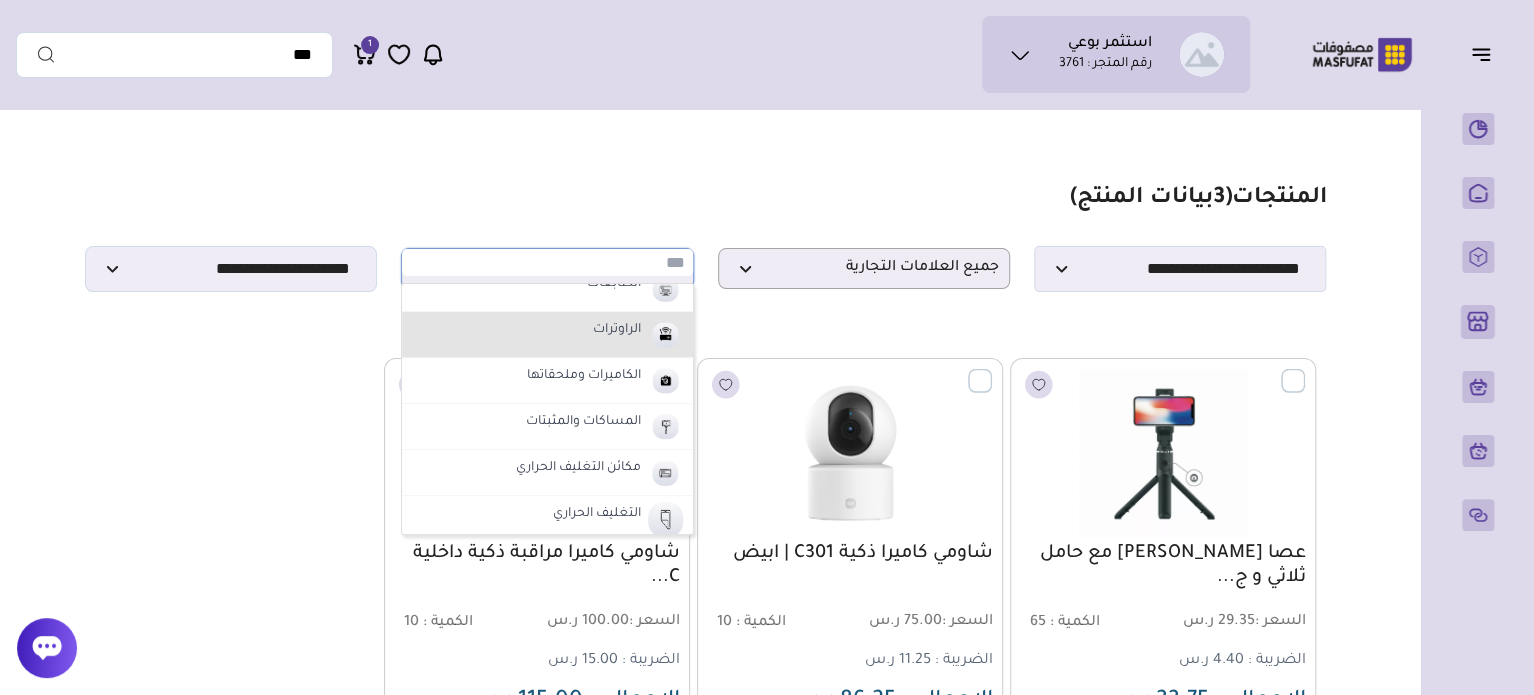 click on "الراوترات" at bounding box center [617, 331] 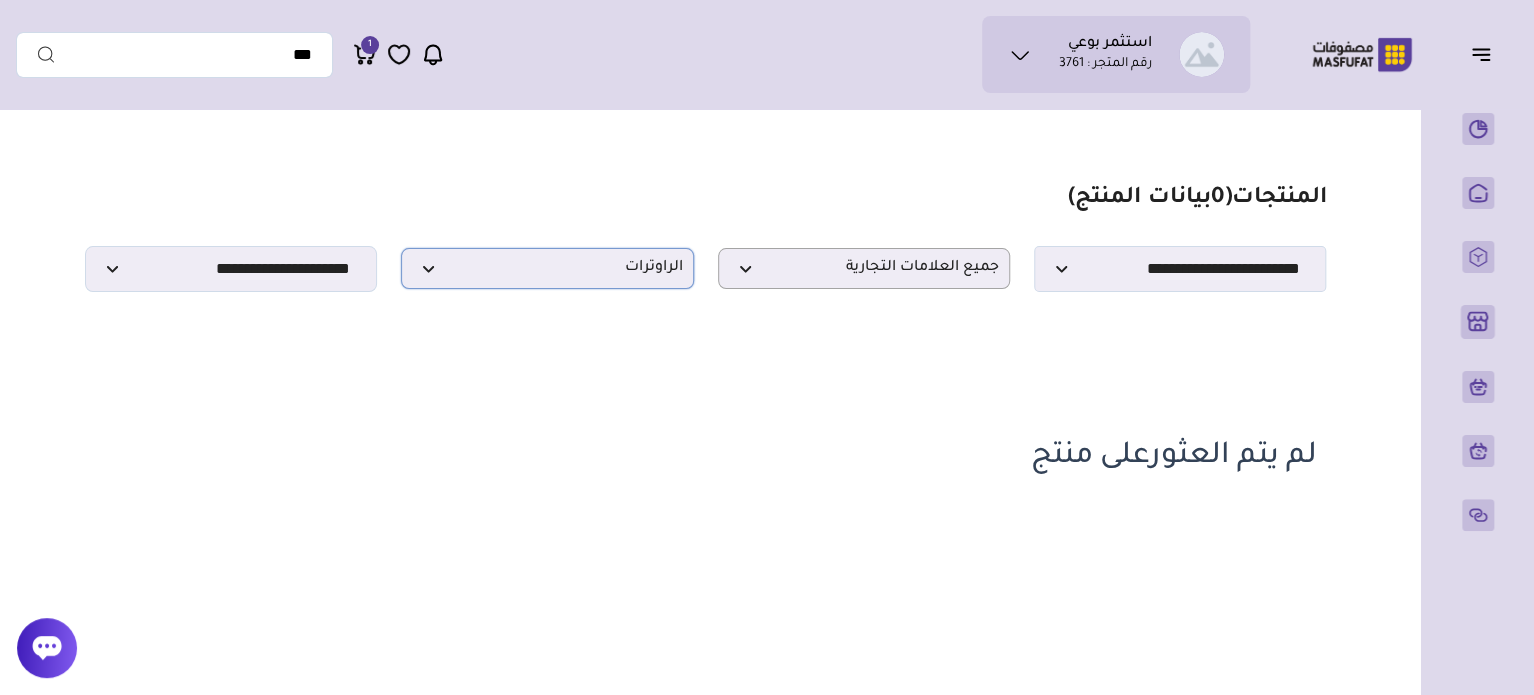 click on "الراوترات" at bounding box center (547, 268) 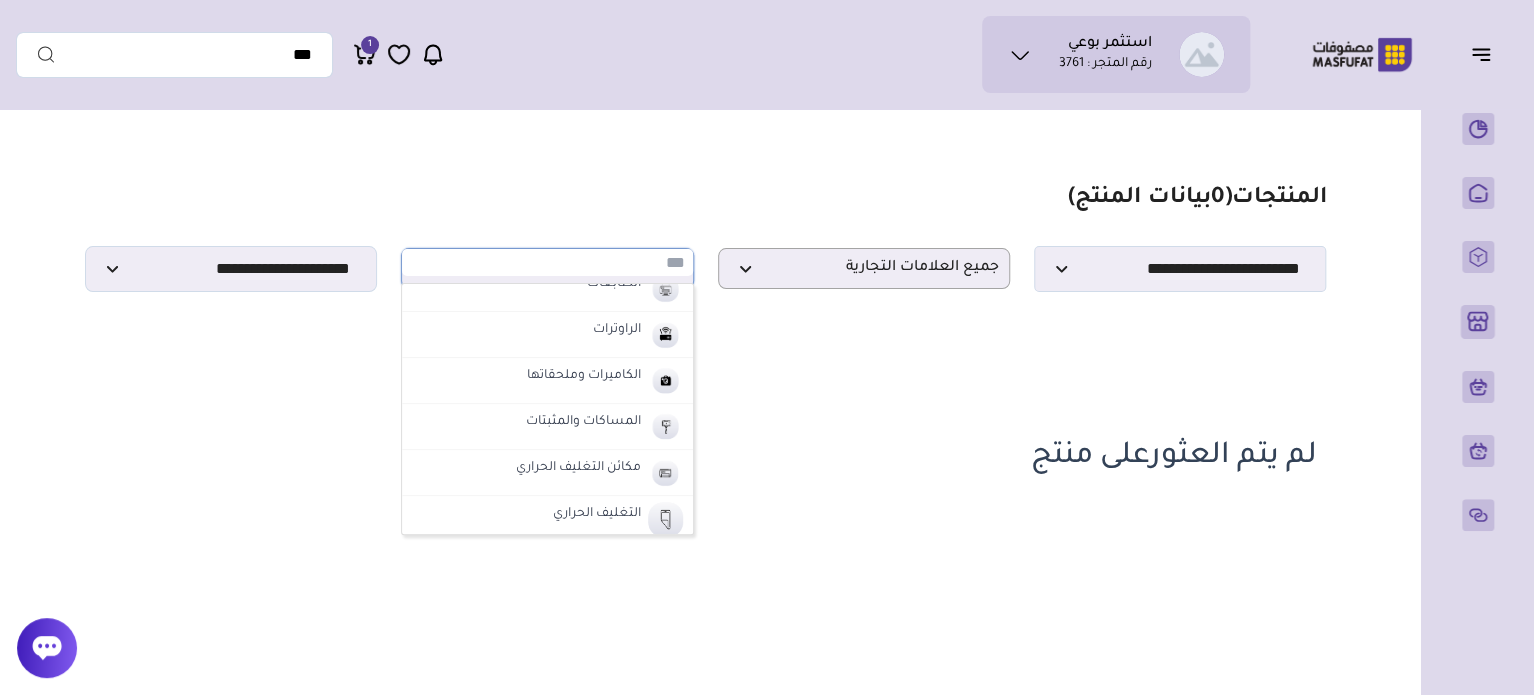 drag, startPoint x: 400, startPoint y: 399, endPoint x: 398, endPoint y: 424, distance: 25.079872 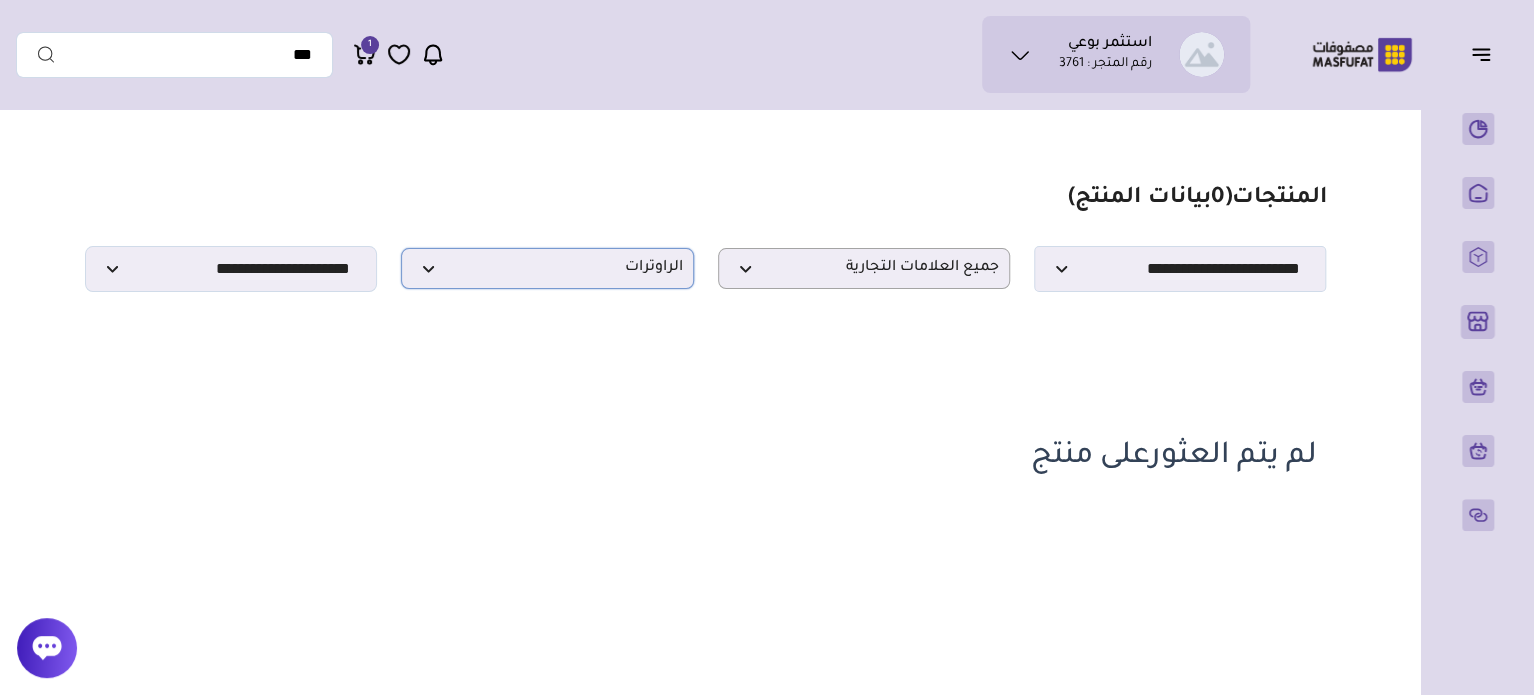 click on "الراوترات" at bounding box center [547, 268] 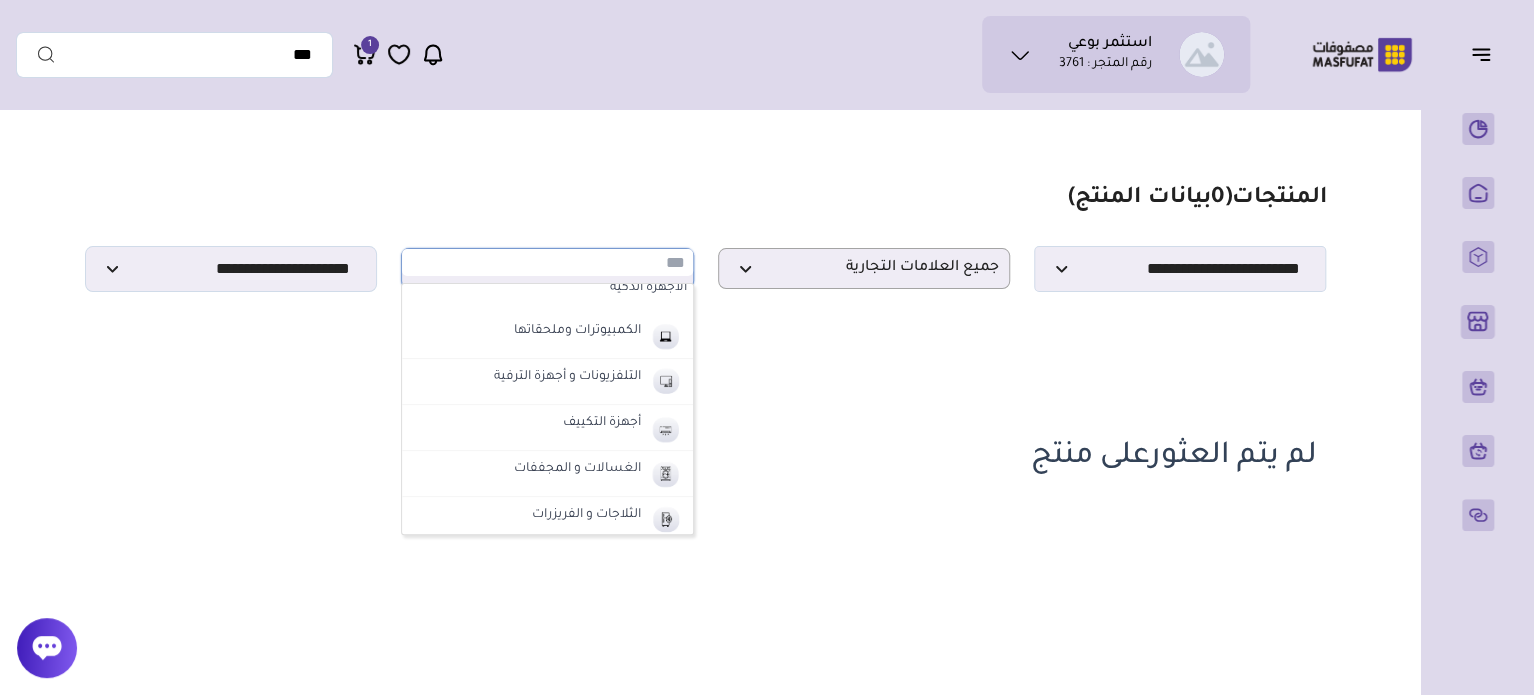 scroll, scrollTop: 803, scrollLeft: 0, axis: vertical 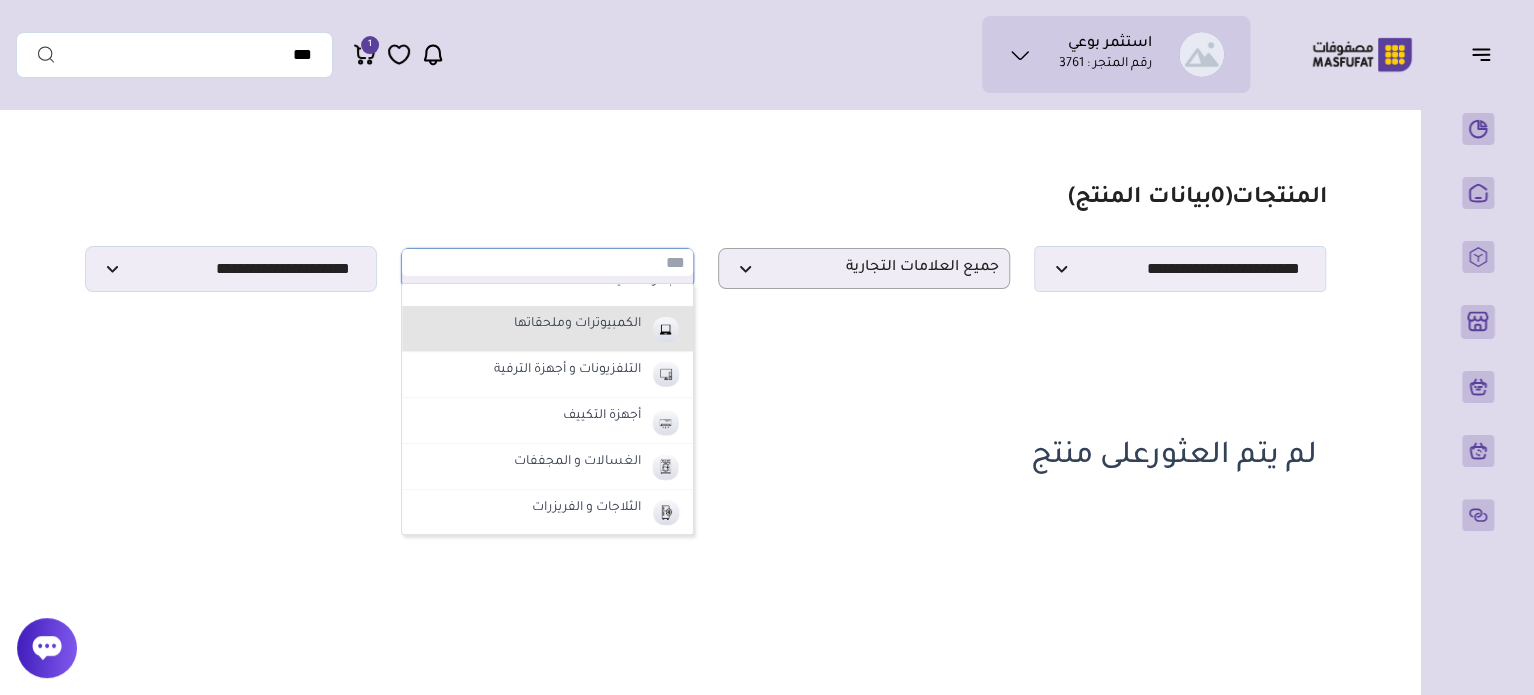 click on "الكمبيوترات وملحقاتها" at bounding box center [577, 325] 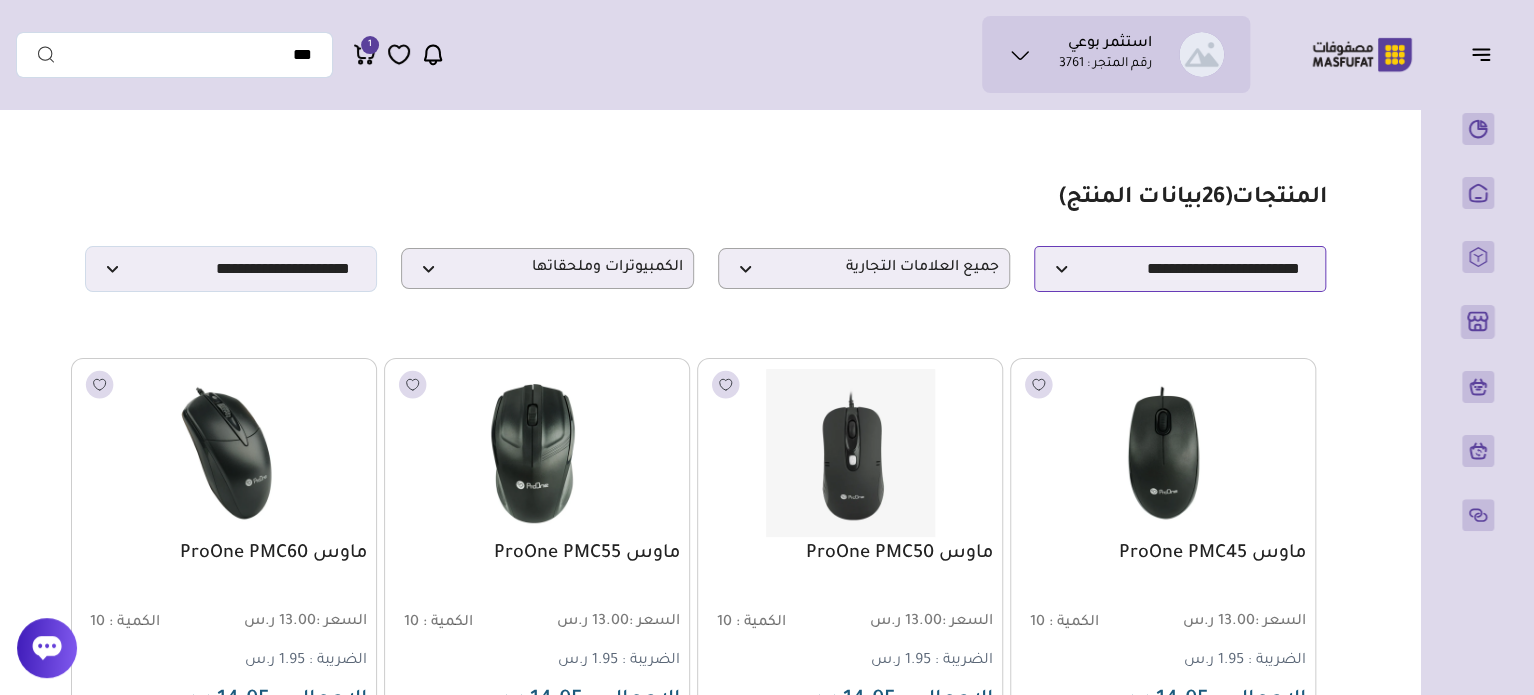 click on "**********" at bounding box center (1180, 269) 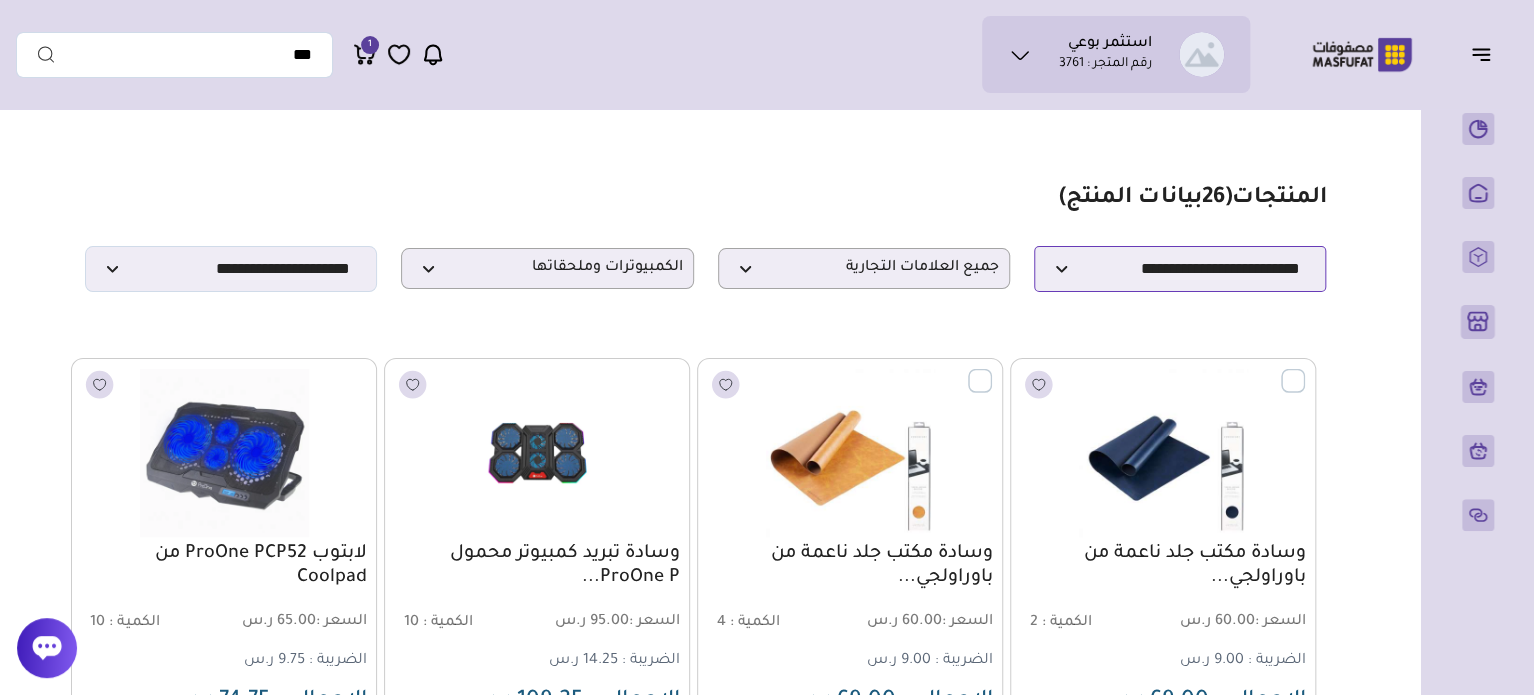 click on "**********" at bounding box center [1180, 269] 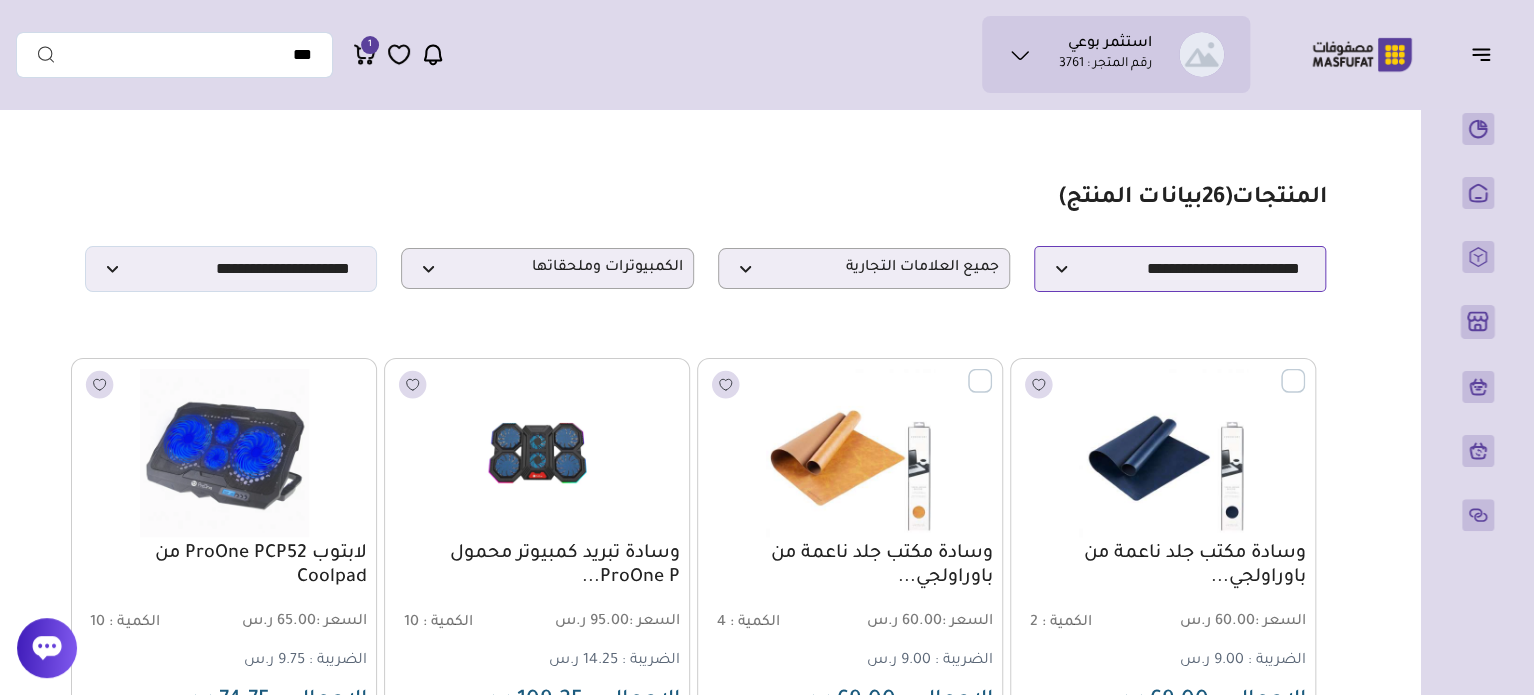 click on "**********" at bounding box center [1180, 269] 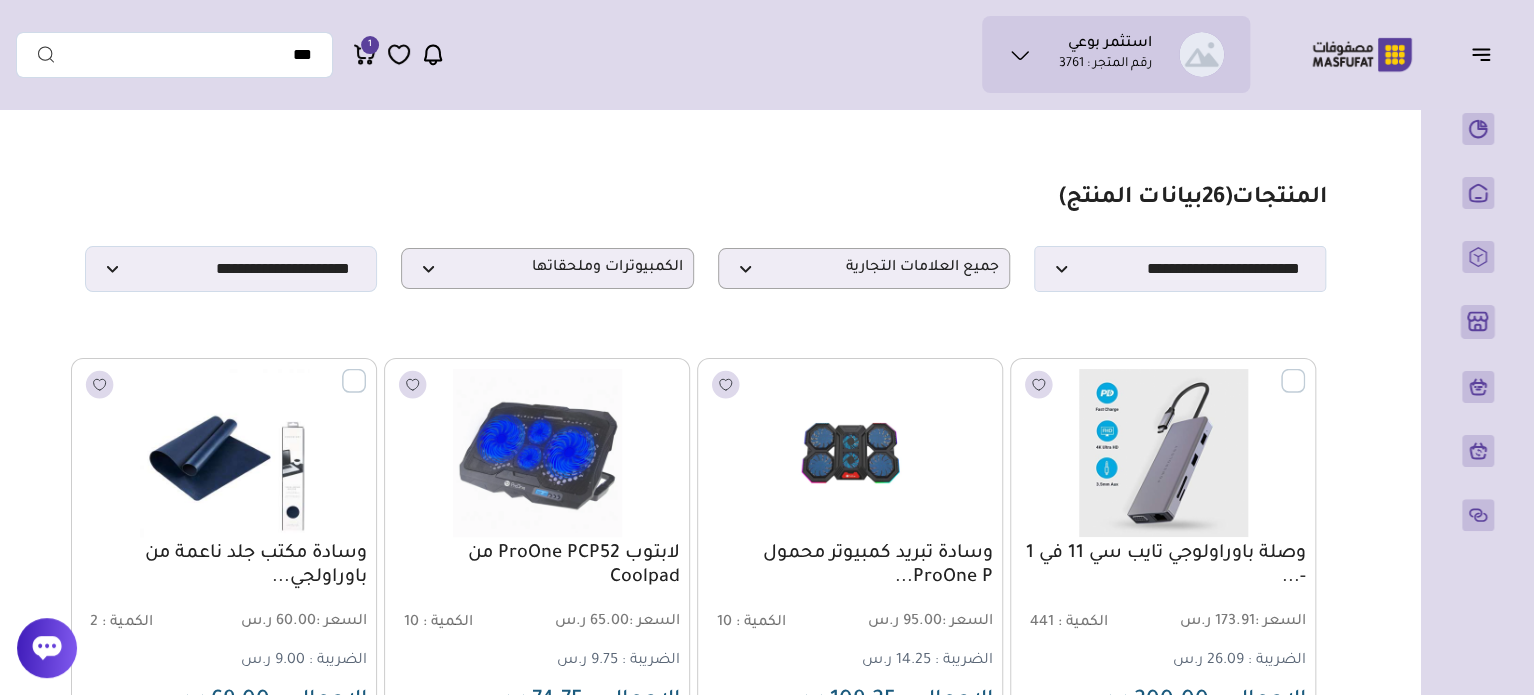 click on "**********" at bounding box center (705, 238) 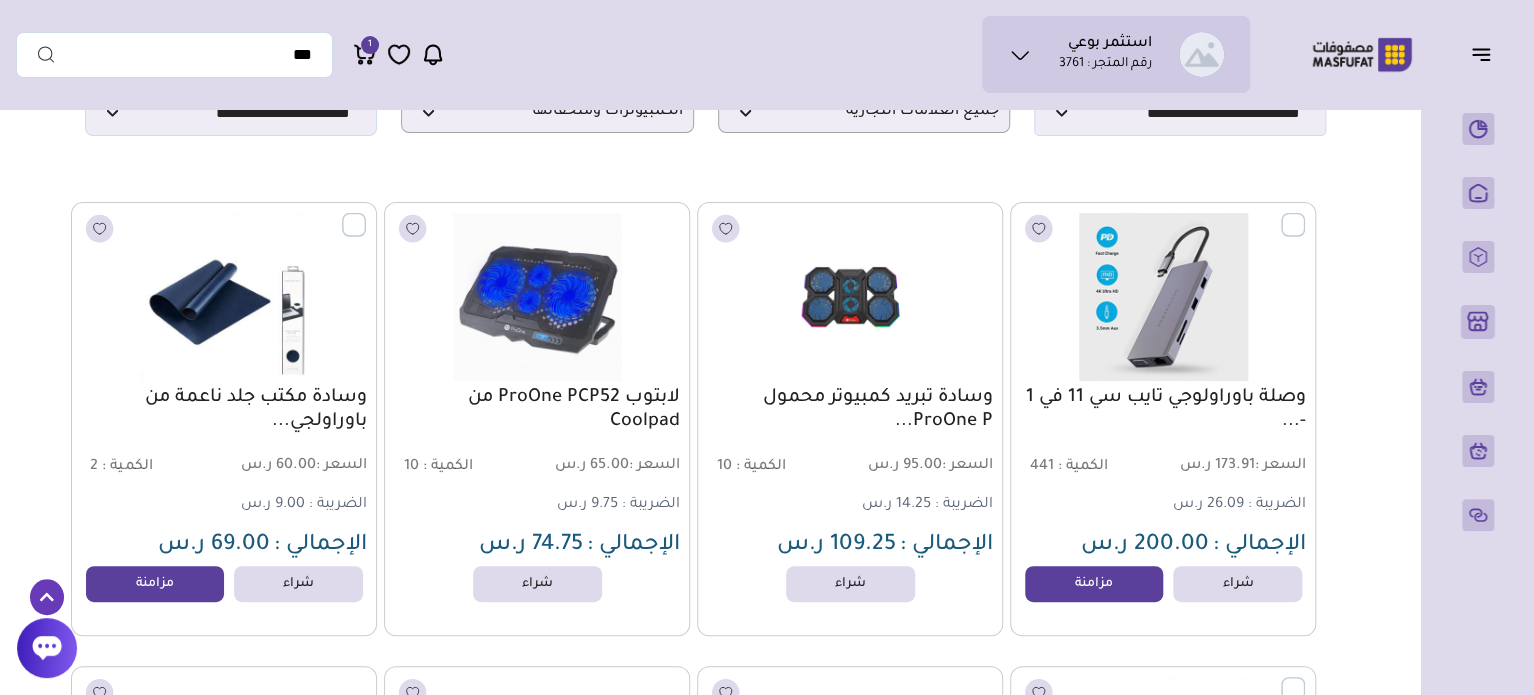scroll, scrollTop: 160, scrollLeft: 0, axis: vertical 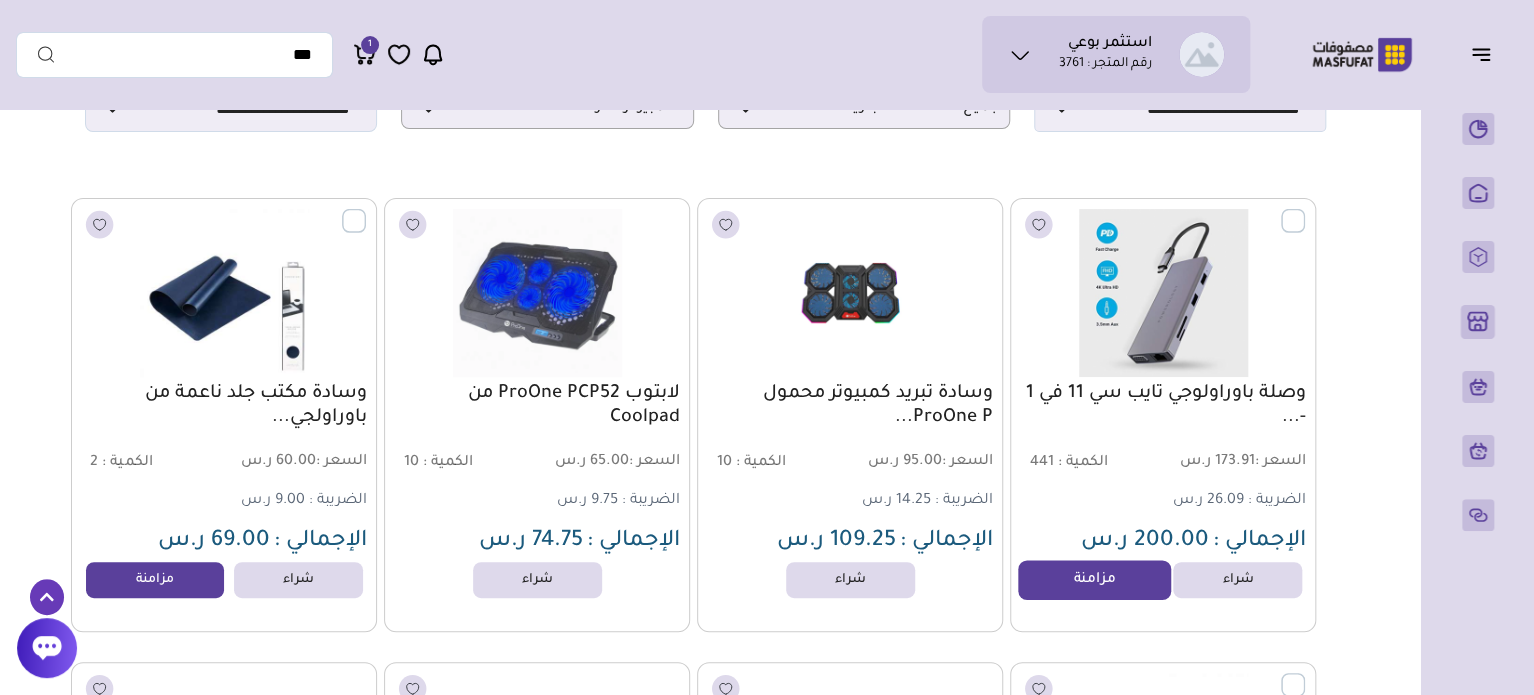 click on "مزامنة" at bounding box center [1094, 580] 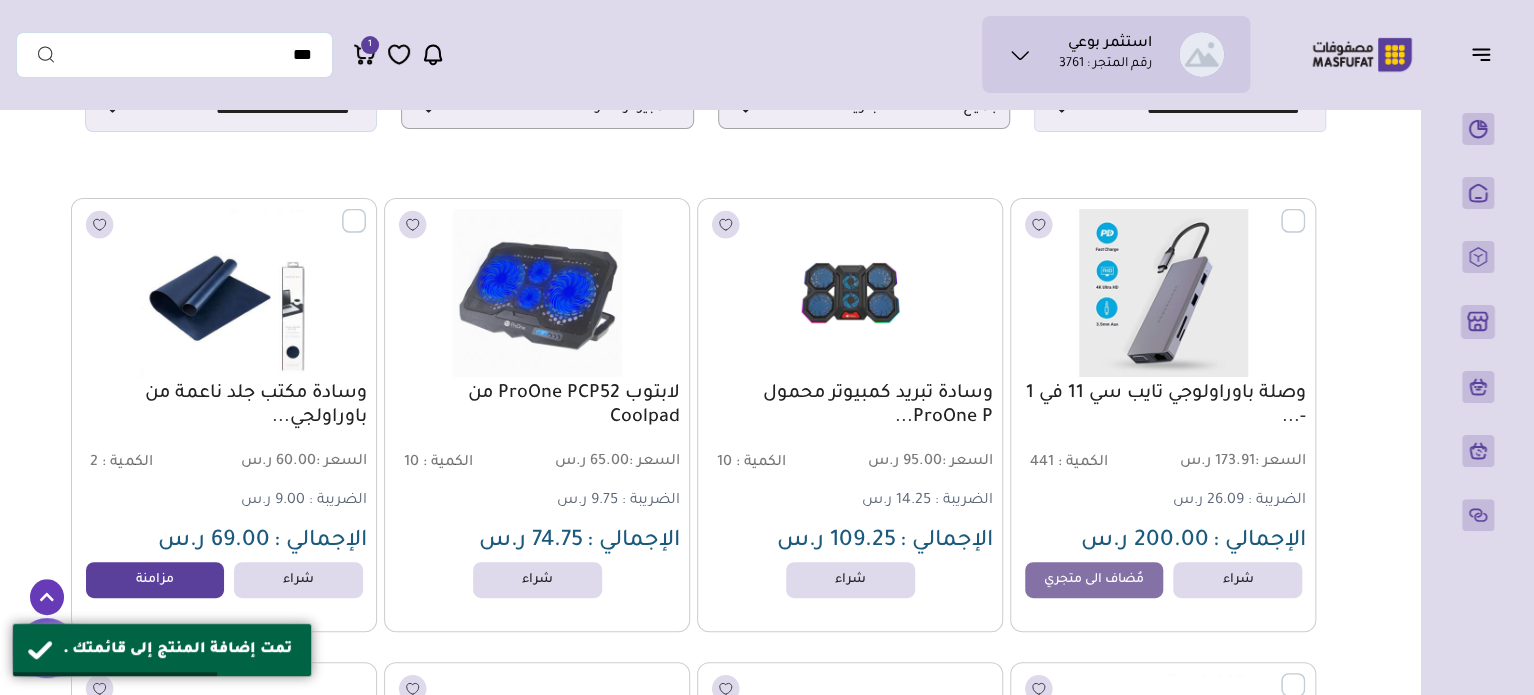 click on "مزامنة
( 0 )
تحديد الكل
إلغاء التحديد
المنتجات
(" at bounding box center [705, 1256] 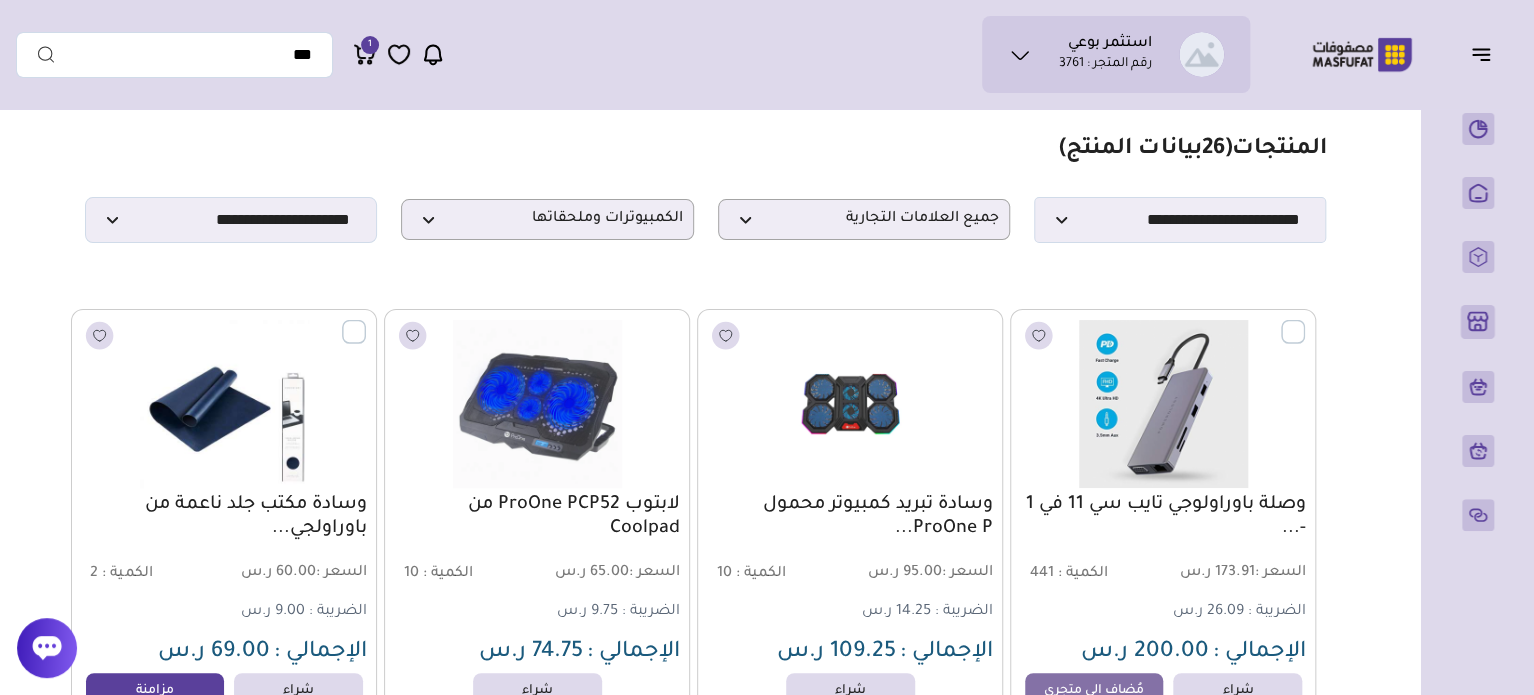 scroll, scrollTop: 0, scrollLeft: 0, axis: both 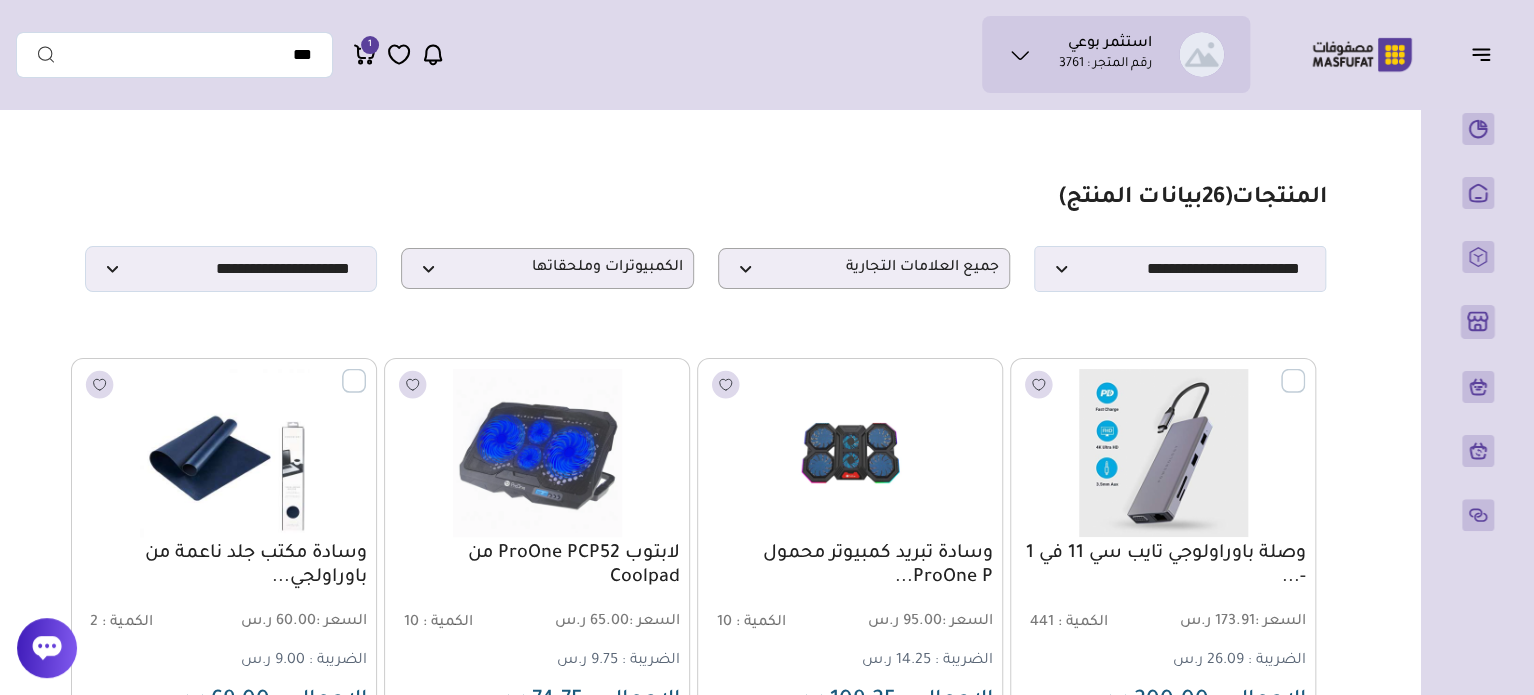 click on "x
10
سماعة الألعاب ProOne PHG3840" at bounding box center (533, 264) 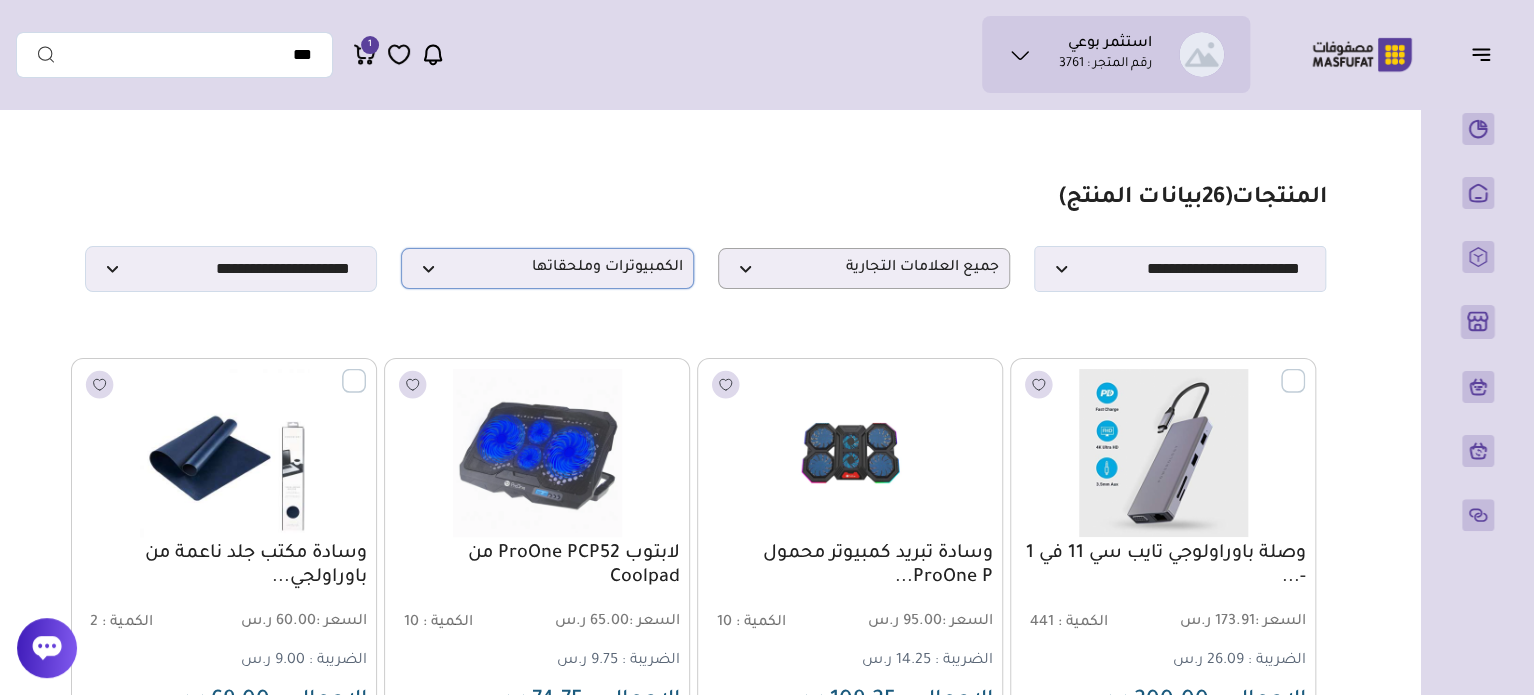 click on "الكمبيوترات وملحقاتها" at bounding box center (547, 268) 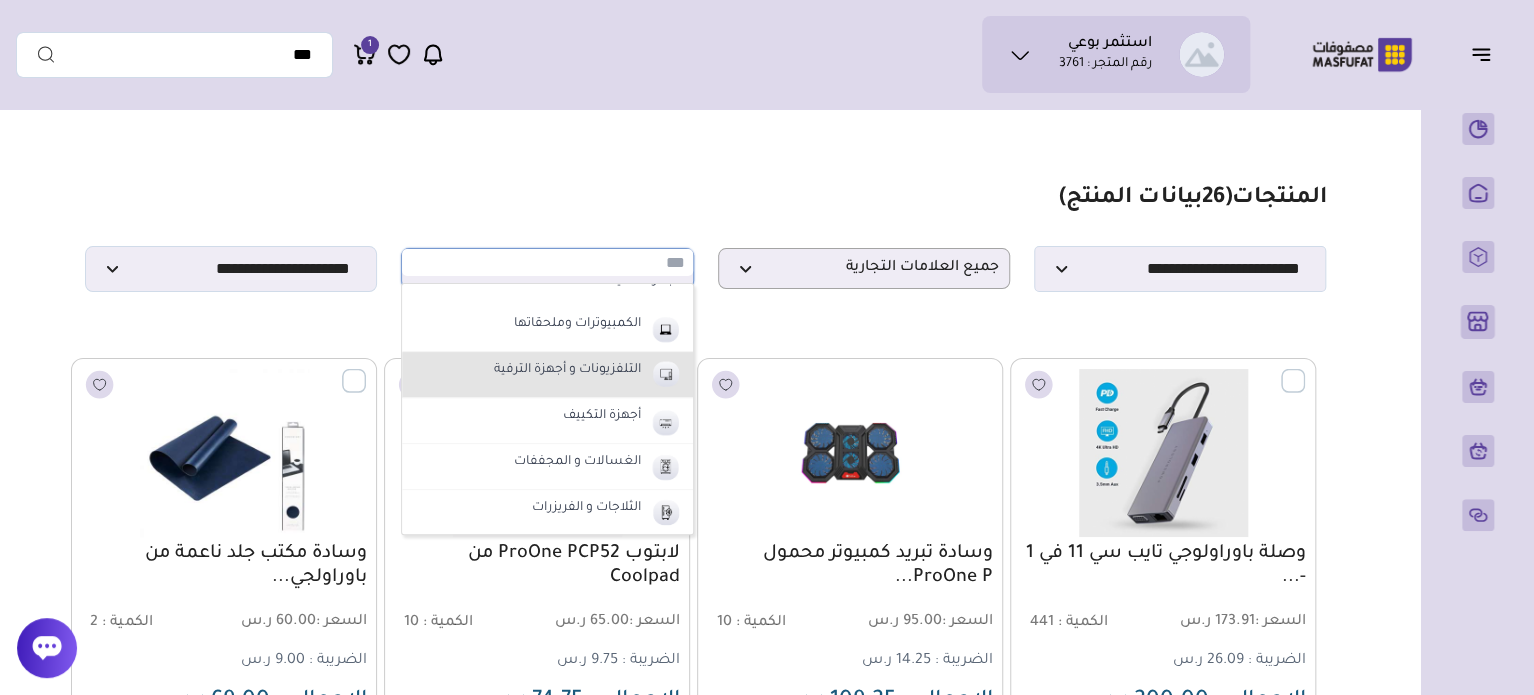 click on "التلفزيونات و أجهزة الترفية" at bounding box center (567, 371) 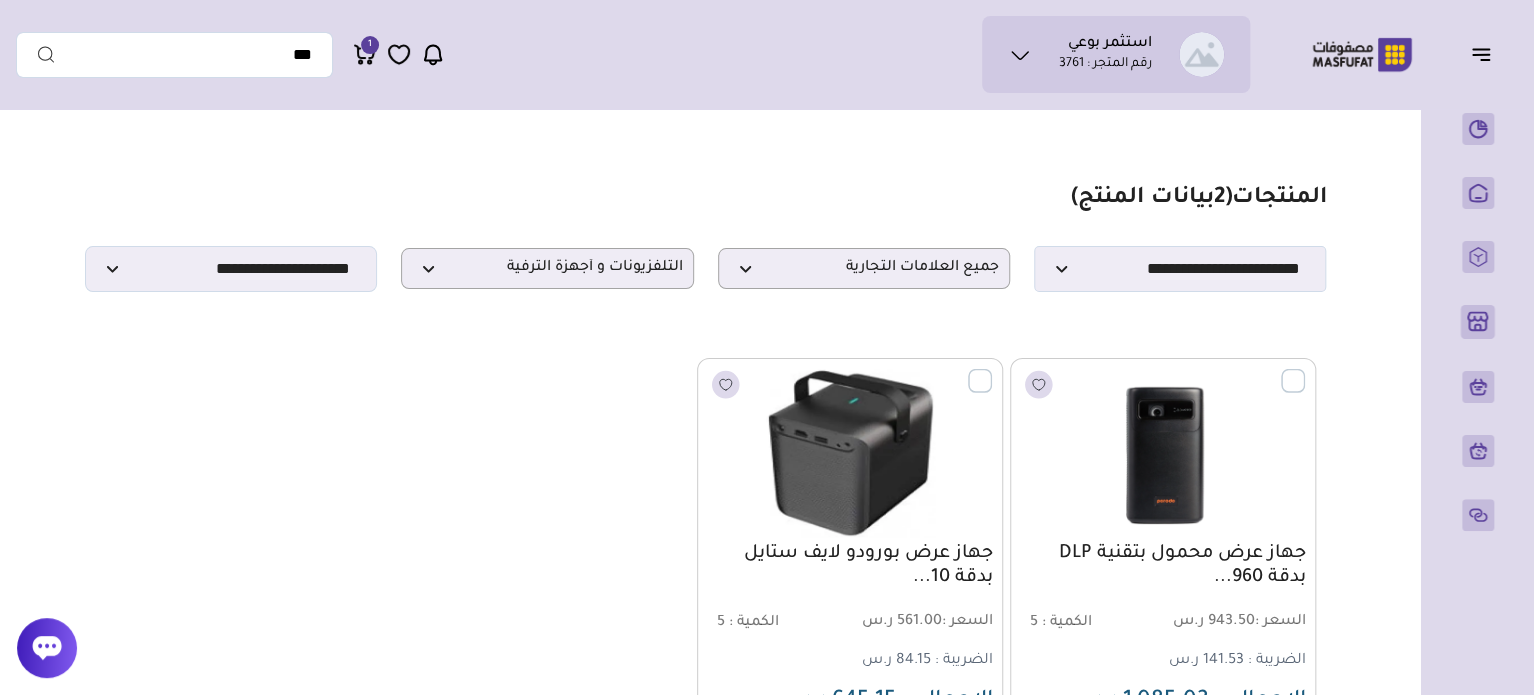 click on "جهاز عرض محمول بتقنية DLP بدقة 960...
السعر :
943.50  ر.س
الكمية :
5" at bounding box center [706, 575] 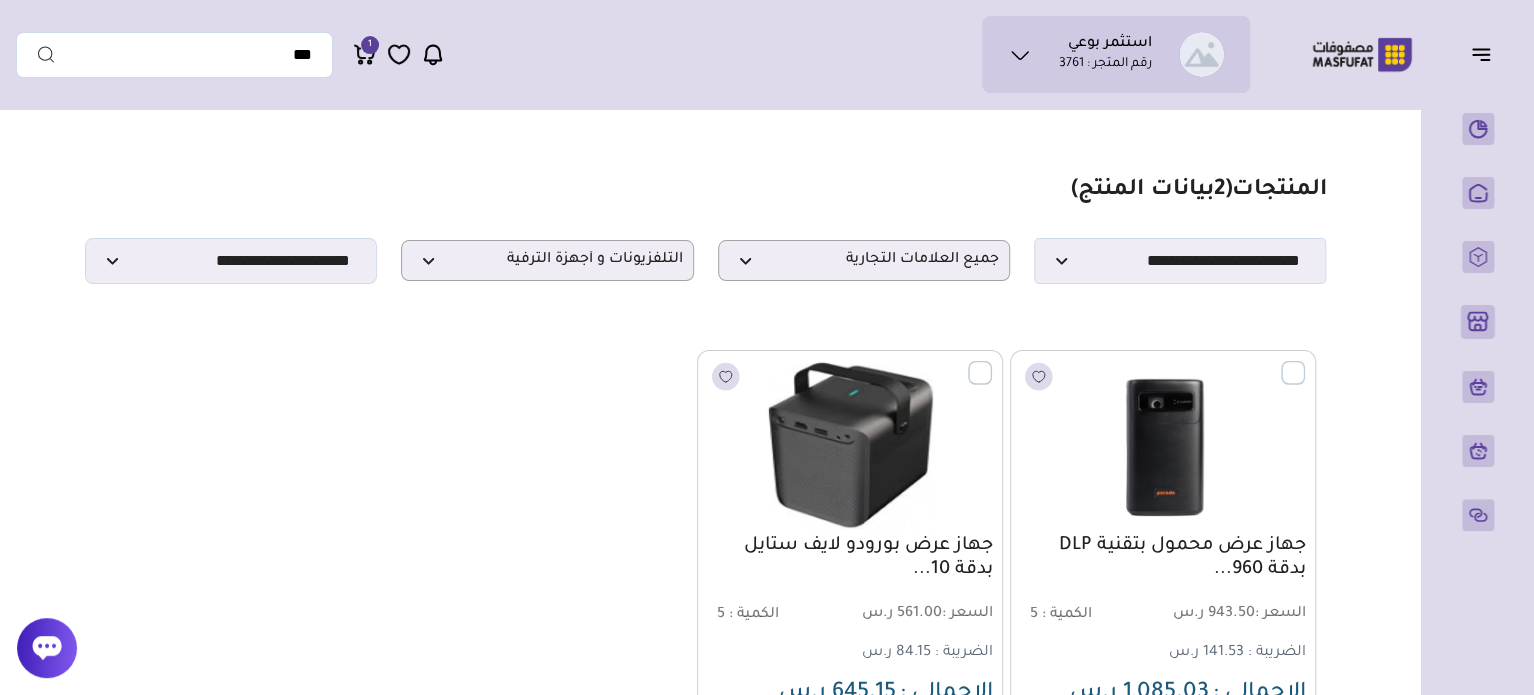 scroll, scrollTop: 0, scrollLeft: 0, axis: both 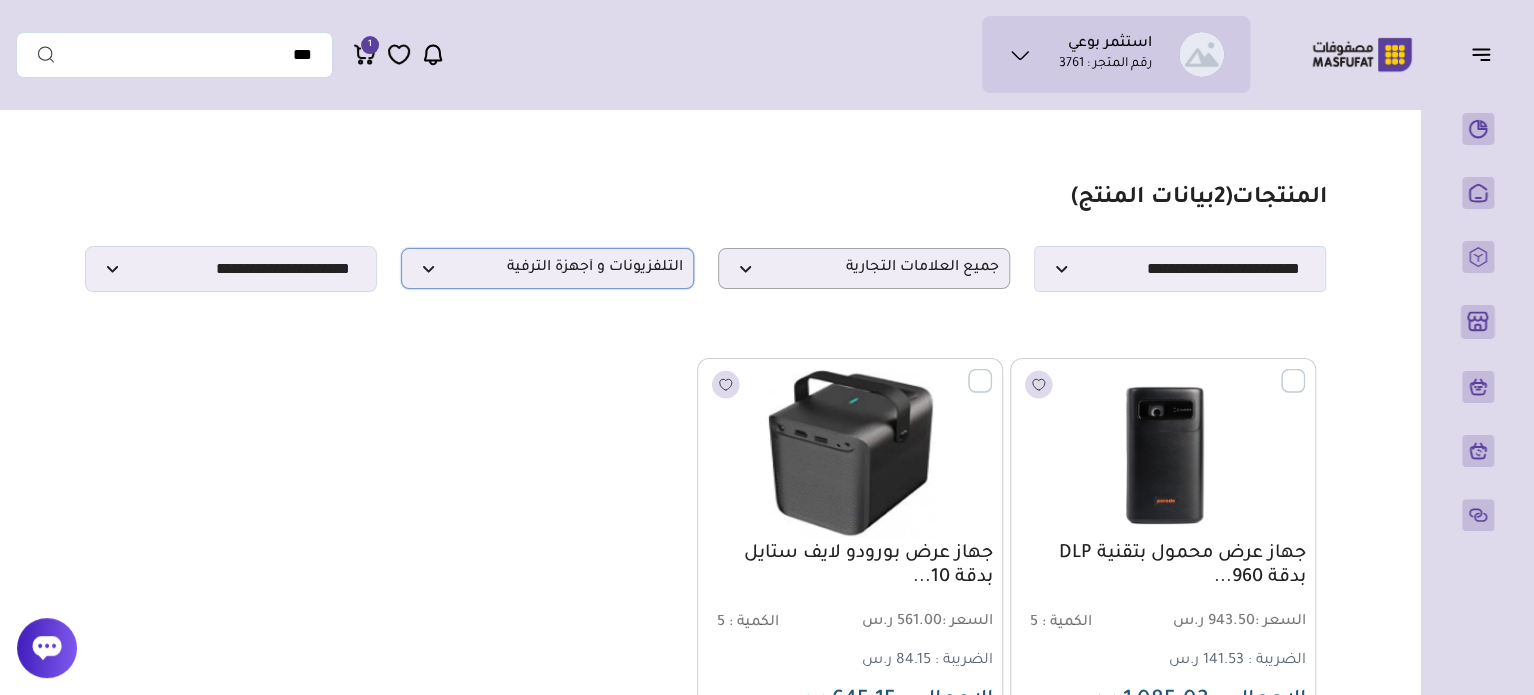 click on "التلفزيونات و أجهزة الترفية" at bounding box center [547, 268] 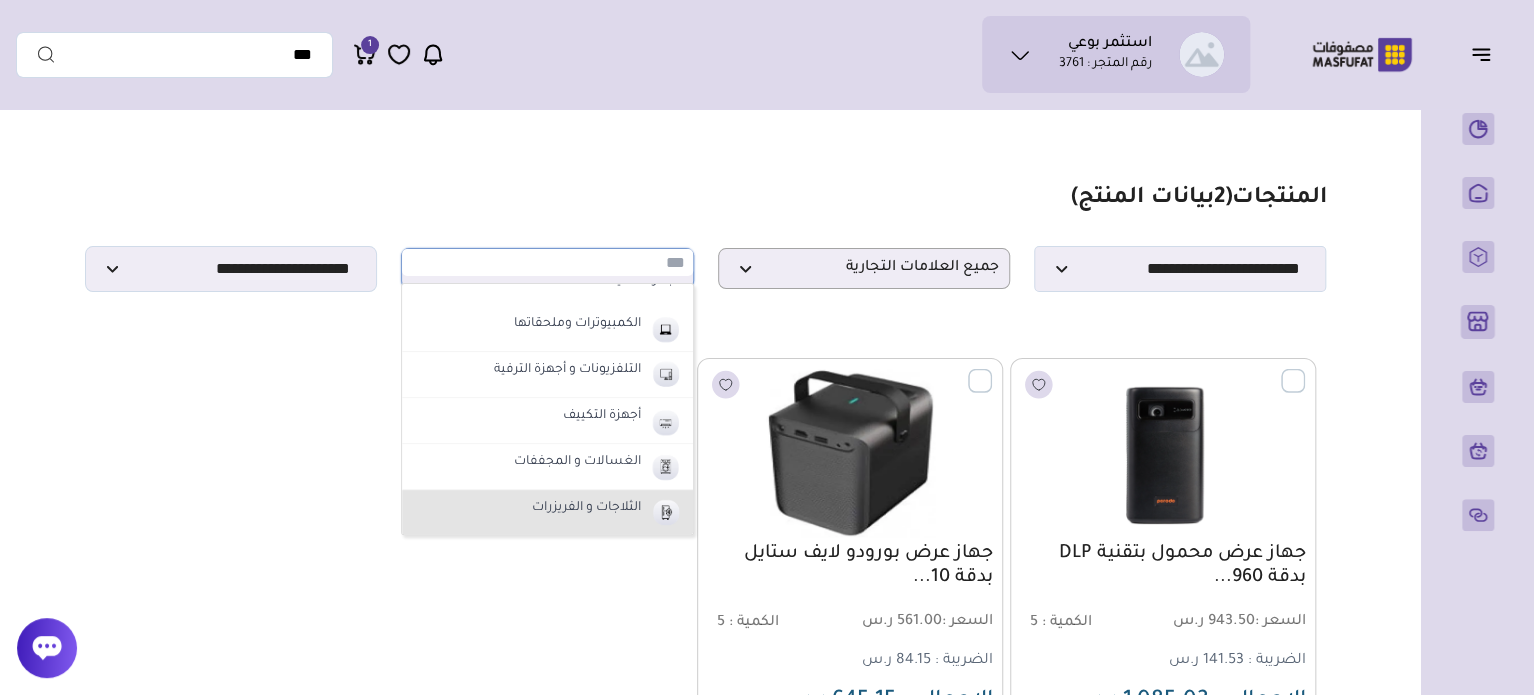 click on "الثلاجات و الفريزرات" at bounding box center (547, 513) 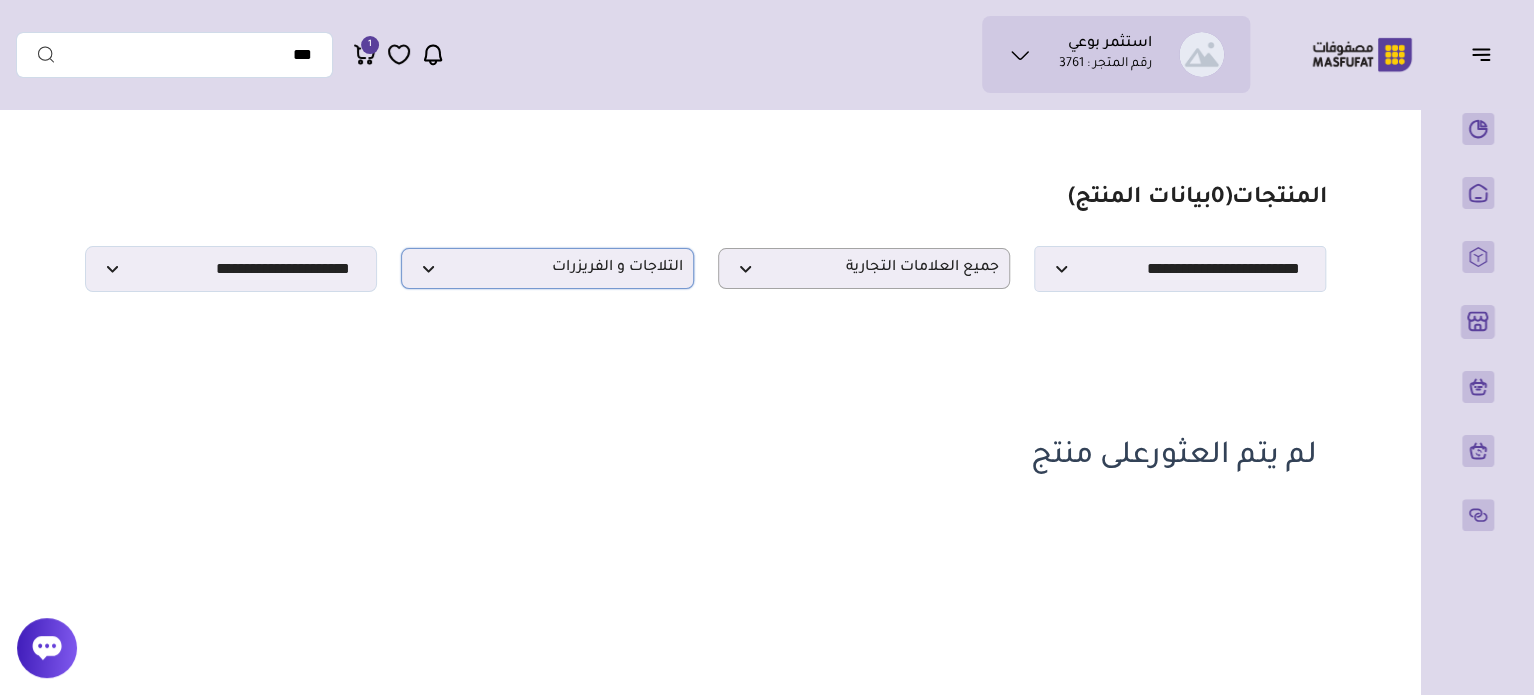 click on "الثلاجات و الفريزرات" at bounding box center (547, 268) 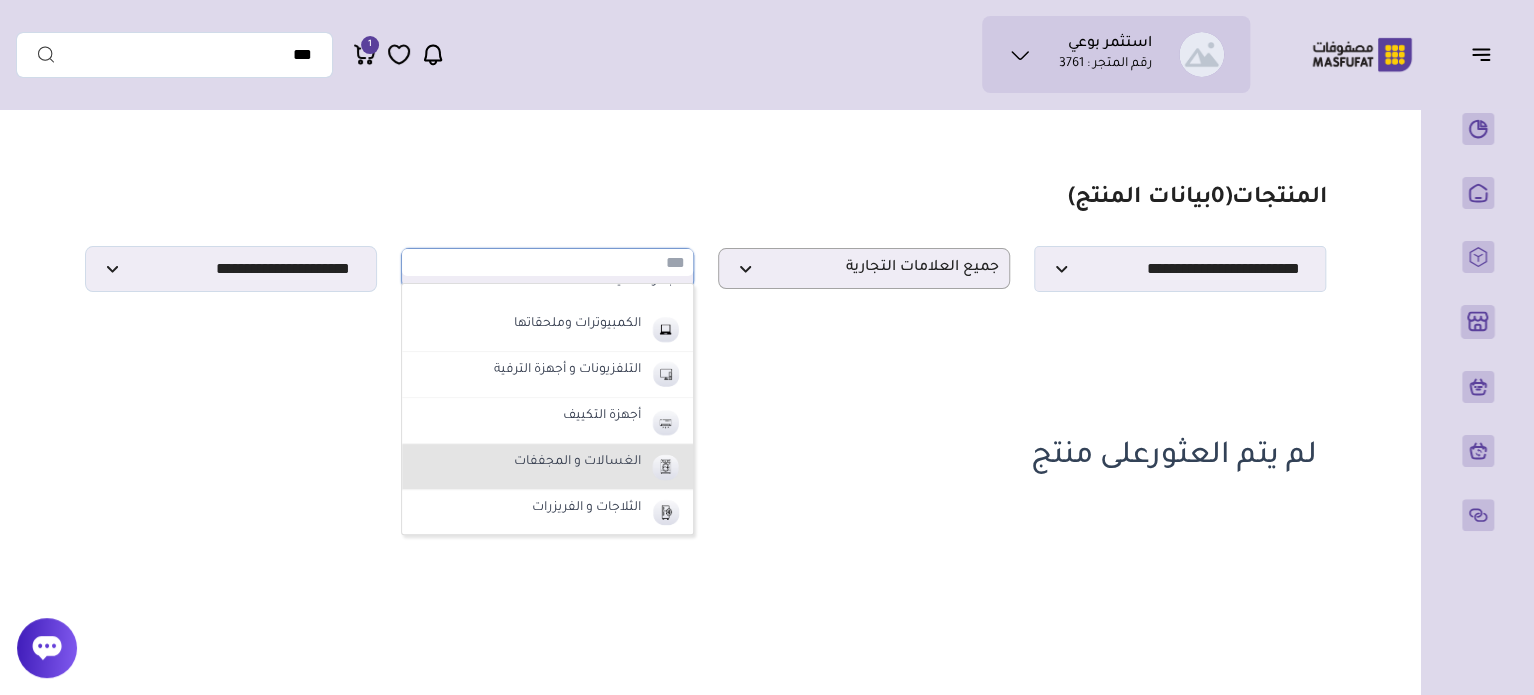 click on "الغسالات و المجففات" at bounding box center (577, 463) 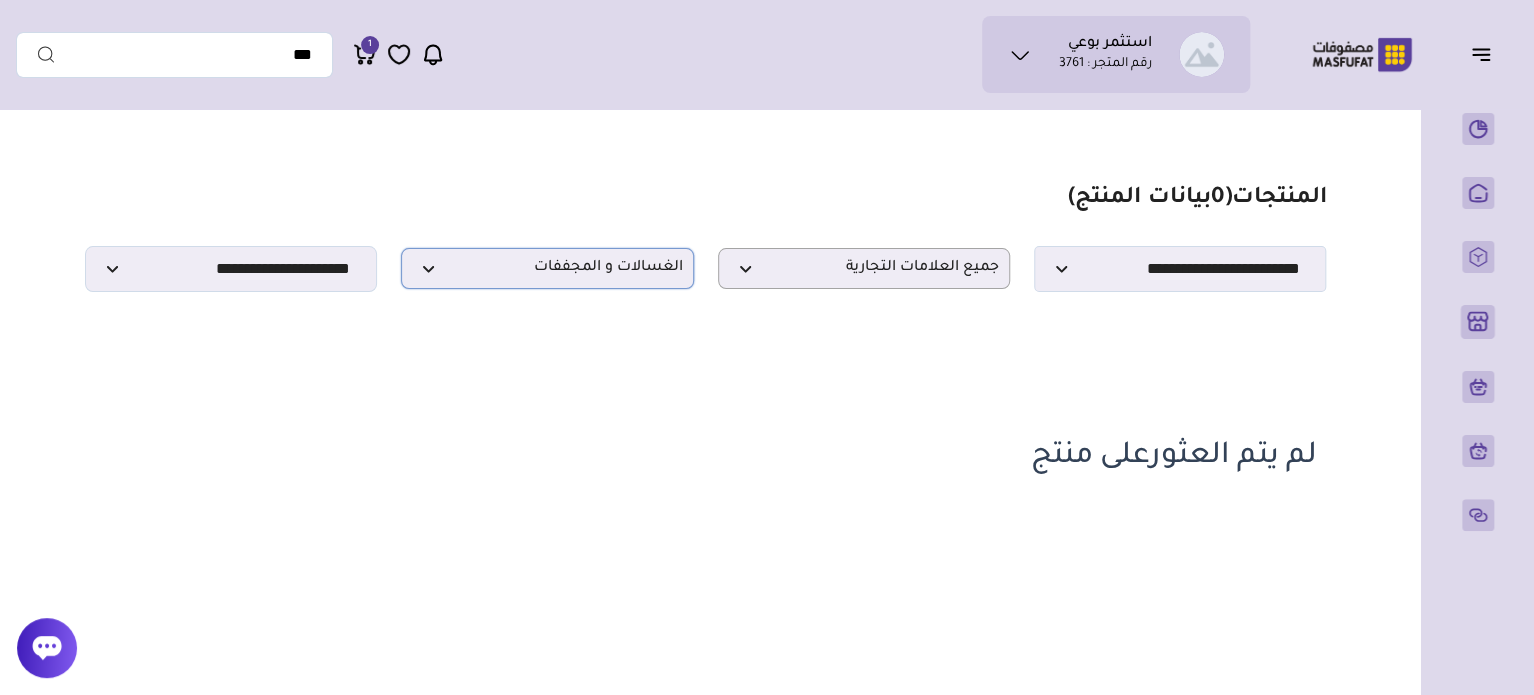 click on "الغسالات و المجففات" at bounding box center [547, 268] 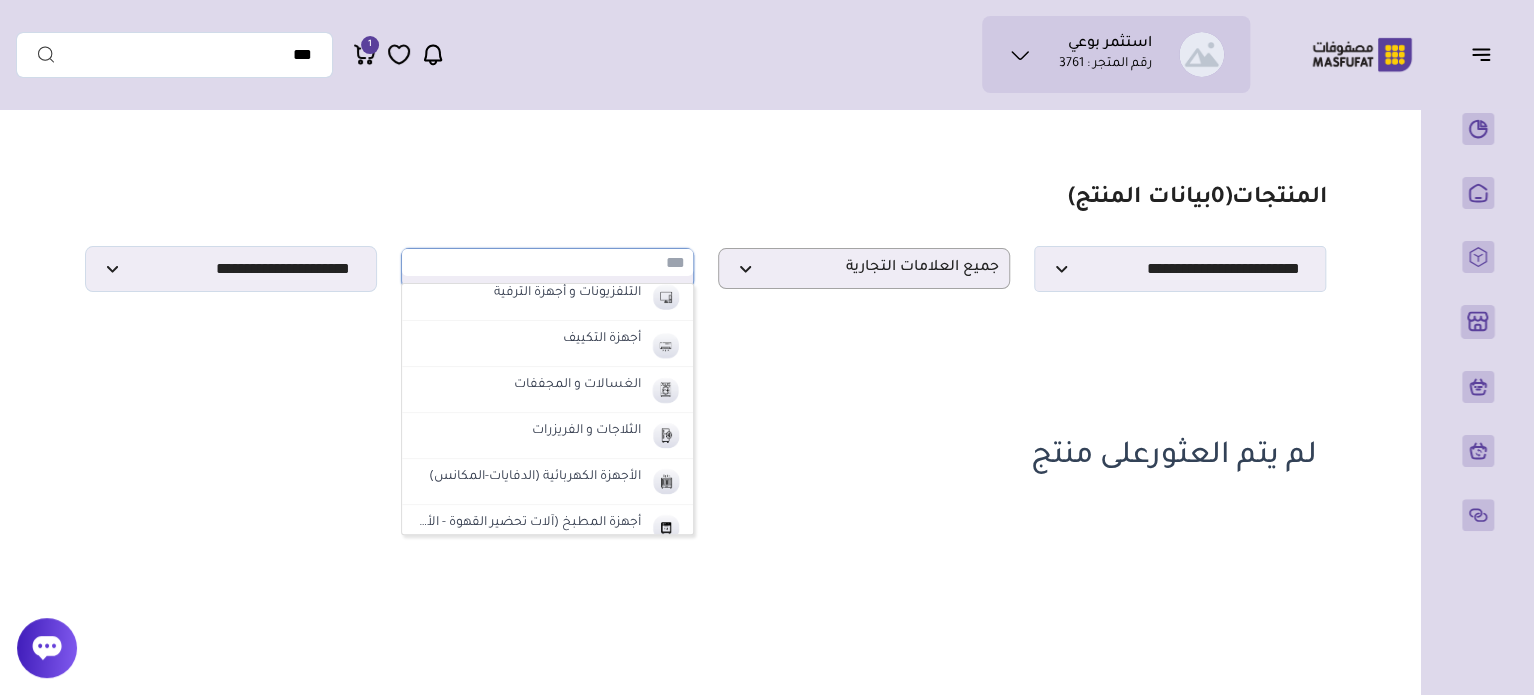 scroll, scrollTop: 891, scrollLeft: 0, axis: vertical 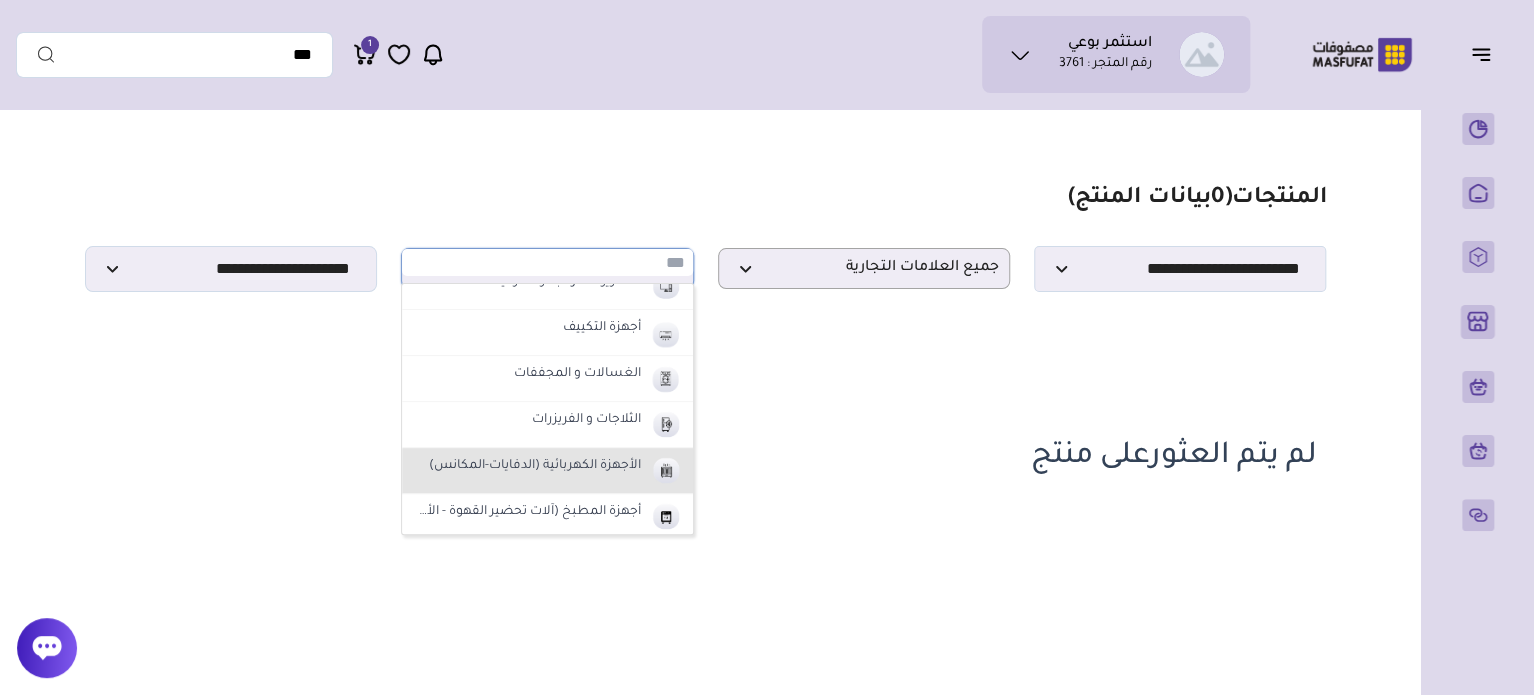 click on "الأجهزة الكهربائية (الدفايات-المكانس)" at bounding box center (535, 467) 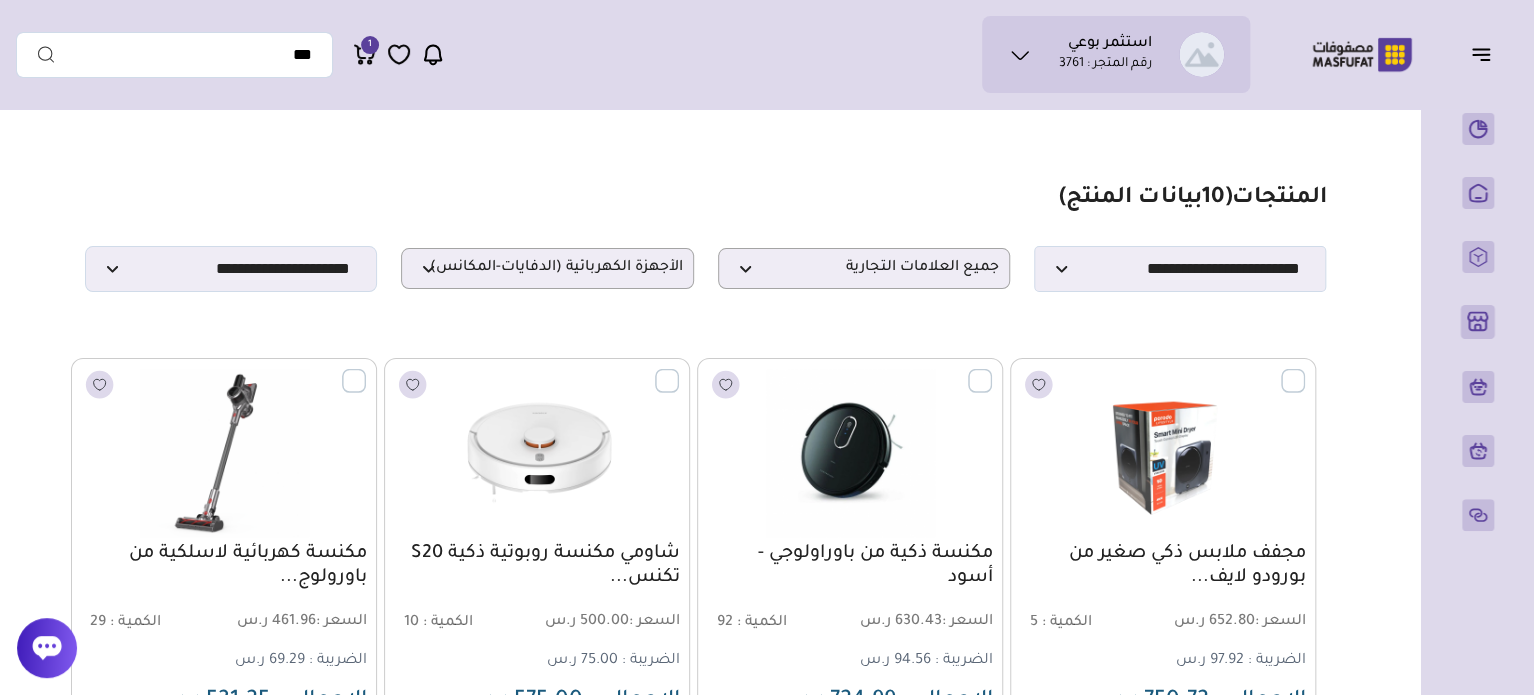 click on "مزامنة
( 0 )
تحديد الكل
إلغاء التحديد
المنتجات
(" at bounding box center [705, 952] 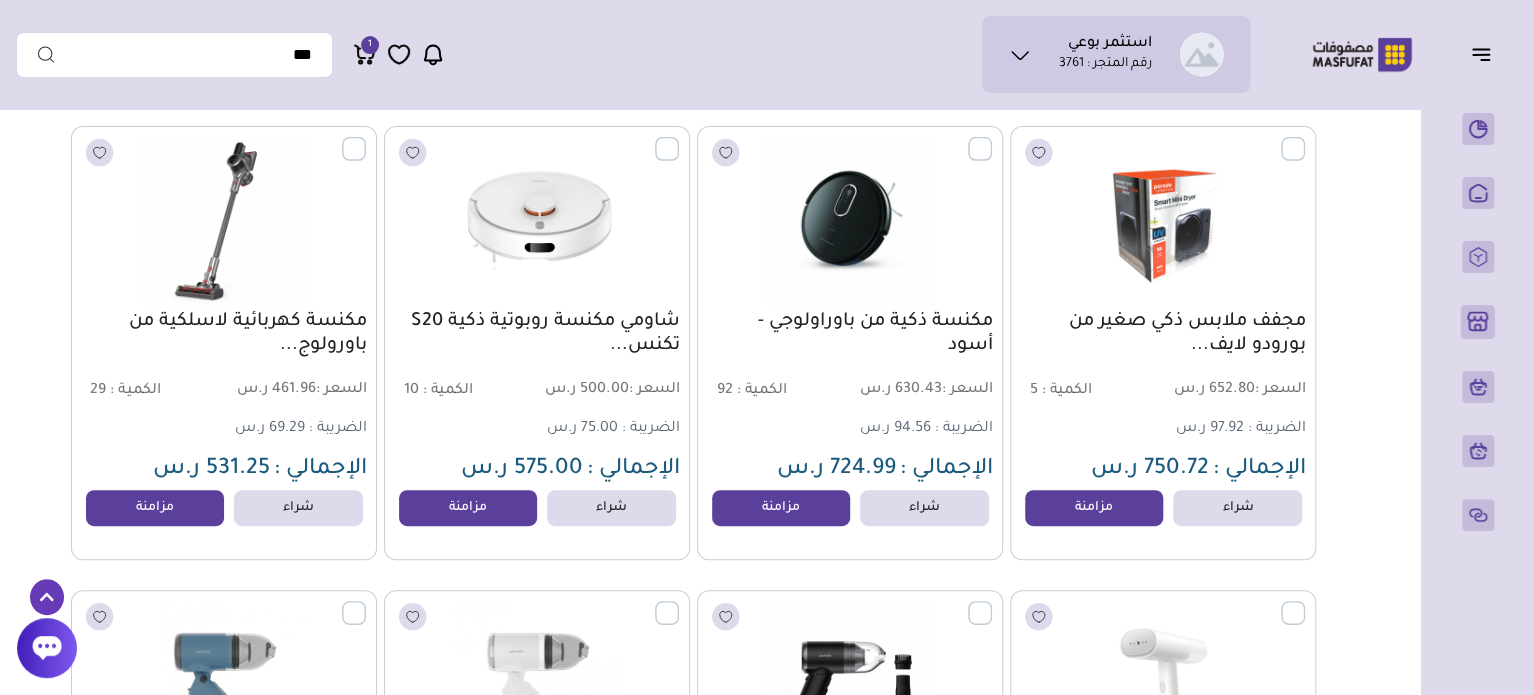 scroll, scrollTop: 240, scrollLeft: 0, axis: vertical 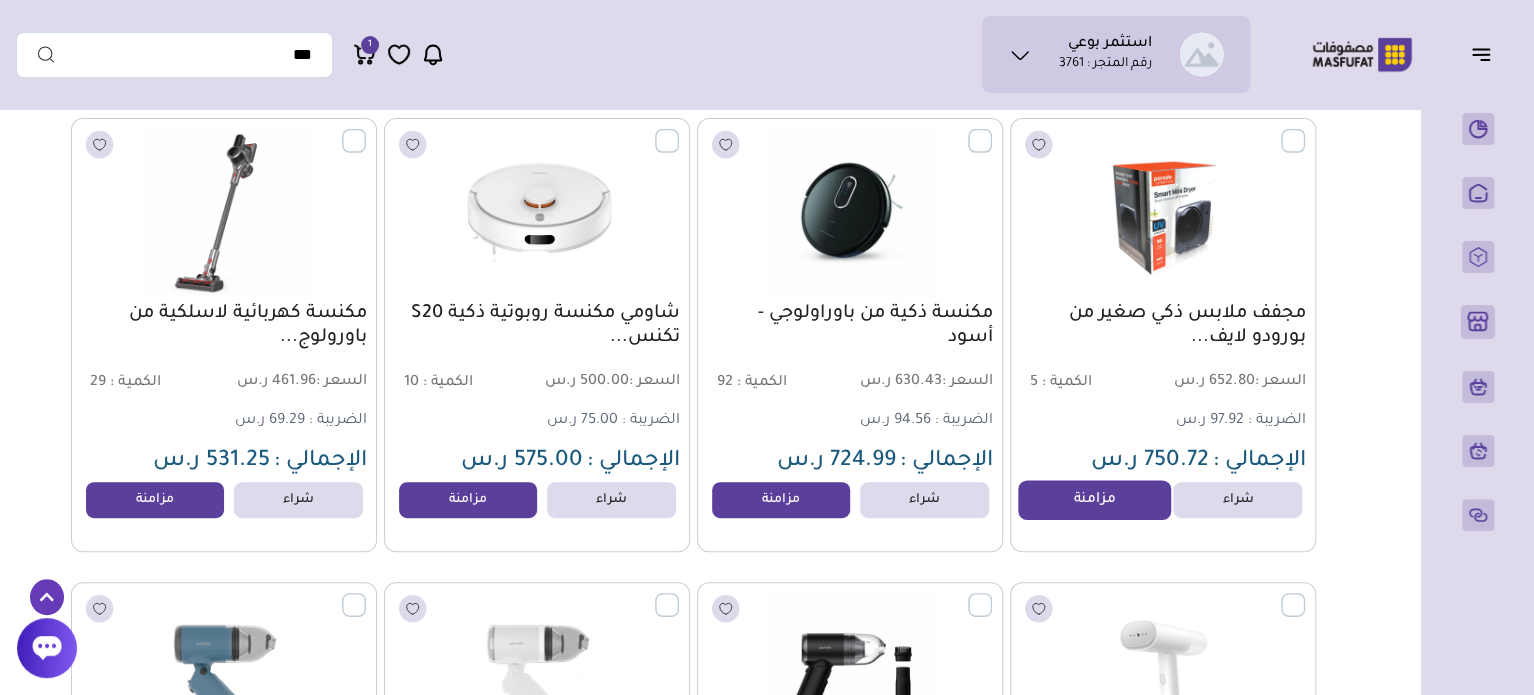 click on "مزامنة" at bounding box center (1094, 500) 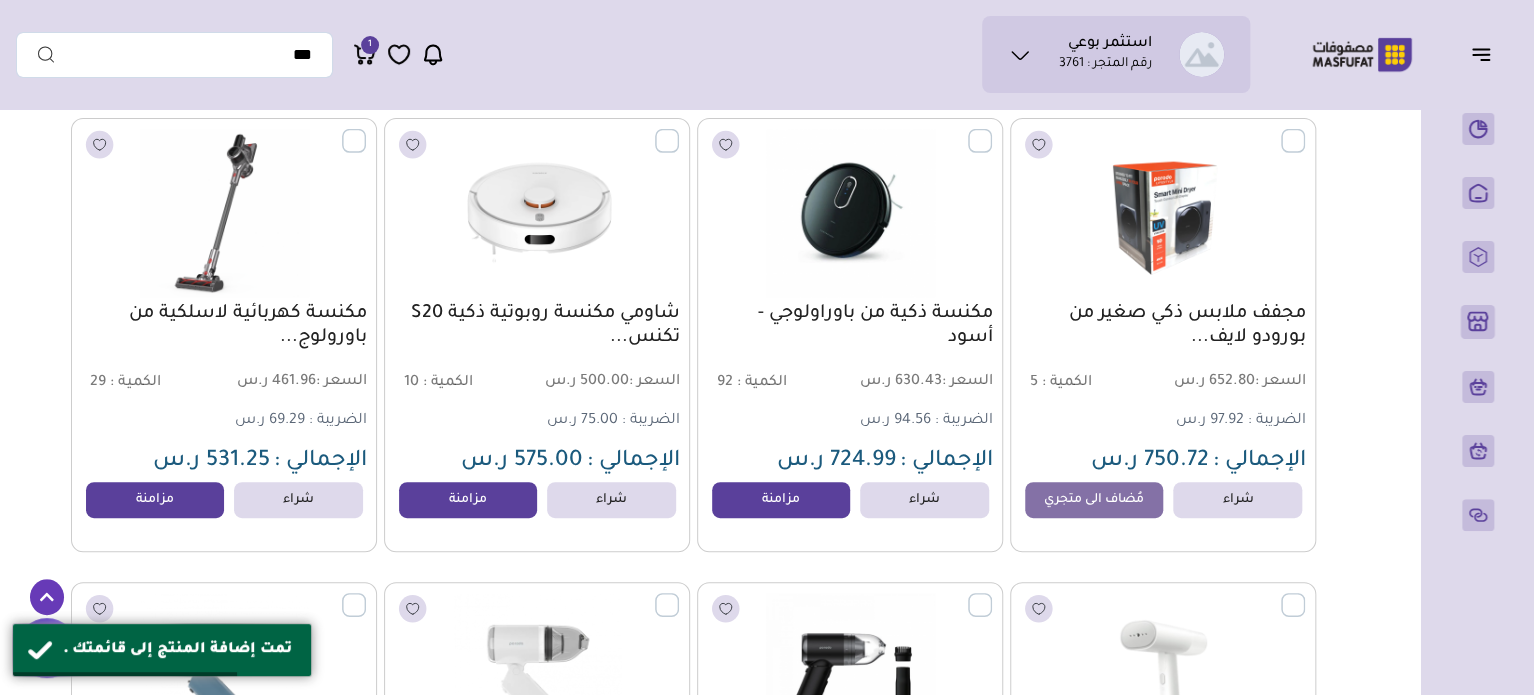 click on "مزامنة
( 0 )
تحديد الكل
إلغاء التحديد
المنتجات
(" at bounding box center (705, 712) 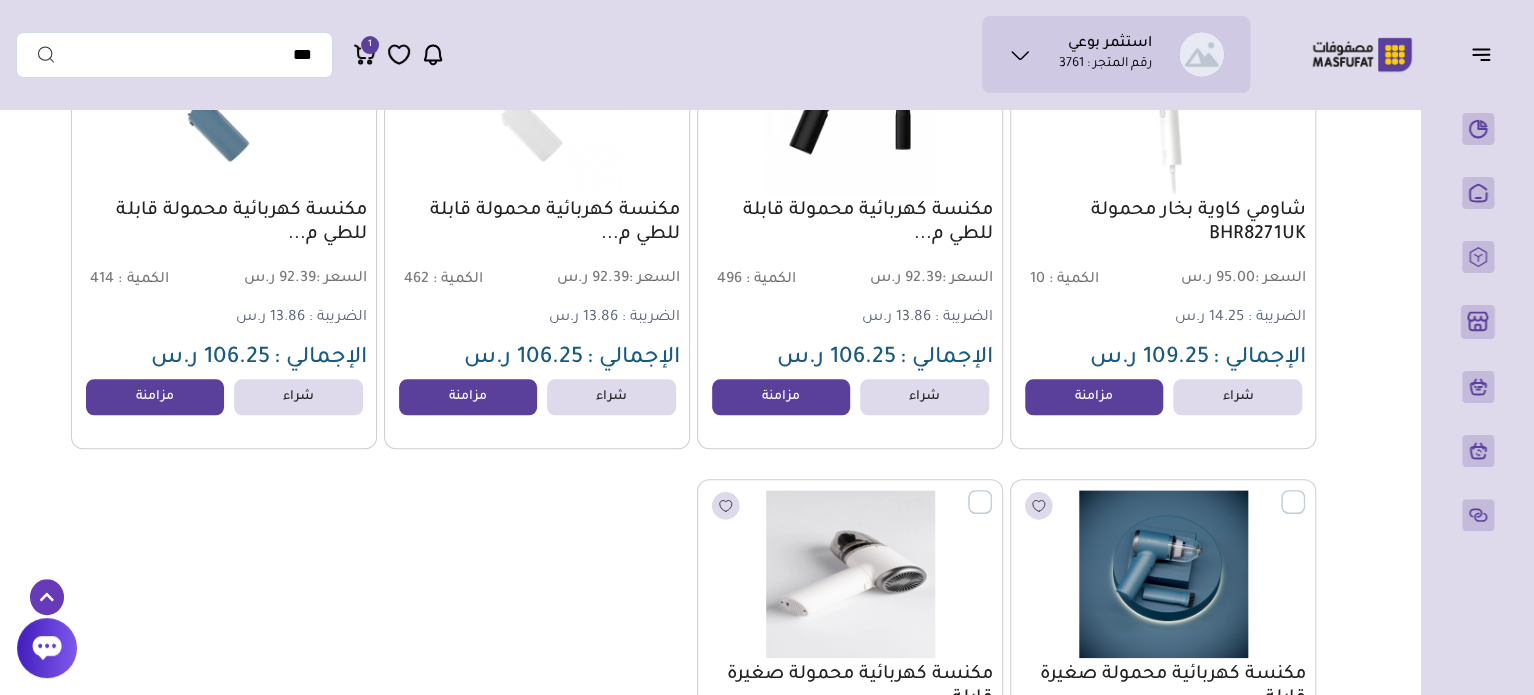 scroll, scrollTop: 800, scrollLeft: 0, axis: vertical 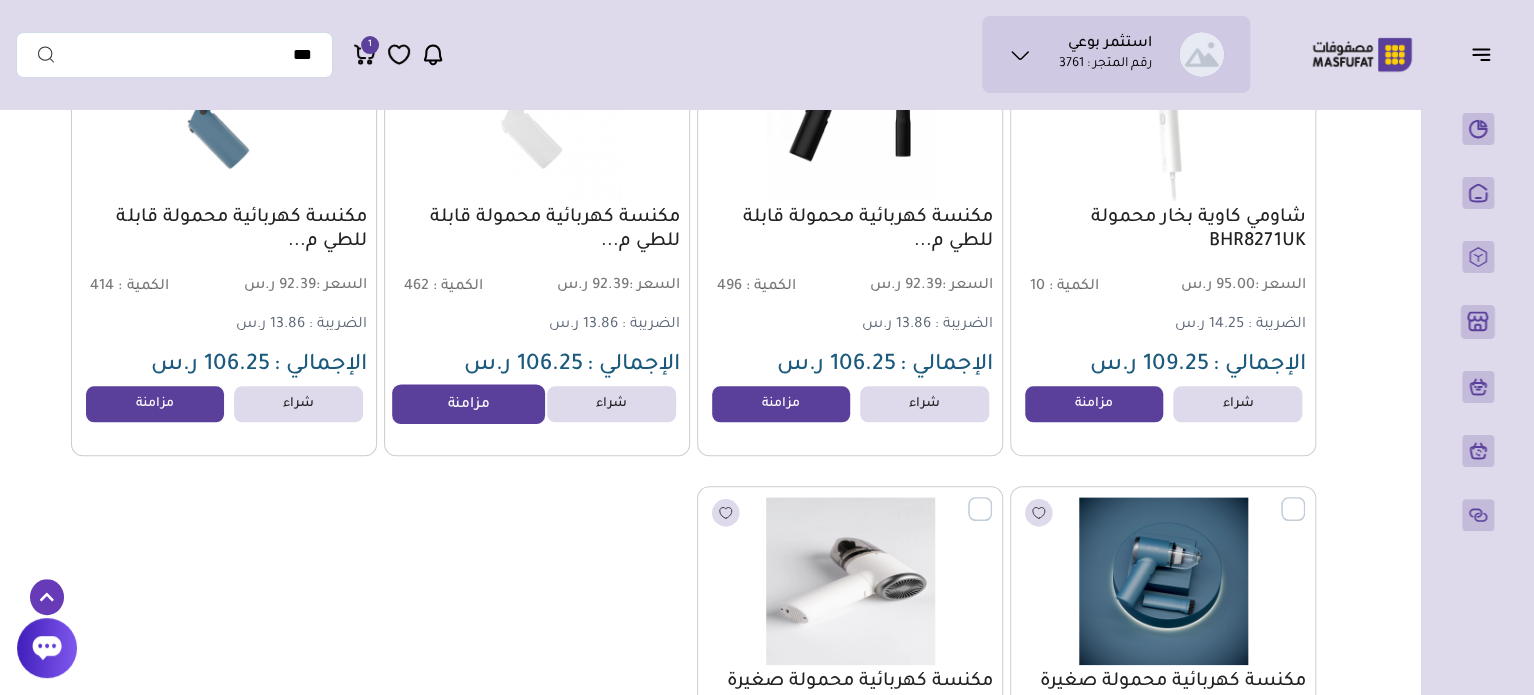 click on "مزامنة" at bounding box center [468, 404] 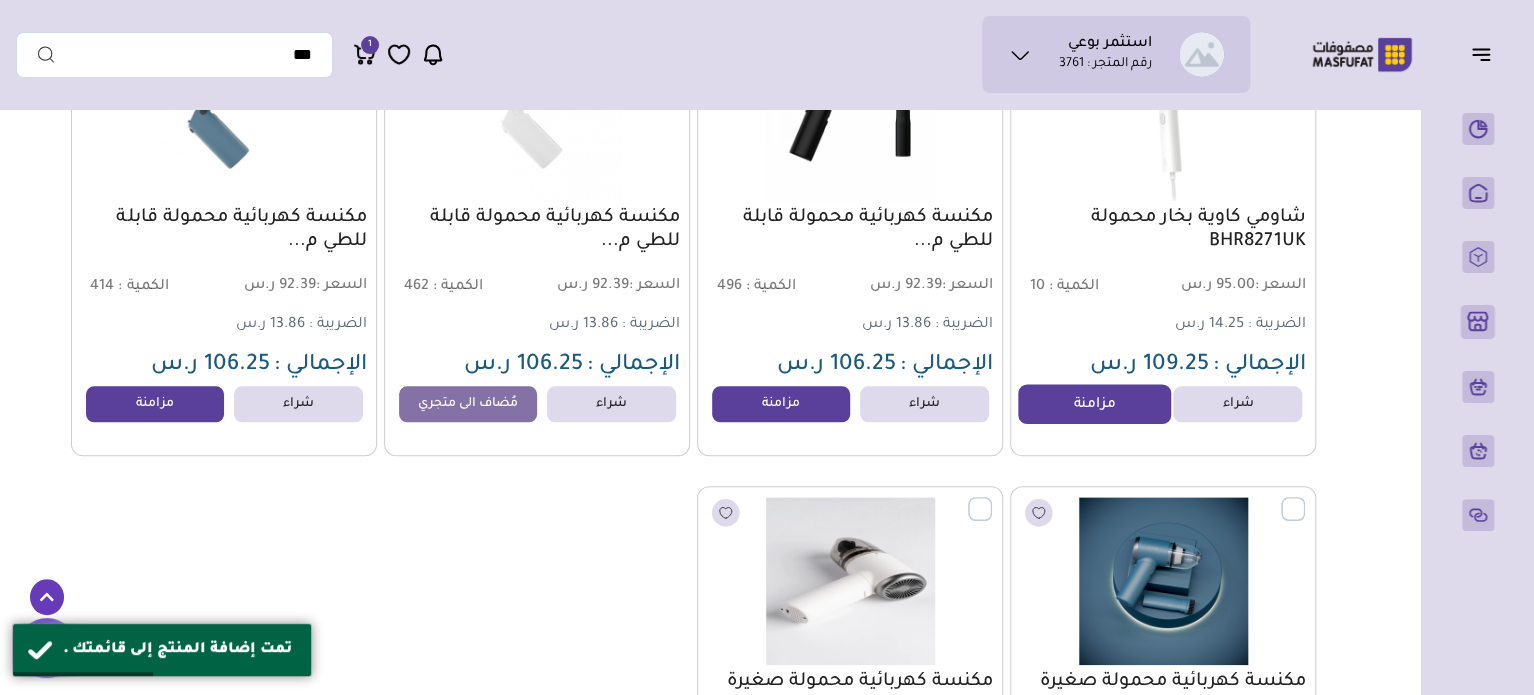 click on "مزامنة" at bounding box center (1094, 404) 